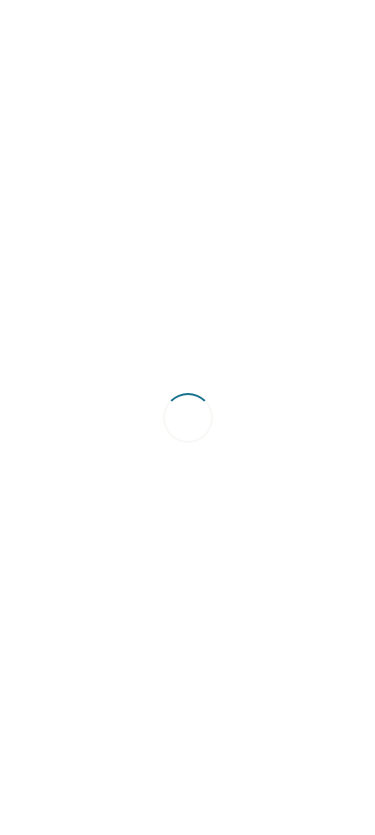 scroll, scrollTop: 0, scrollLeft: 0, axis: both 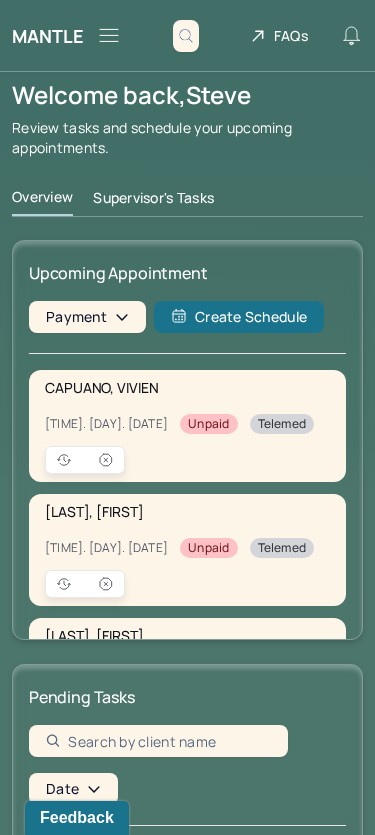 click 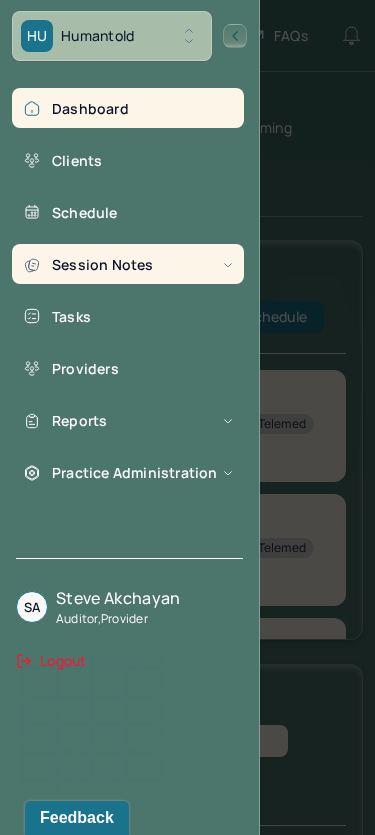 click on "Session Notes" at bounding box center (128, 264) 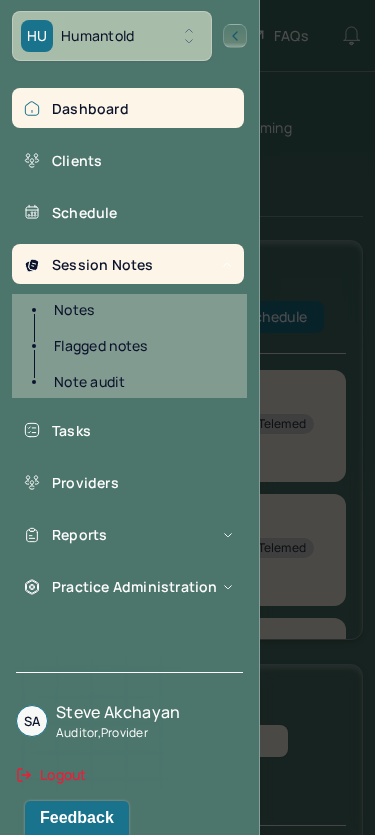 click on "Notes" at bounding box center [139, 310] 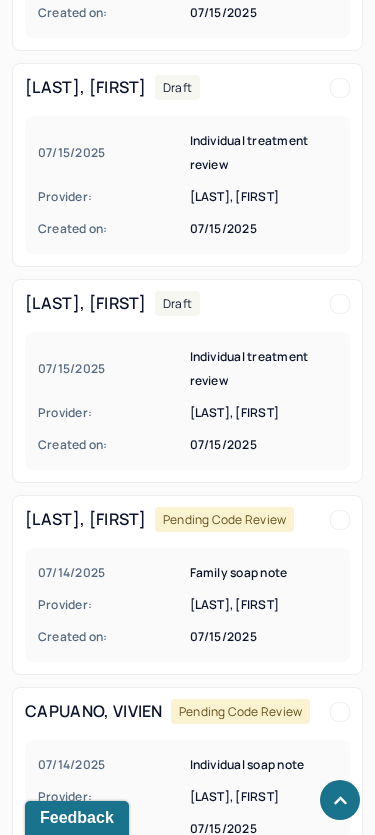 scroll, scrollTop: 2748, scrollLeft: 0, axis: vertical 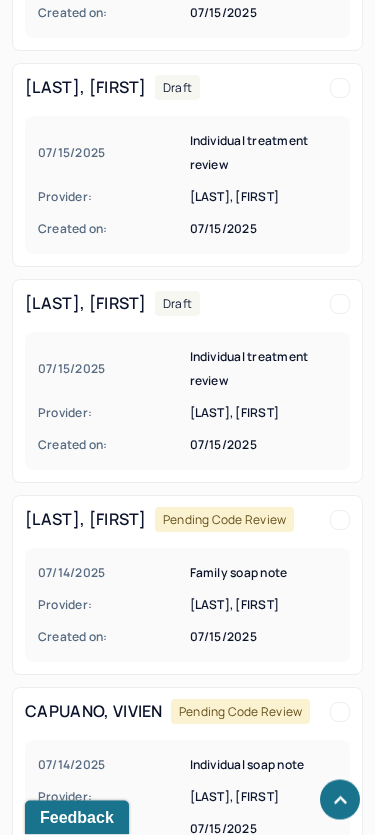 click on "07/15/2025 Individual treatment review" at bounding box center [187, 370] 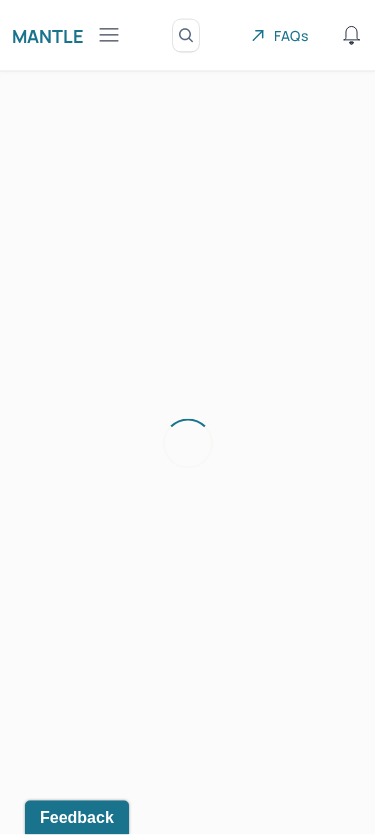 scroll, scrollTop: 0, scrollLeft: 0, axis: both 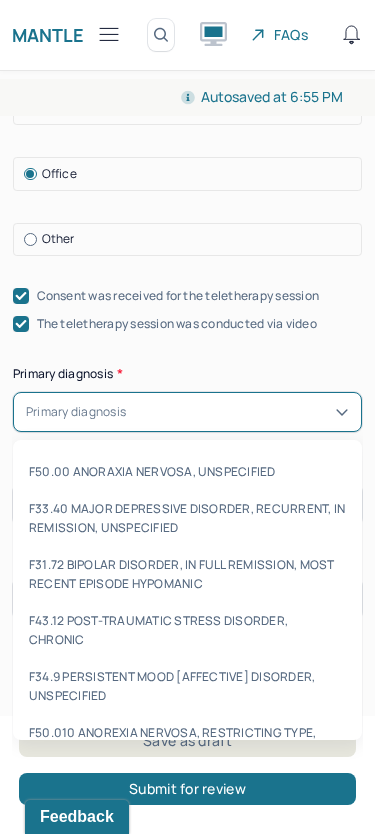 click on "Primary diagnosis" at bounding box center (76, 413) 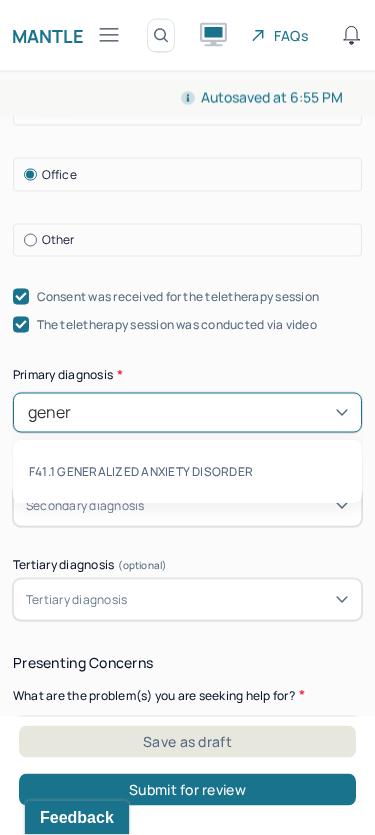 click on "F41.1 GENERALIZED ANXIETY DISORDER" at bounding box center [187, 472] 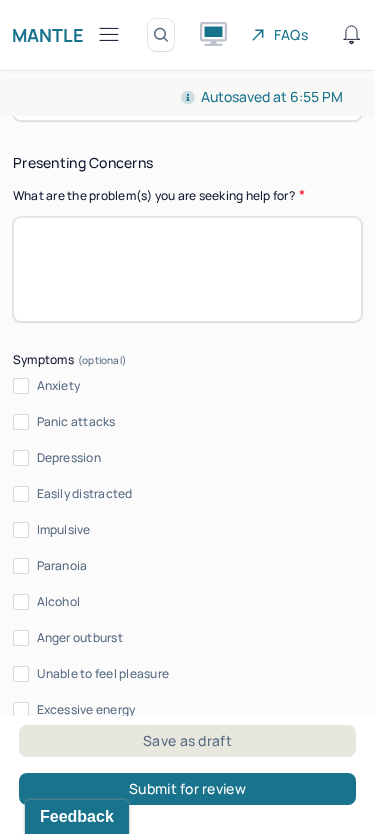 scroll, scrollTop: 1297, scrollLeft: 0, axis: vertical 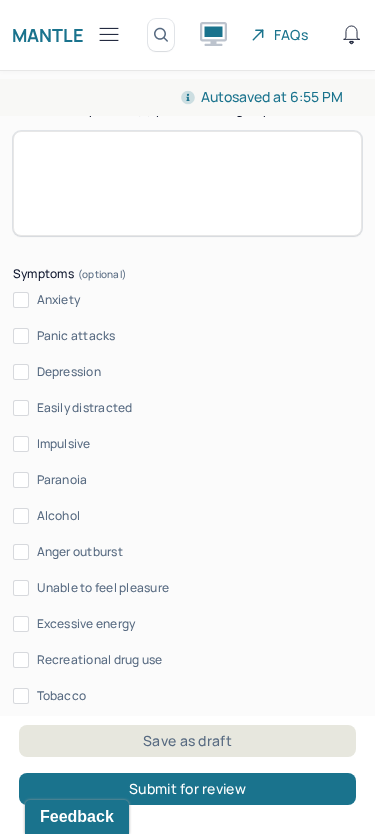 click on "Appointment location * Teletherapy Client Teletherapy Location Home Office Other Provider Teletherapy Location Home Office Other Consent was received for the teletherapy session The teletherapy session was conducted via video Primary diagnosis * F41.1 GENERALIZED ANXIETY DISORDER Secondary diagnosis (optional) Secondary diagnosis Tertiary diagnosis (optional) Tertiary diagnosis Presenting Concerns What are the problem(s) you are seeking help for? Symptoms Anxiety Panic attacks Depression Easily distracted Impulsive Paranoia Alcohol Anger outburst Unable to feel pleasure Excessive energy Recreational drug use Tobacco Racing thoughts Other symptoms (optional) Physical symptoms * Medication physical/psychiatric * Sleeping habits and concerns * Difficulties with appetite or eating patterns *" at bounding box center (187, 343) 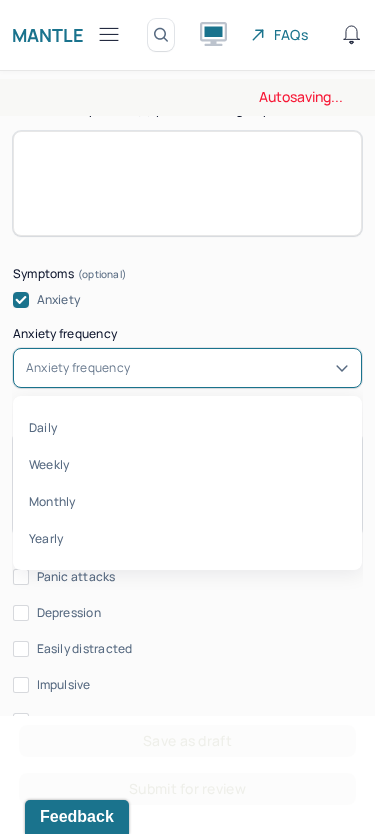 click on "Anxiety frequency" at bounding box center [78, 369] 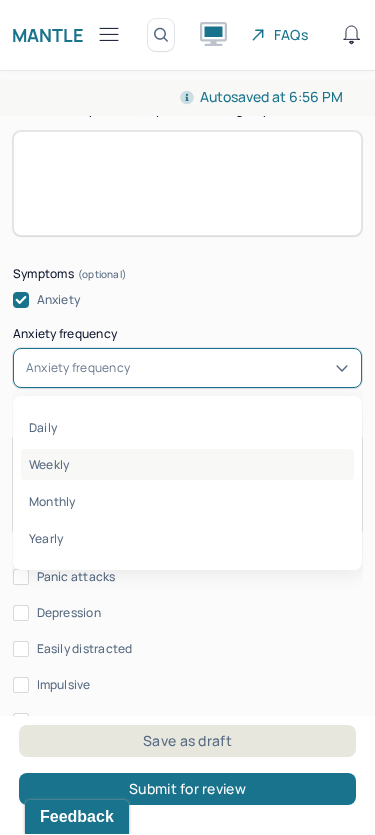 click on "Weekly" at bounding box center (187, 465) 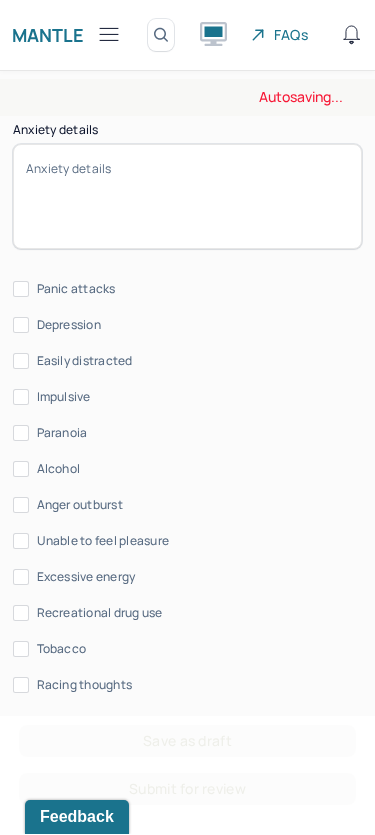 scroll, scrollTop: 1587, scrollLeft: 0, axis: vertical 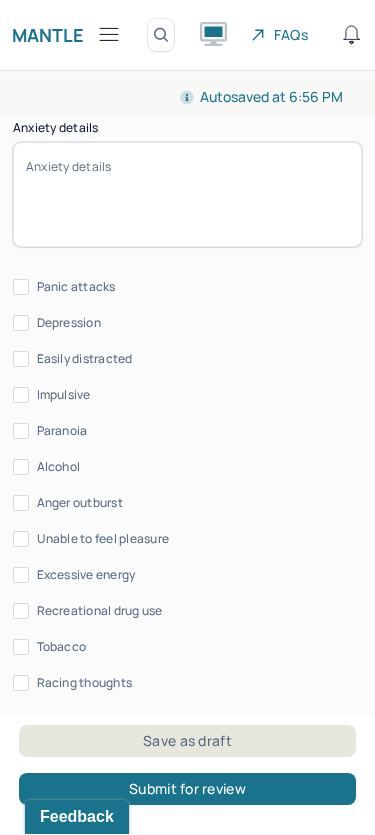 click on "Depression" at bounding box center [21, 324] 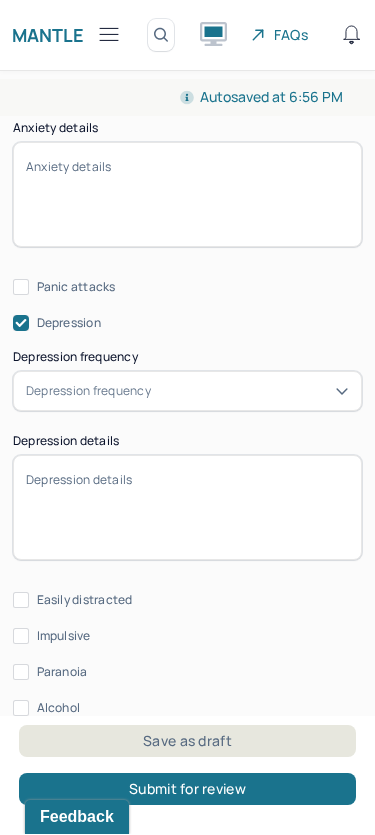 click on "Depression frequency" at bounding box center [187, 392] 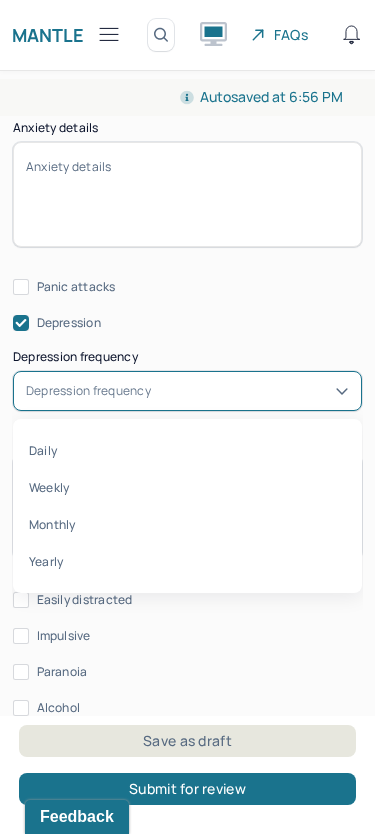 click on "Monthly" at bounding box center (187, 525) 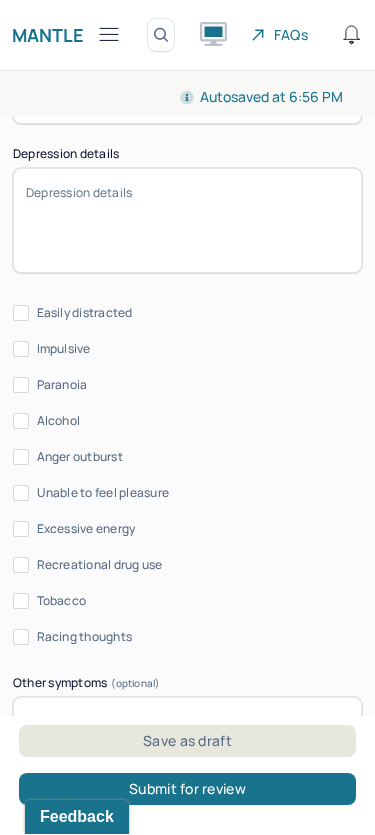 scroll, scrollTop: 1926, scrollLeft: 0, axis: vertical 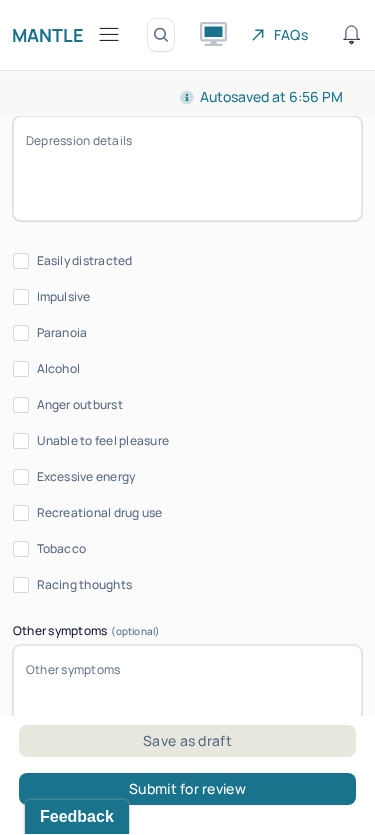 click on "Alcohol" at bounding box center (21, 370) 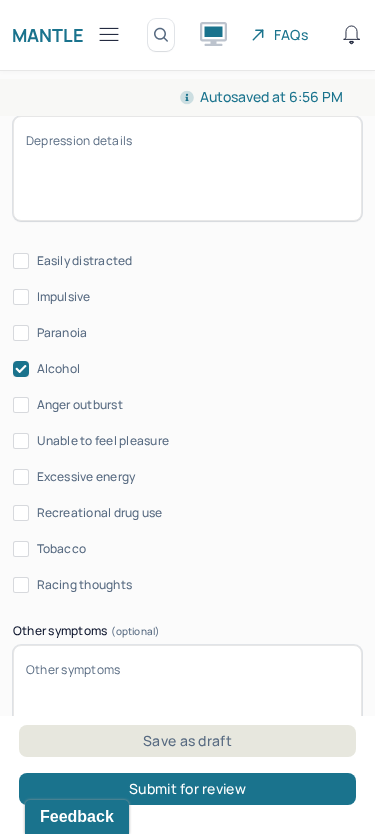 click on "Racing thoughts" at bounding box center [21, 586] 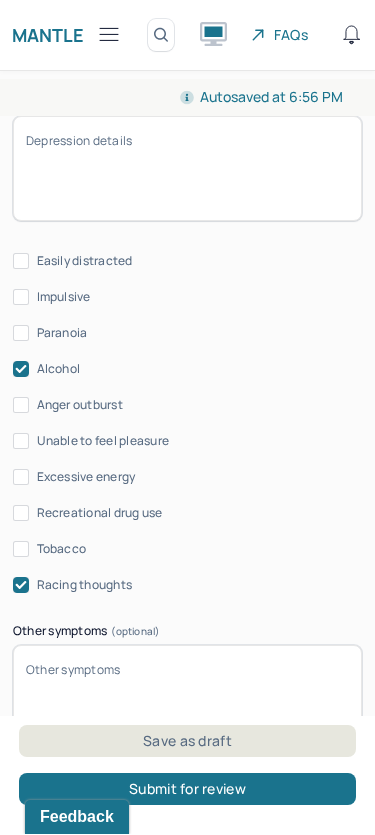 scroll, scrollTop: 2087, scrollLeft: 0, axis: vertical 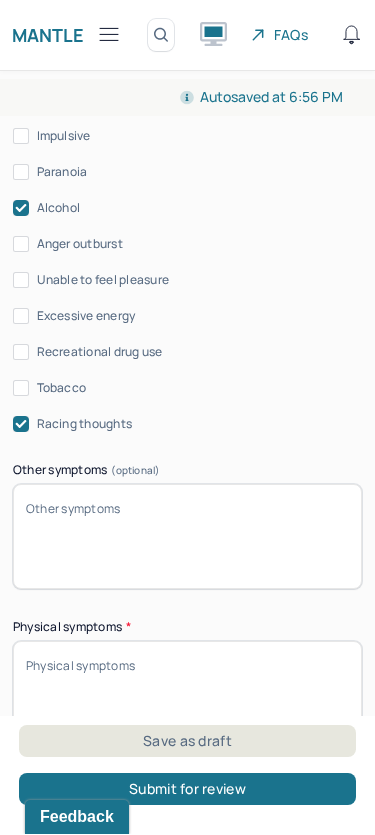 click on "Other symptoms (optional)" at bounding box center (187, 537) 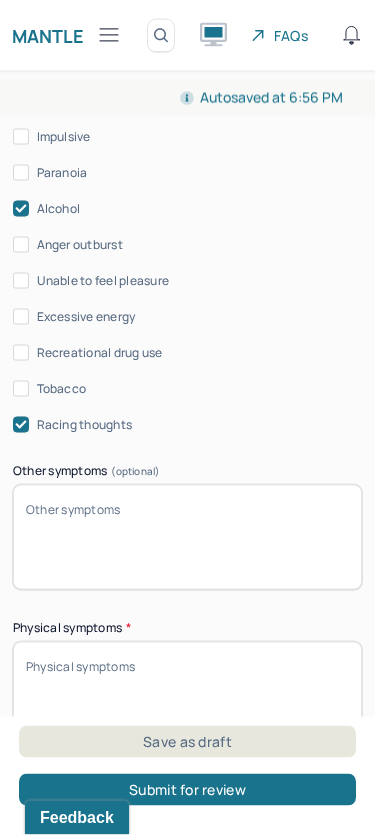 type on "l" 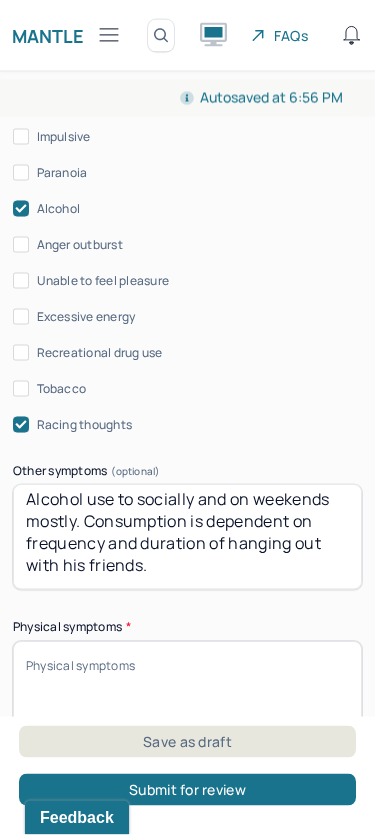 scroll, scrollTop: 12, scrollLeft: 0, axis: vertical 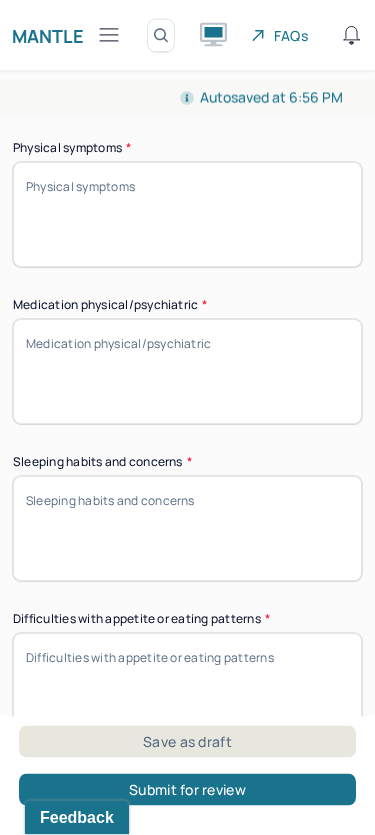type on "Alcohol use to socially and on weekends mostly. Consumption is dependent on frequency and duration of hanging out with his friends." 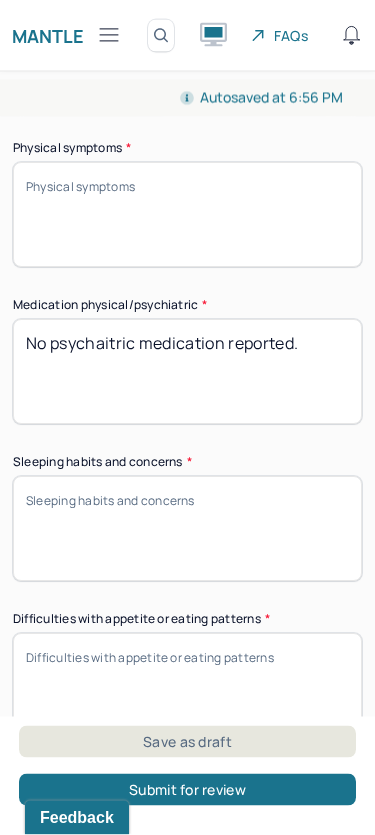 click on "No psychaitric medication reported." at bounding box center (187, 372) 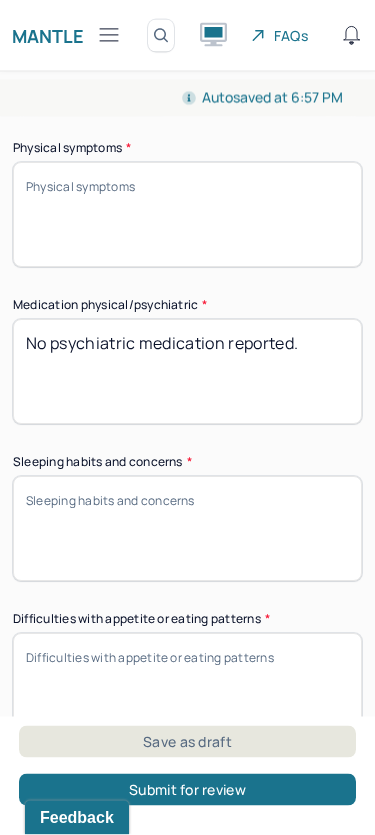 click on "No psychaitric medication reported." at bounding box center [187, 372] 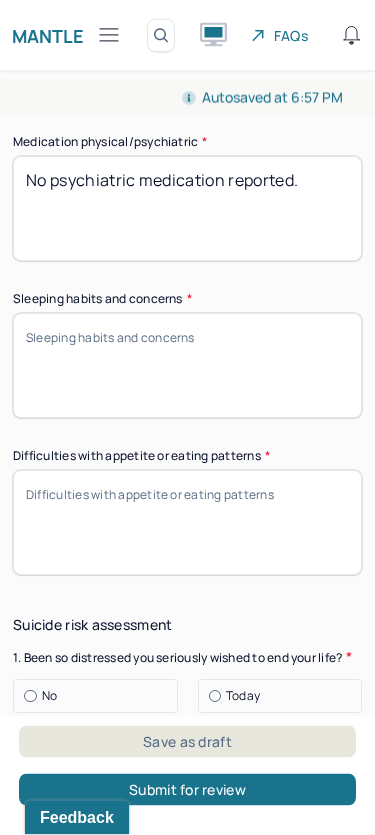 type on "No psychiatric medication reported." 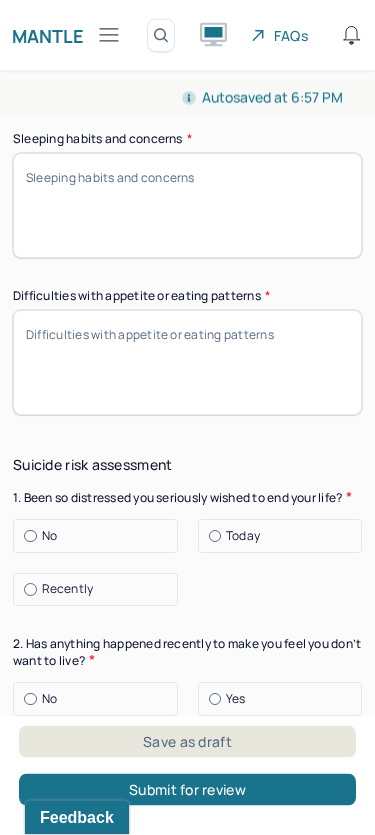 scroll, scrollTop: 2895, scrollLeft: 0, axis: vertical 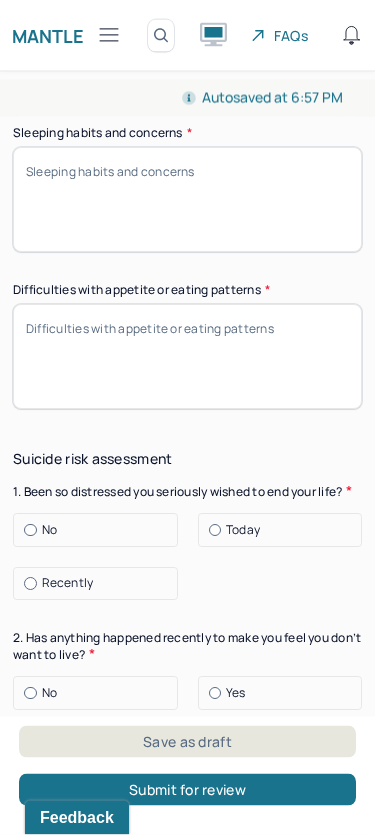 click at bounding box center [30, 531] 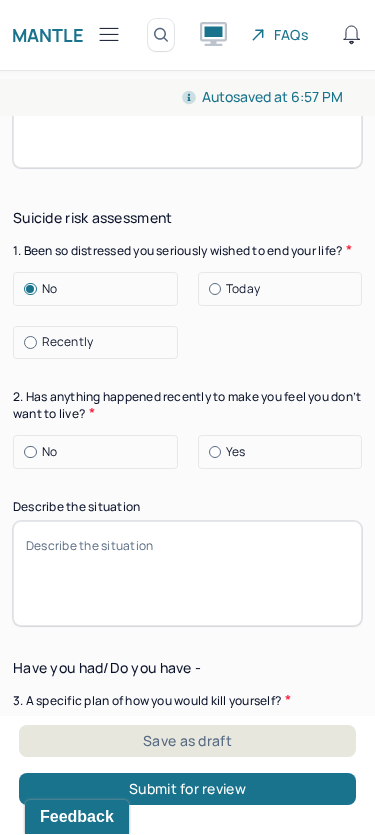 scroll, scrollTop: 3148, scrollLeft: 0, axis: vertical 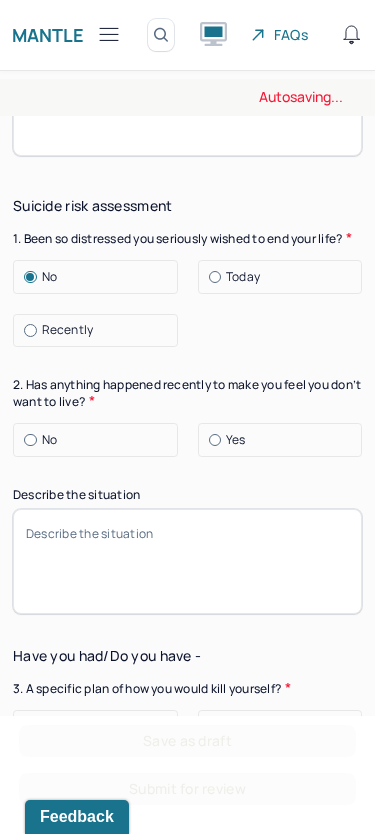 click on "No" at bounding box center (100, 441) 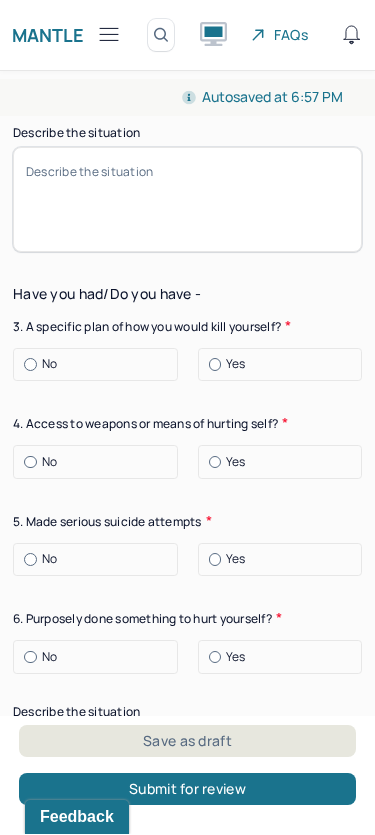 scroll, scrollTop: 3516, scrollLeft: 0, axis: vertical 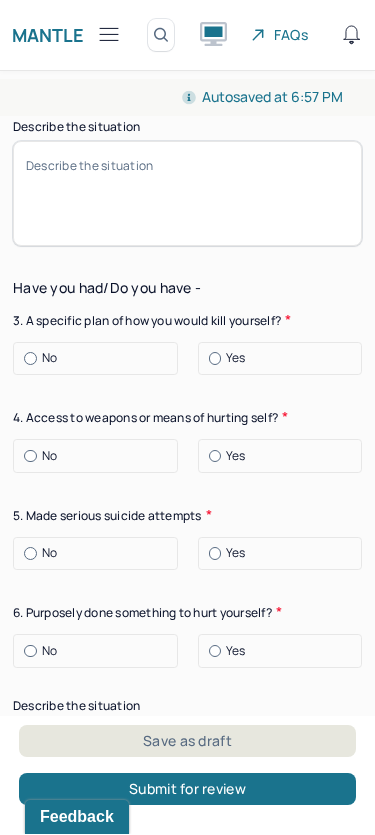 click on "No" at bounding box center (100, 359) 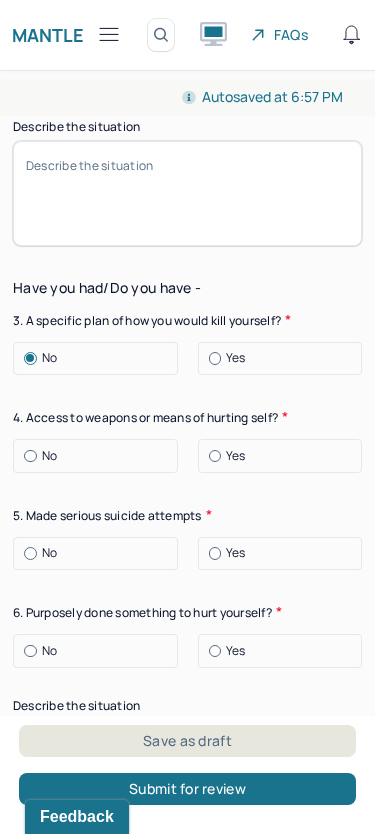 click at bounding box center (30, 457) 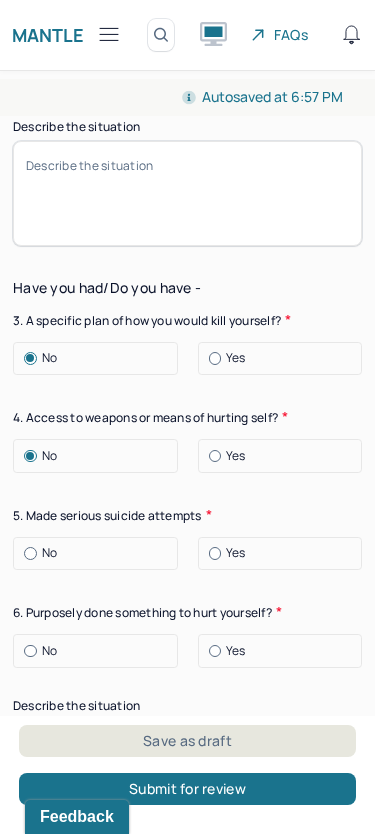 click at bounding box center [30, 554] 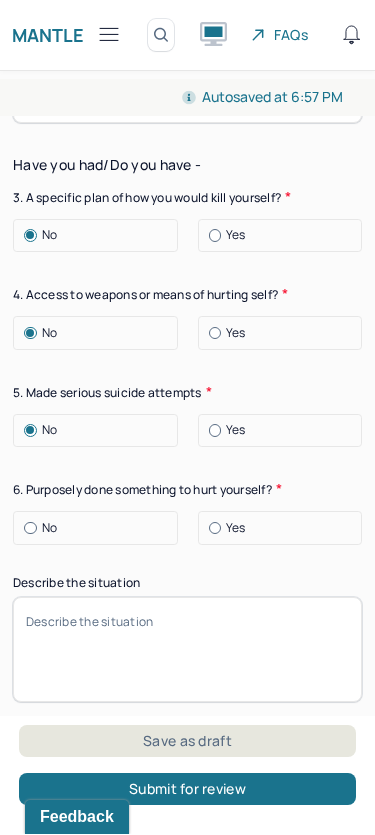 click at bounding box center [30, 529] 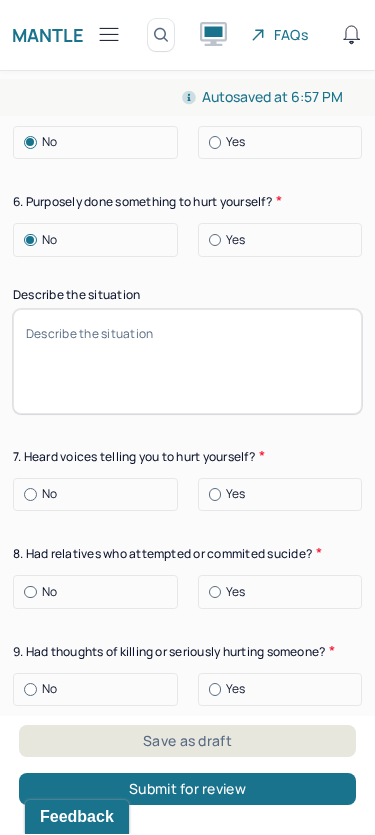 scroll, scrollTop: 3948, scrollLeft: 0, axis: vertical 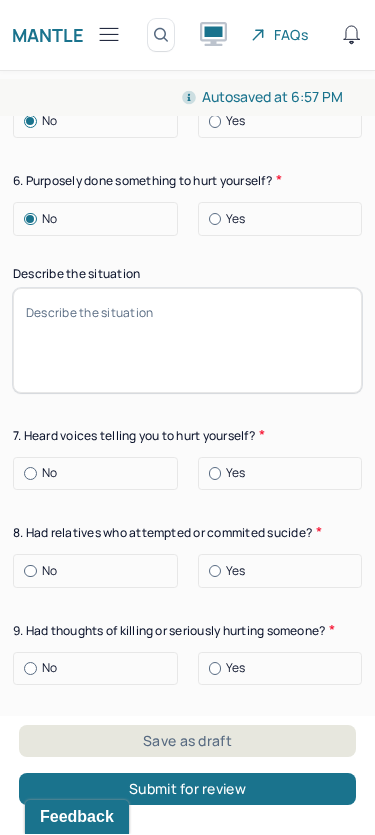 click at bounding box center (30, 474) 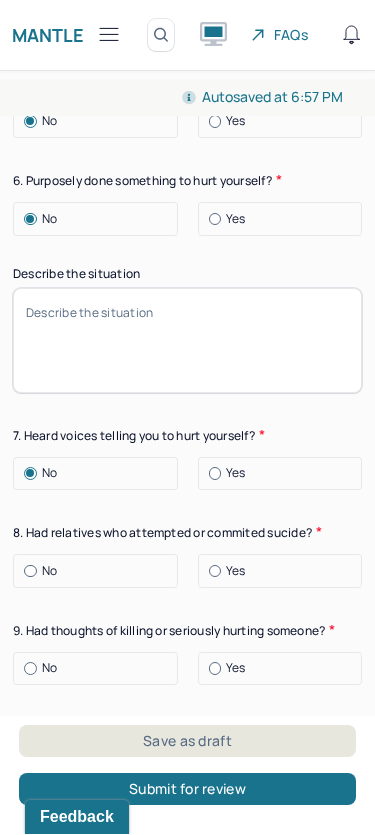click at bounding box center [30, 572] 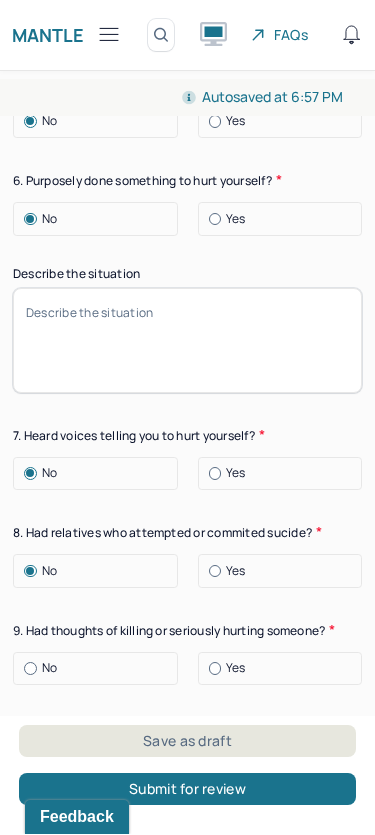 scroll, scrollTop: 4065, scrollLeft: 0, axis: vertical 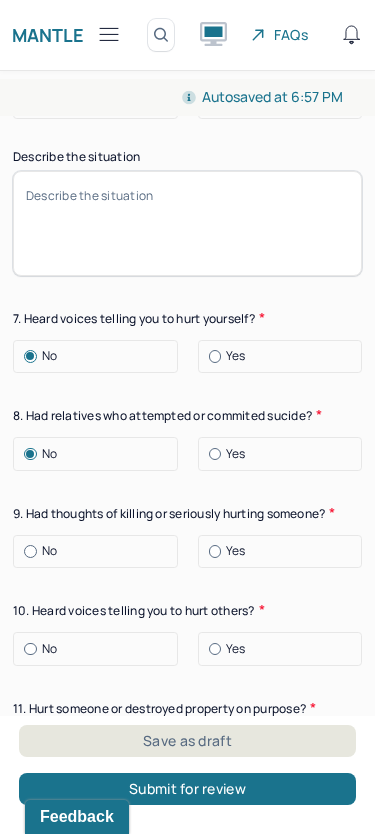 click at bounding box center (30, 552) 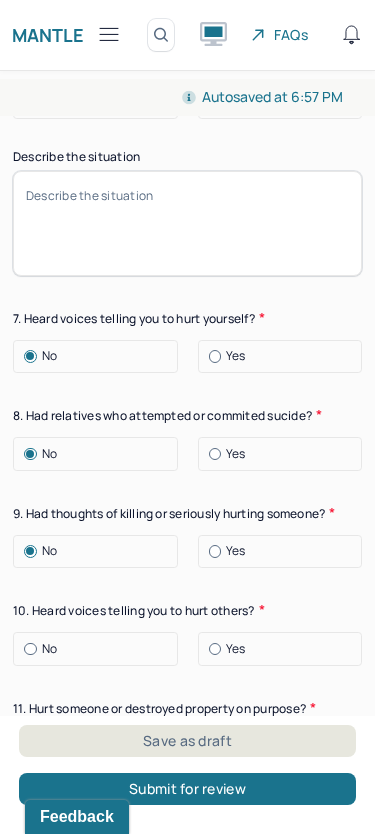 click at bounding box center (30, 650) 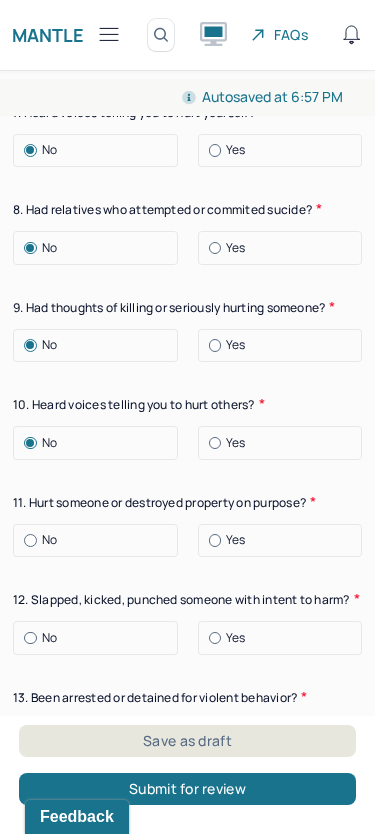 scroll, scrollTop: 4273, scrollLeft: 0, axis: vertical 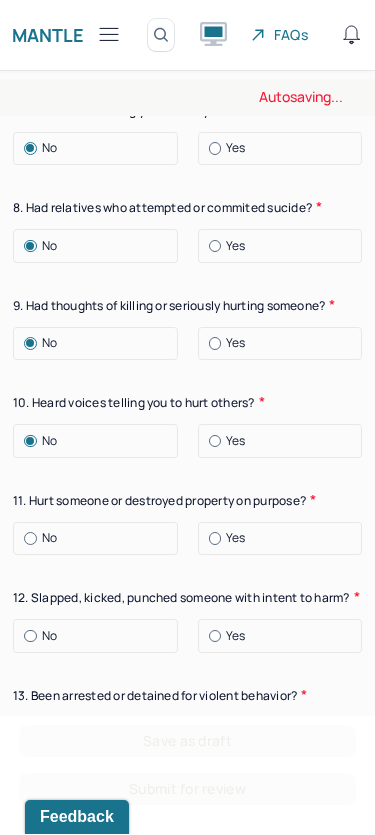 click at bounding box center (30, 539) 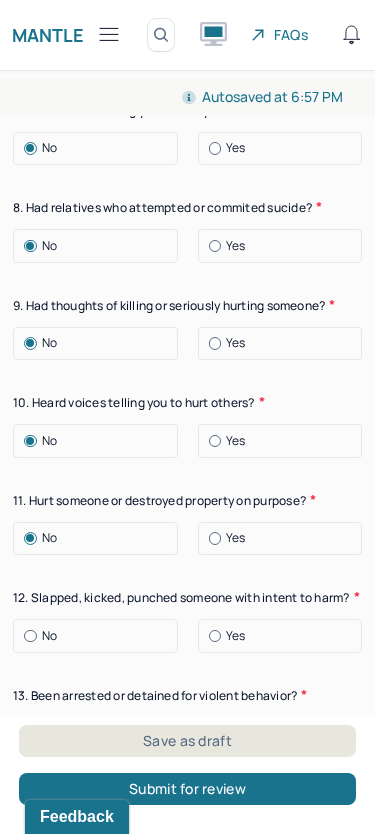 click at bounding box center (30, 637) 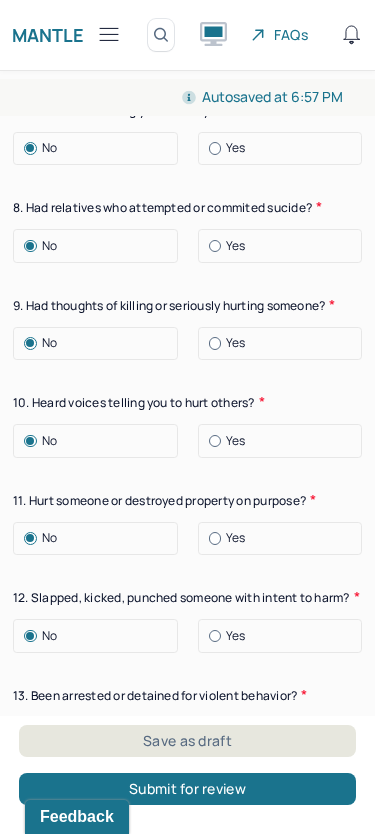 scroll, scrollTop: 4398, scrollLeft: 0, axis: vertical 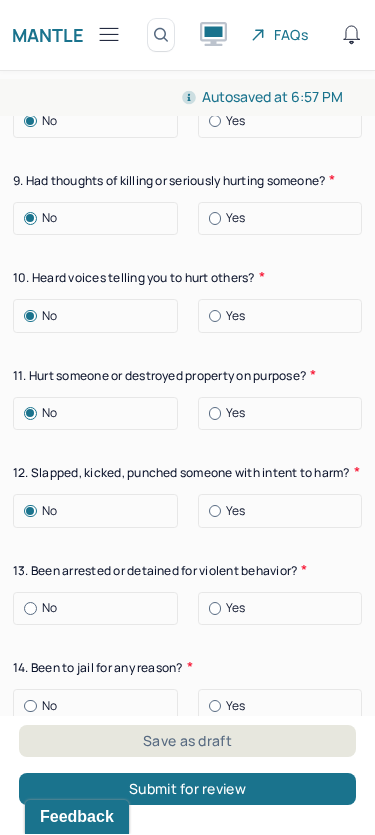 click at bounding box center [30, 609] 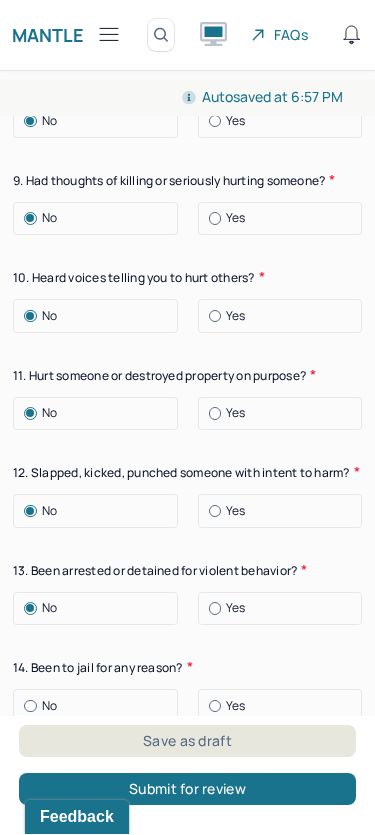 click at bounding box center [30, 707] 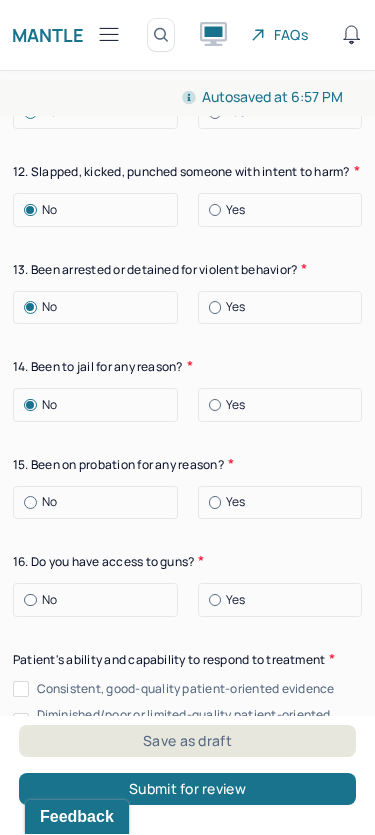 scroll, scrollTop: 4709, scrollLeft: 0, axis: vertical 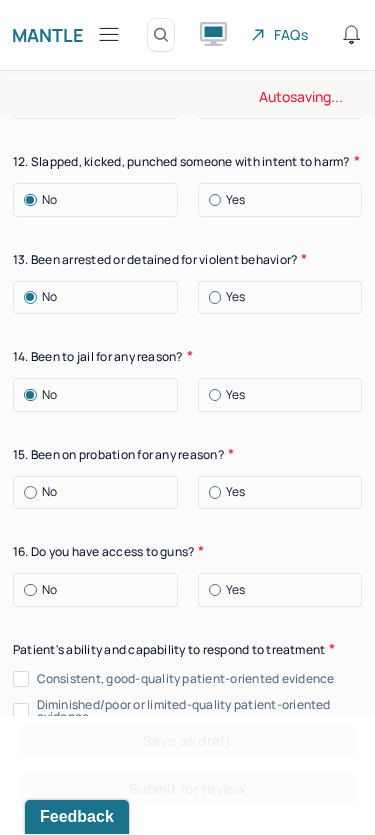 click at bounding box center (30, 493) 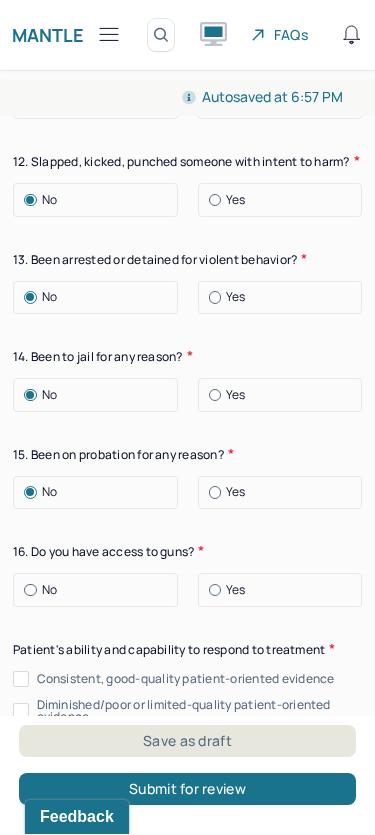 click on "No" at bounding box center [100, 591] 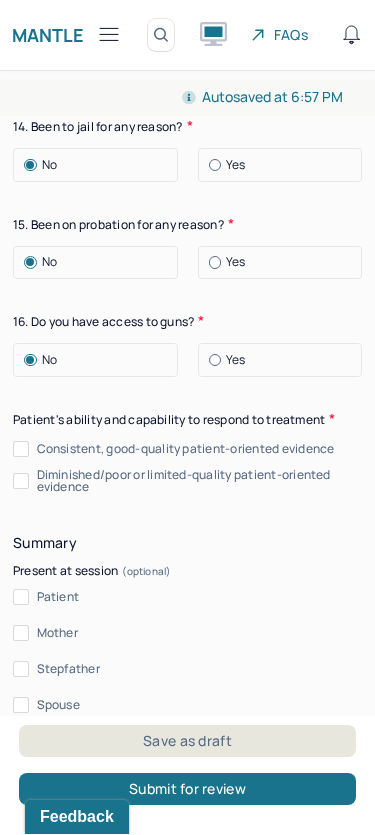 scroll, scrollTop: 4951, scrollLeft: 0, axis: vertical 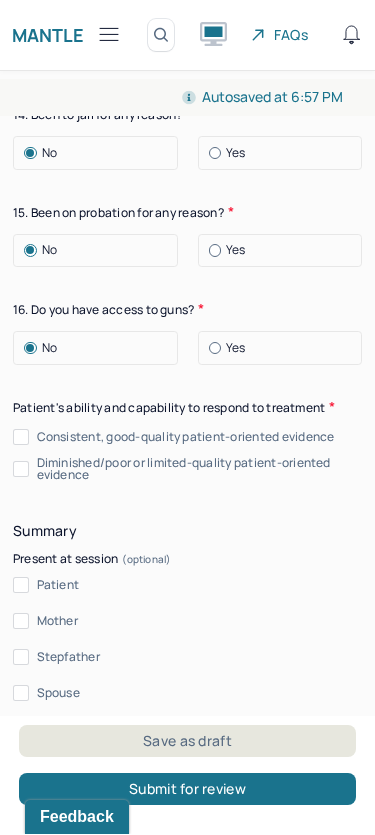 click on "Consistent, good-quality patient-oriented evidence" at bounding box center (21, 438) 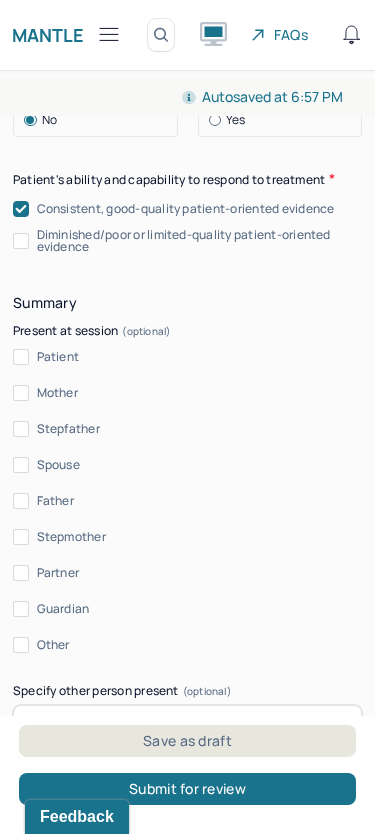 scroll, scrollTop: 5193, scrollLeft: 0, axis: vertical 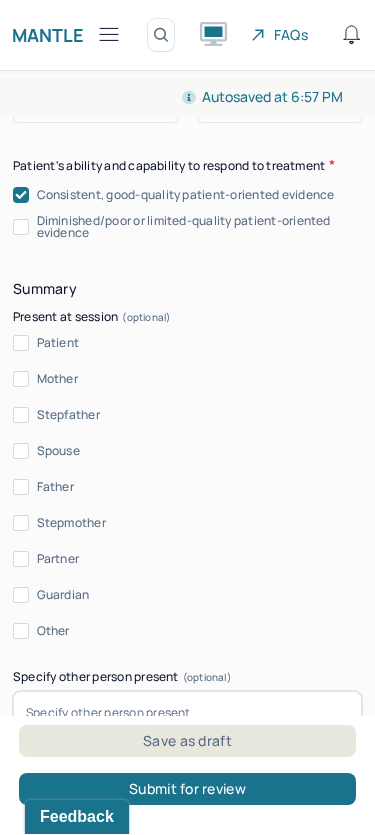 click on "Patient" at bounding box center [21, 344] 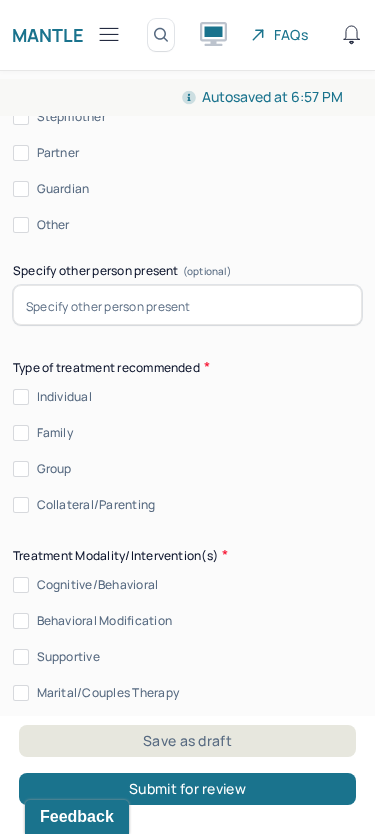 scroll, scrollTop: 5644, scrollLeft: 0, axis: vertical 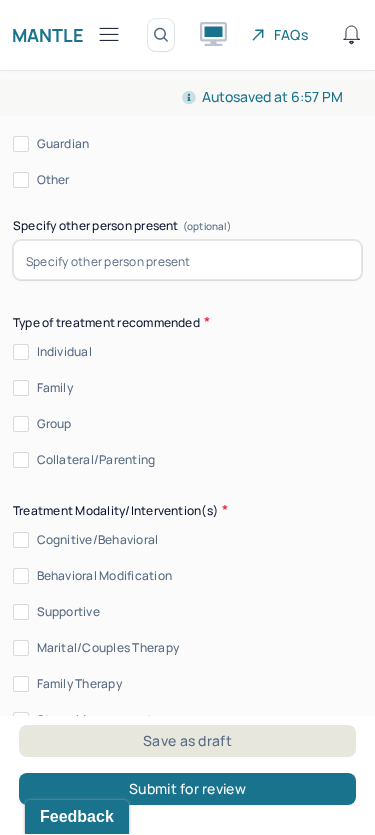 click on "Individual" at bounding box center [21, 353] 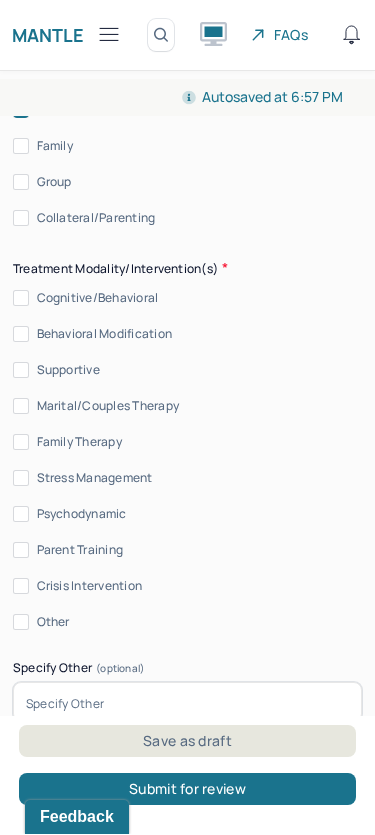scroll, scrollTop: 5887, scrollLeft: 0, axis: vertical 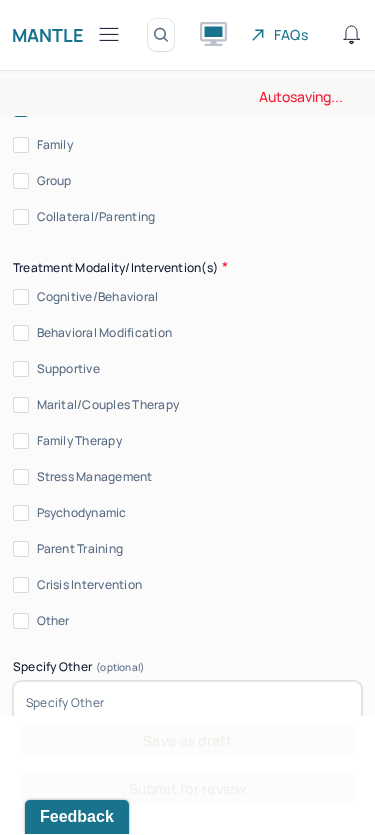click on "Cognitive/Behavioral" at bounding box center (21, 298) 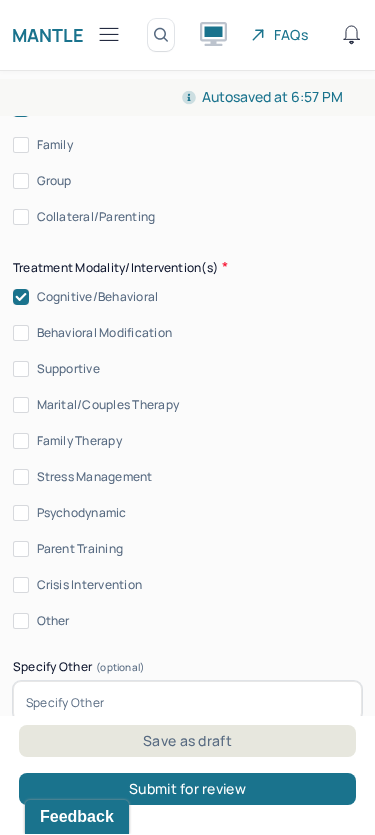 click on "Supportive" at bounding box center (21, 370) 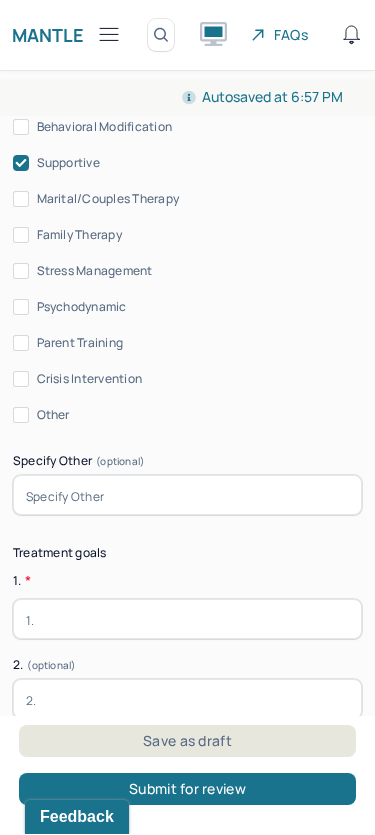 scroll, scrollTop: 6120, scrollLeft: 0, axis: vertical 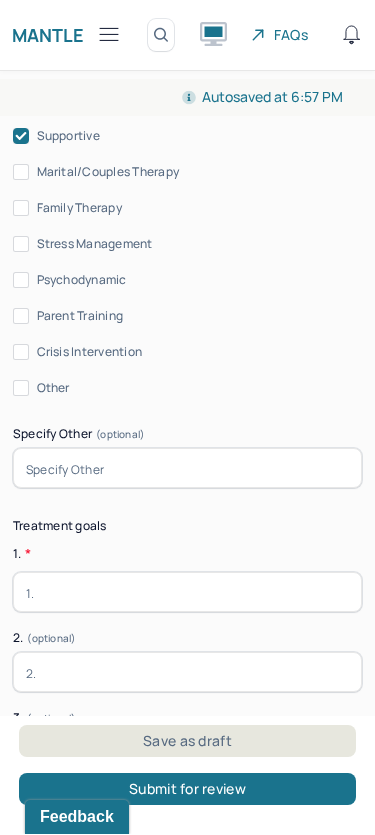 click at bounding box center (187, 469) 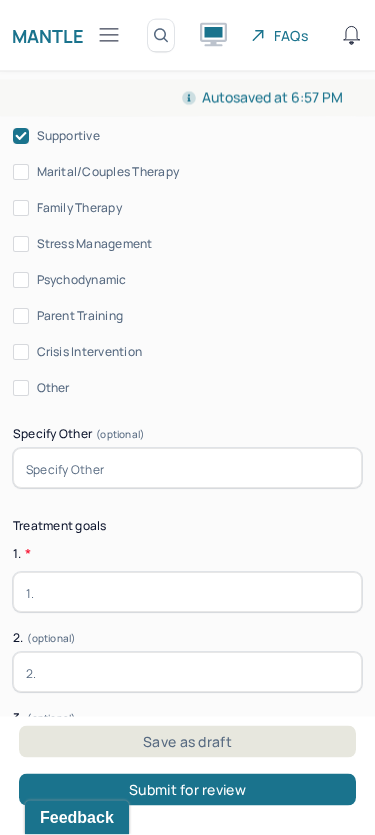click on "Other" at bounding box center [21, 389] 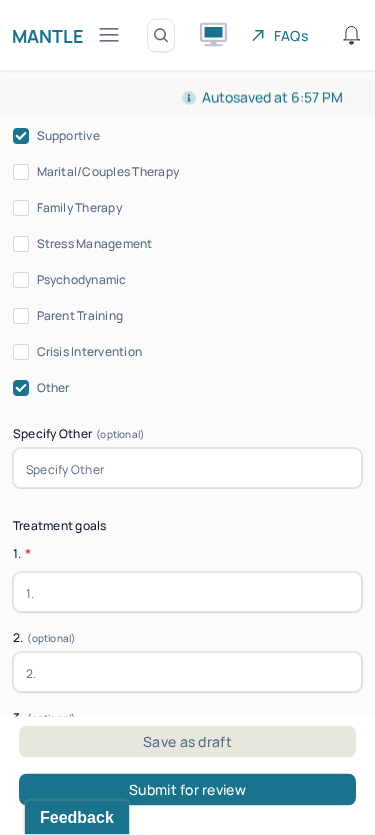 click at bounding box center [187, 469] 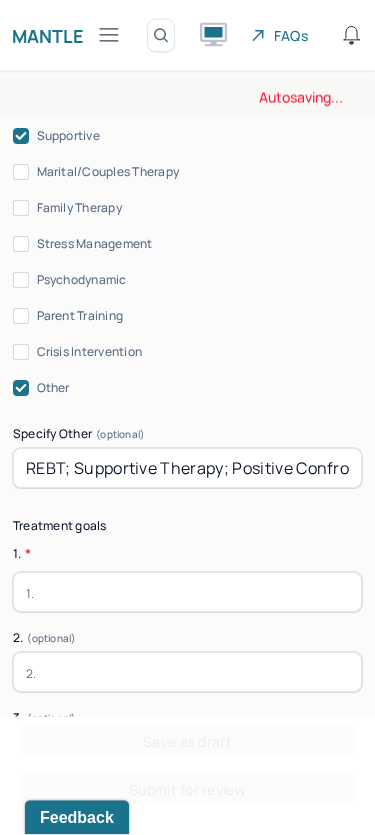 click on "REBT; Supportive Therapy; Postivie Confrontation" at bounding box center [187, 469] 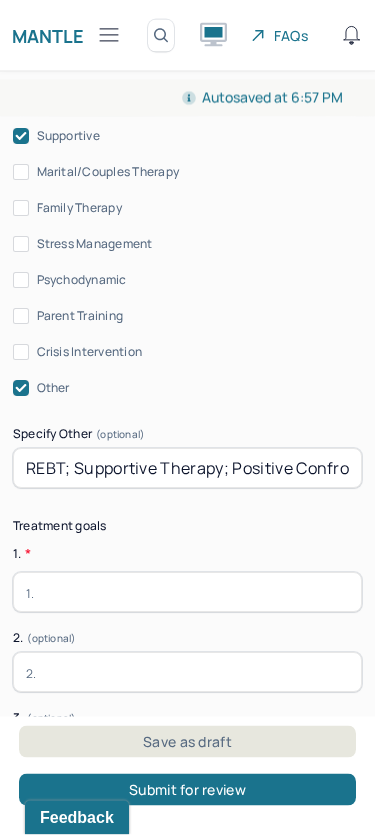 click on "REBT; Supportive Therapy; Postivie Confrontation" at bounding box center (187, 469) 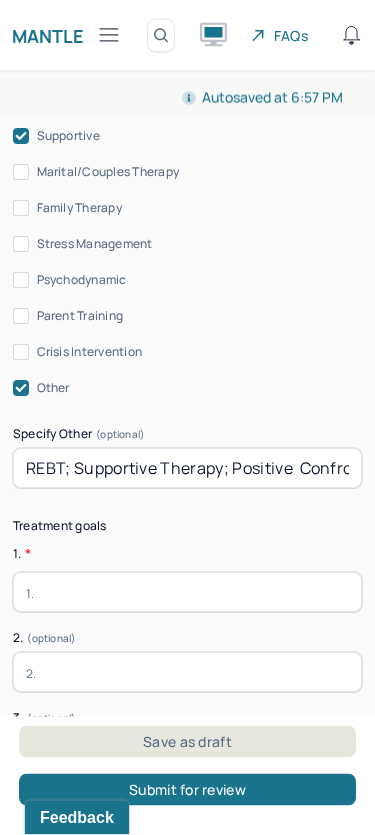 click on "REBT; Supportive Therapy; Positive  Confrontation" at bounding box center (187, 469) 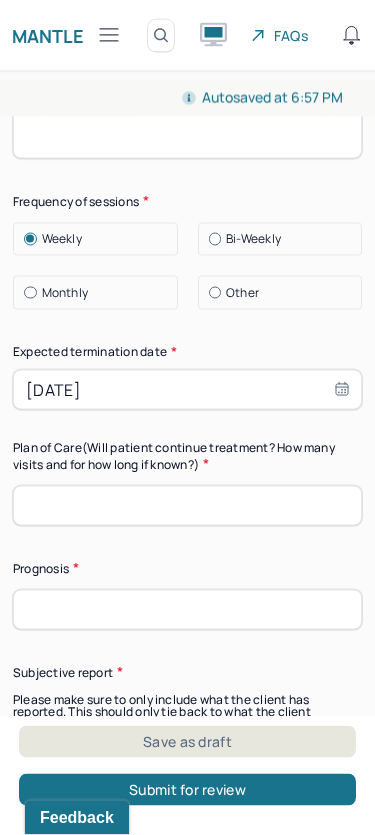 scroll, scrollTop: 6892, scrollLeft: 0, axis: vertical 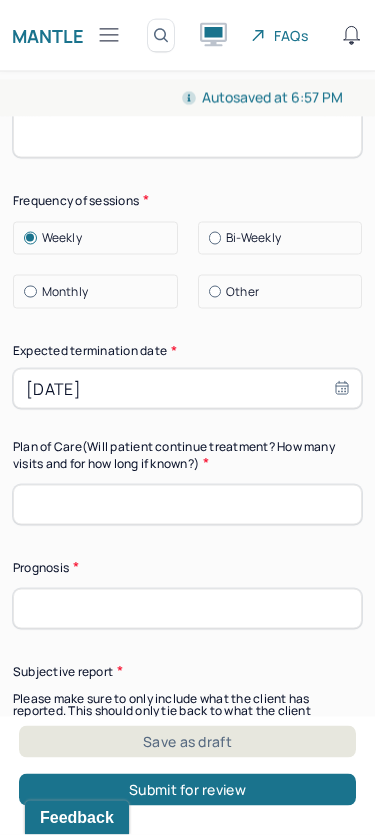 type on "REBT; Supportive Therapy; Positive Confrontation" 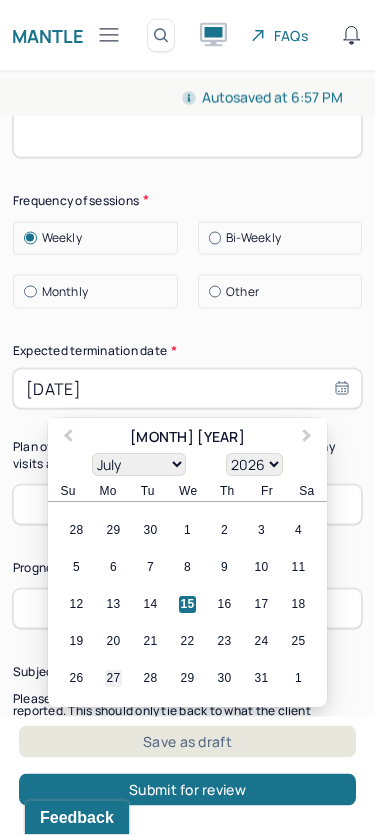 click on "27" at bounding box center [113, 679] 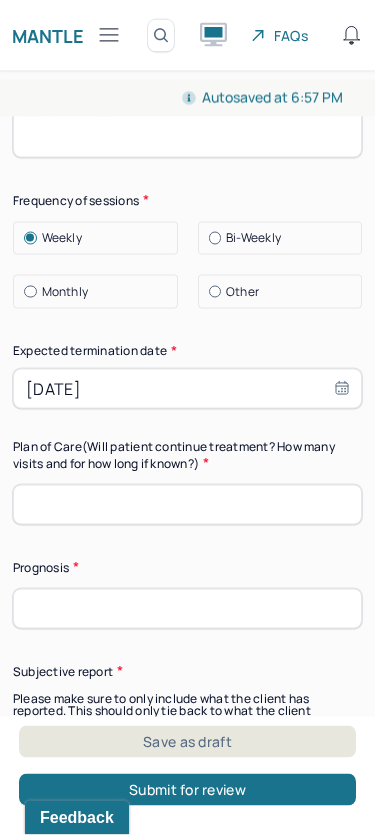click on "Bi-Weekly" at bounding box center (285, 238) 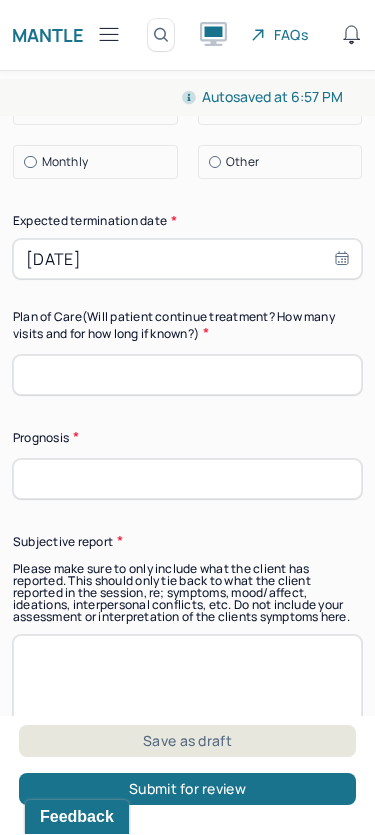 scroll, scrollTop: 7022, scrollLeft: 0, axis: vertical 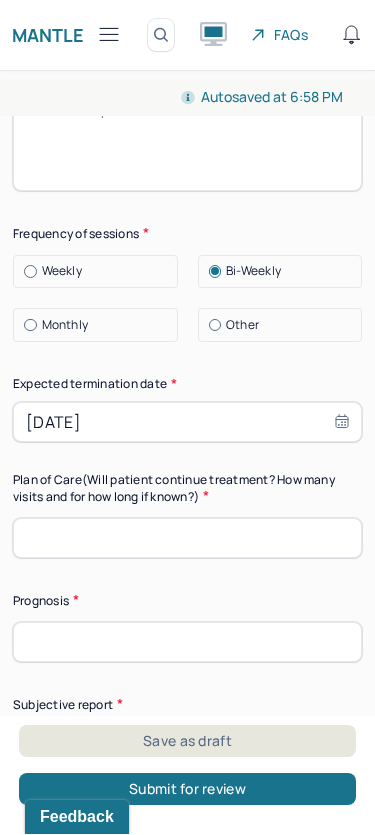 select on "6" 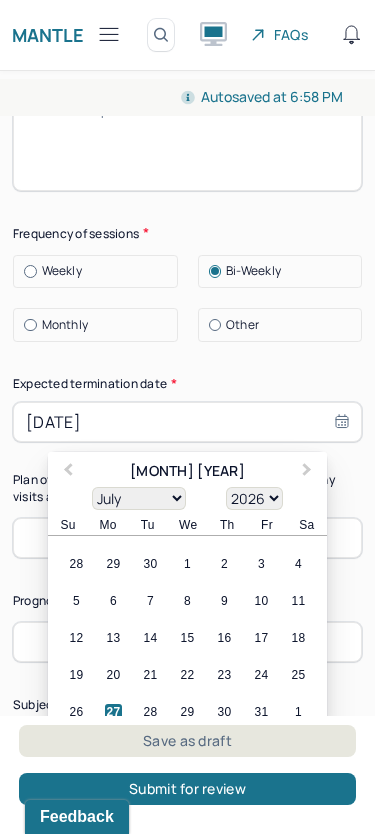 click on "07/27/2026" at bounding box center (187, 423) 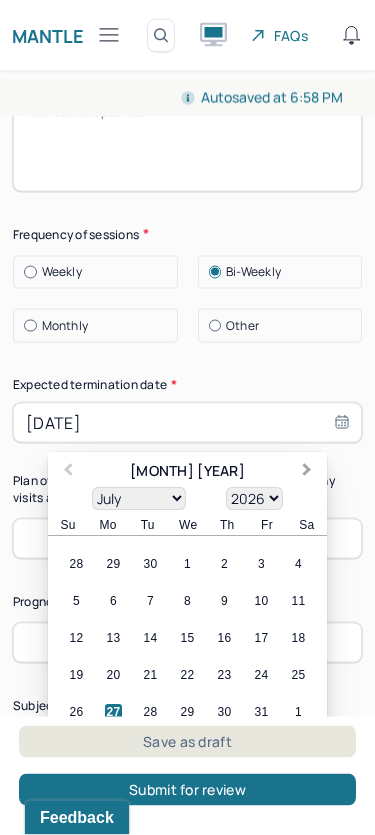 click on "Next Month" at bounding box center [307, 472] 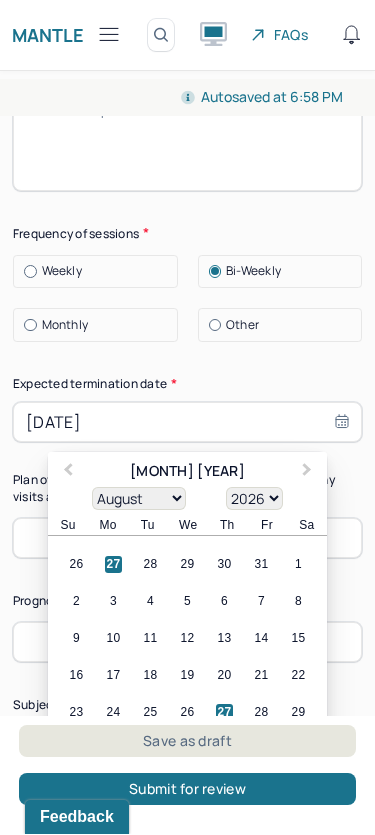 select on "2027" 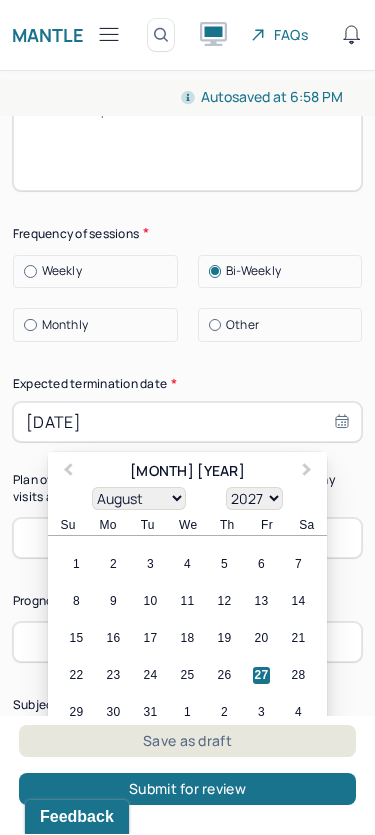 click on "7" at bounding box center (298, 565) 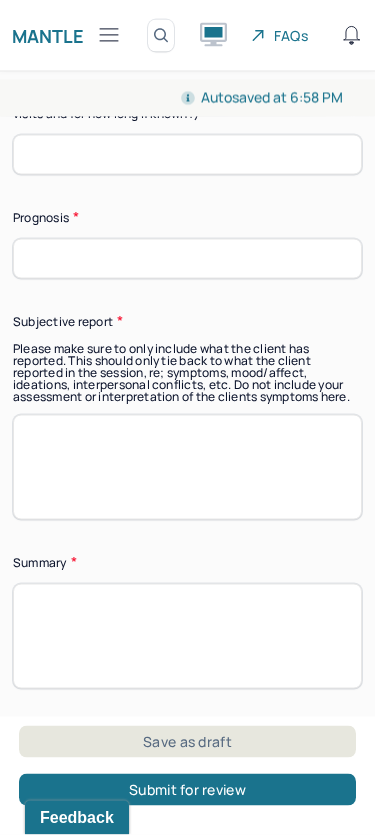 scroll, scrollTop: 7240, scrollLeft: 0, axis: vertical 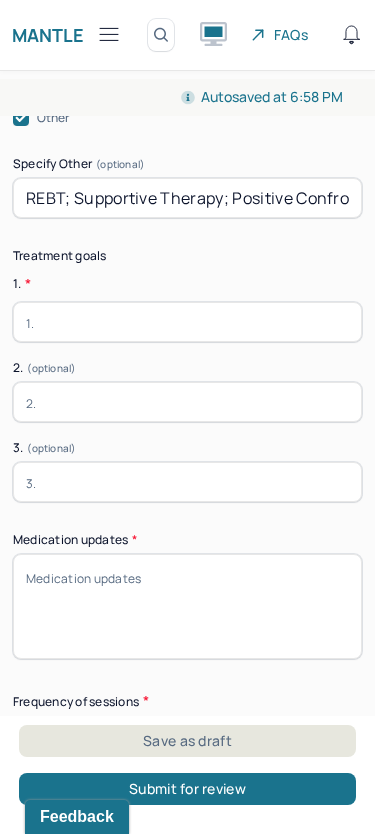 click at bounding box center [187, 323] 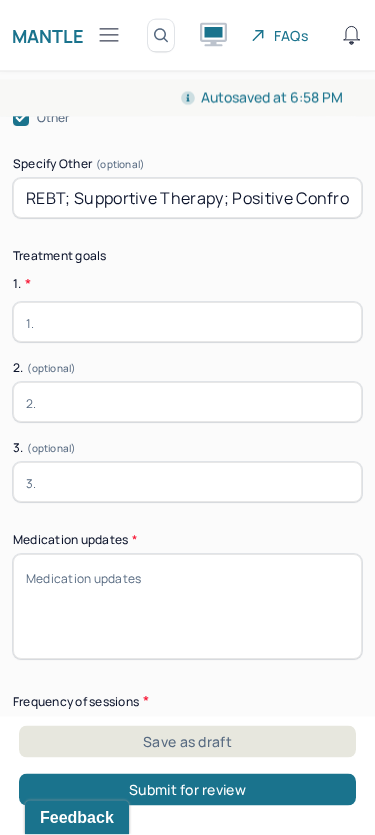 paste on "Work on increased emotional identification and expression instead of bottling up or suppressing them." 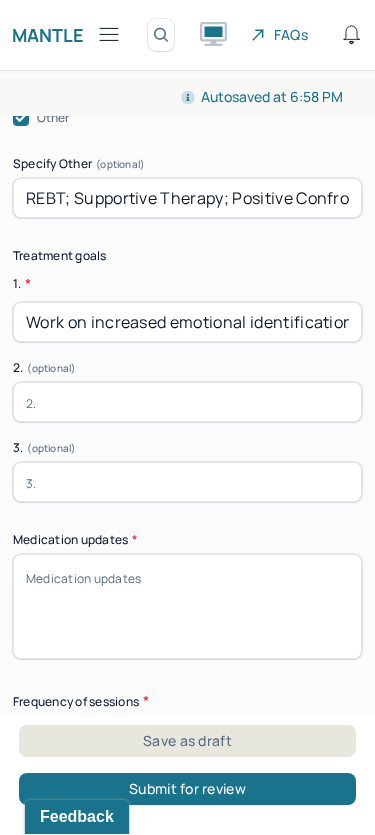 type on "Work on increased emotional identification and expression instead of bottling up or suppressing them." 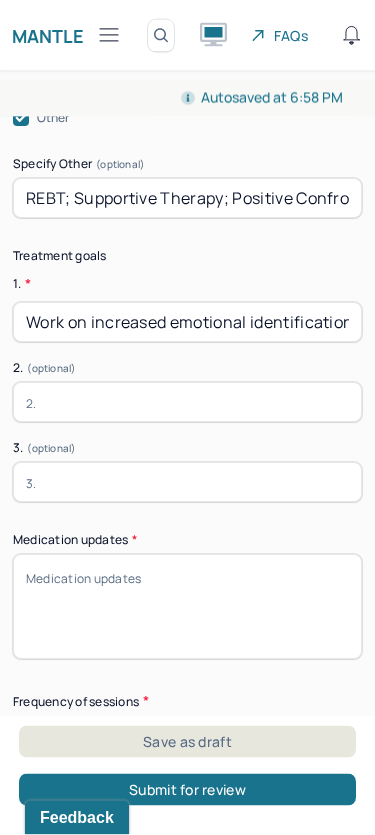 paste on "Process and explore past relationships and understand possible patterns that need to be changed." 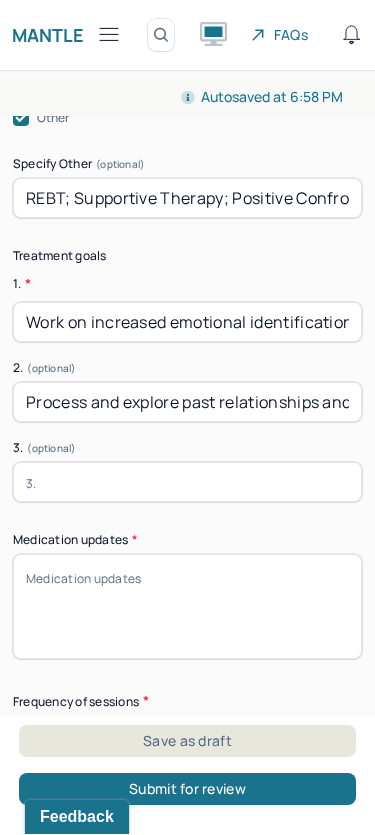 type on "Process and explore past relationships and understand possible patterns that need to be changed." 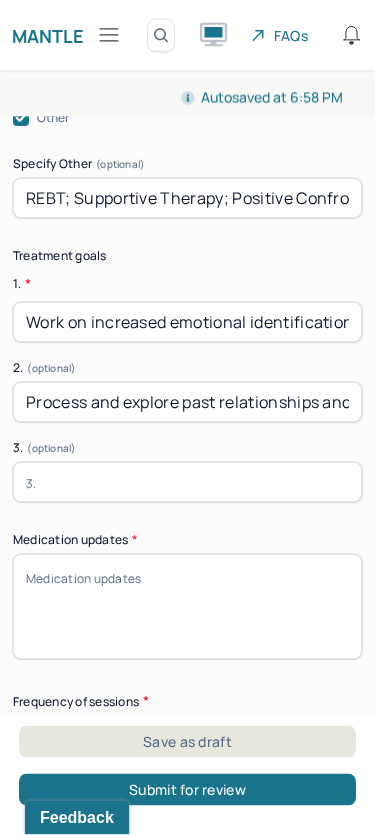 paste on "Work on identifying and decreasing anxiety and depressive symptoms." 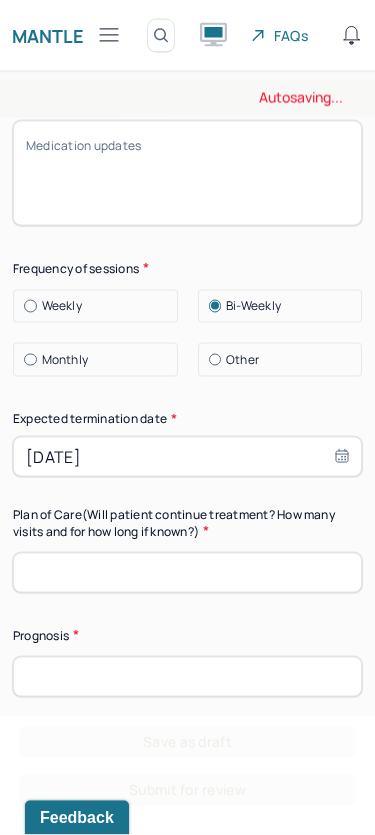 scroll, scrollTop: 7063, scrollLeft: 0, axis: vertical 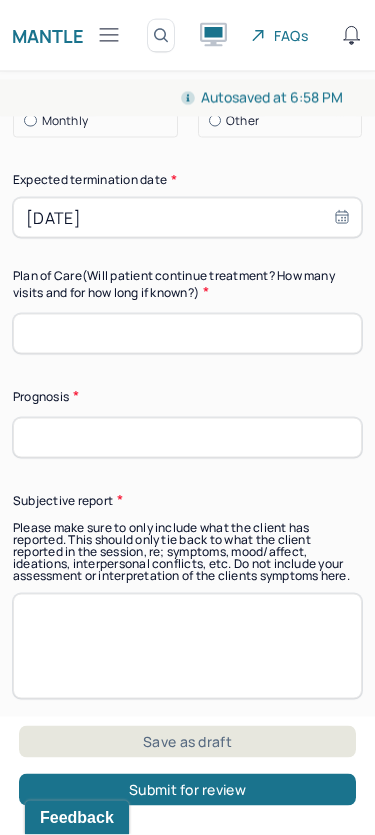 type on "Work on identifying and decreasing anxiety and depressive symptoms." 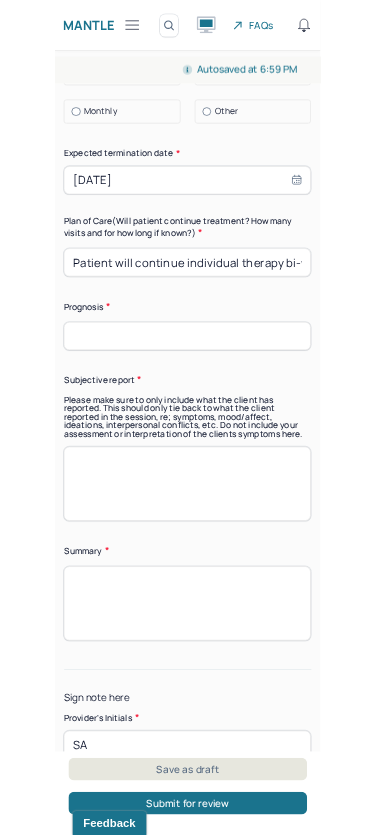 scroll, scrollTop: 7063, scrollLeft: 0, axis: vertical 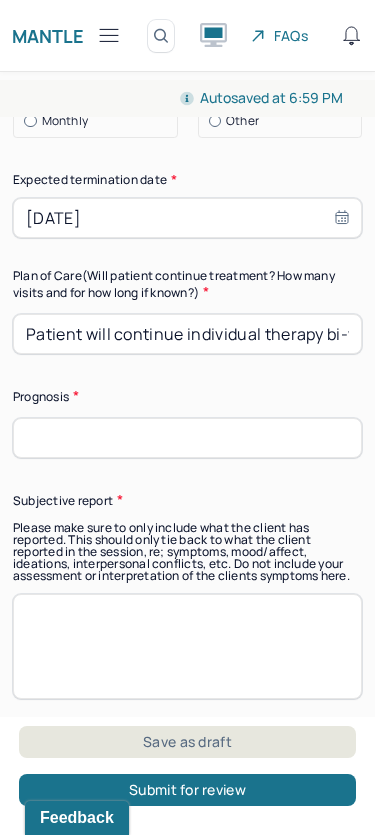 type on "Patient will continue individual therapy bi-weekly for as long as needed clinically. Patient is not expected to terminate anytime soon and is expected to continue for at least a year, if not more, being seen on a bi-weekly cadence." 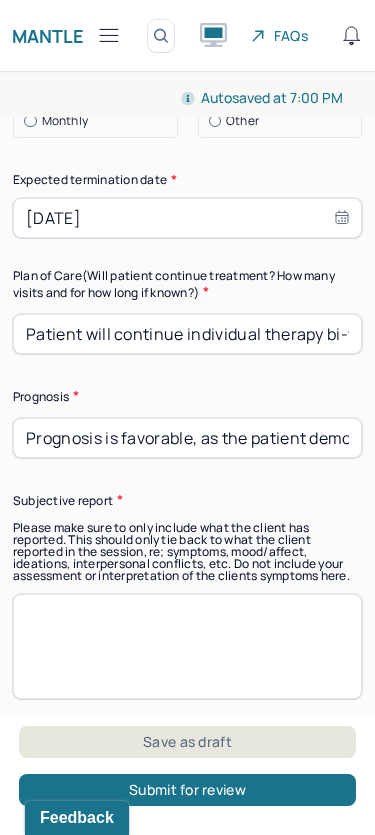 click on "Prognosis is favorable, as the patient demonstrates insight into the nature of their anxiety and depressive symptoms. This level of psychological-mindedness suggests strong potential for therapeutic gains. The patient is likely to benefit from continued cognitive behavioral interventions and targeted psychoeducation aimed at enhancing self-awareness, identifying triggers, and strengthening symptom management skills." at bounding box center (187, 438) 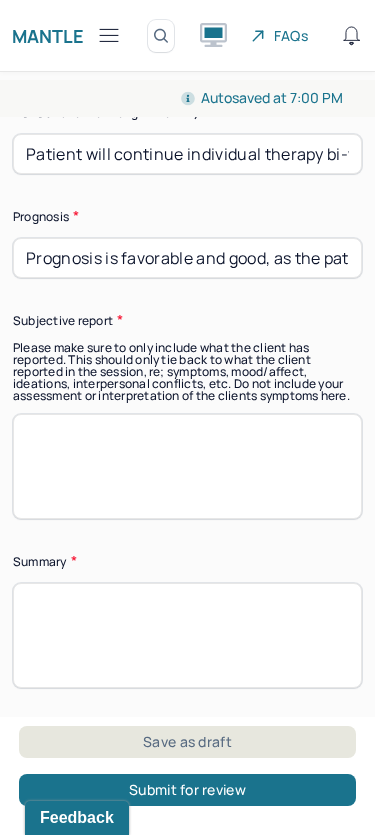 scroll, scrollTop: 7240, scrollLeft: 0, axis: vertical 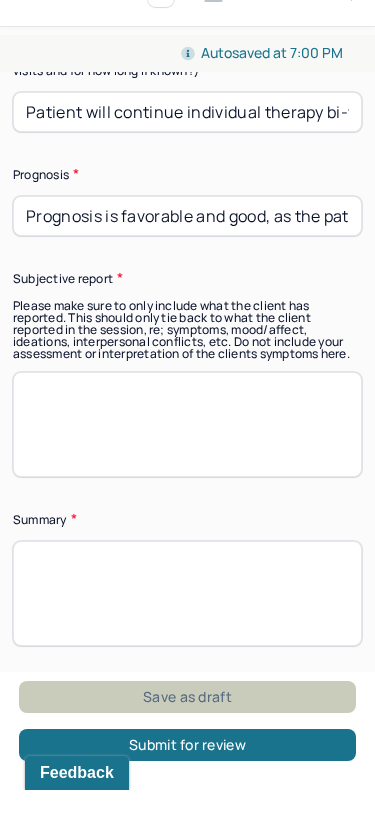 type on "Prognosis is favorable and good, as the patient demonstrates insight into the nature of their anxiety and depressive symptoms. This level of psychological-mindedness suggests strong potential for therapeutic gains. The patient is likely to benefit from continued cognitive behavioral interventions and targeted psychoeducation aimed at enhancing self-awareness, identifying triggers, and strengthening symptom management skills." 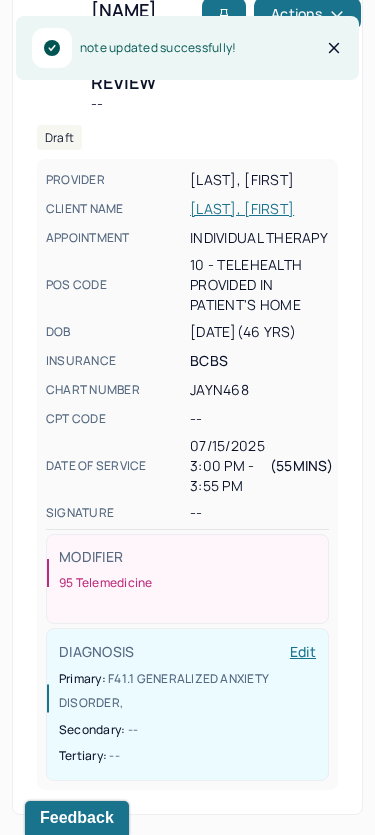 scroll, scrollTop: 0, scrollLeft: 0, axis: both 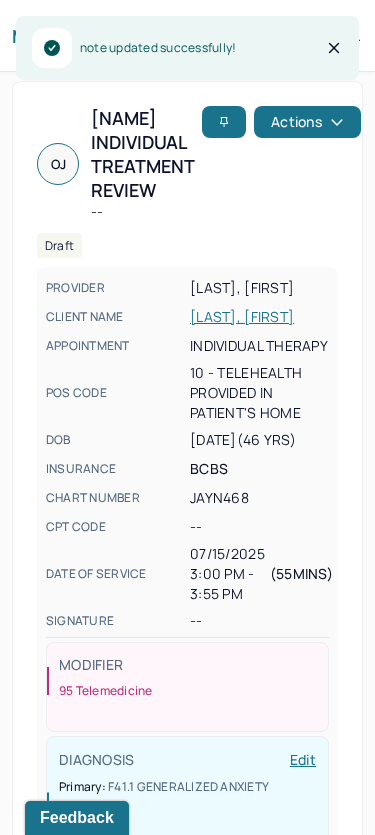 click 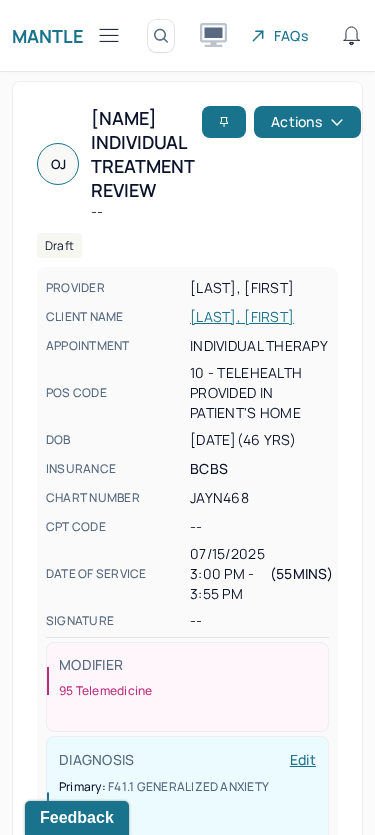 click 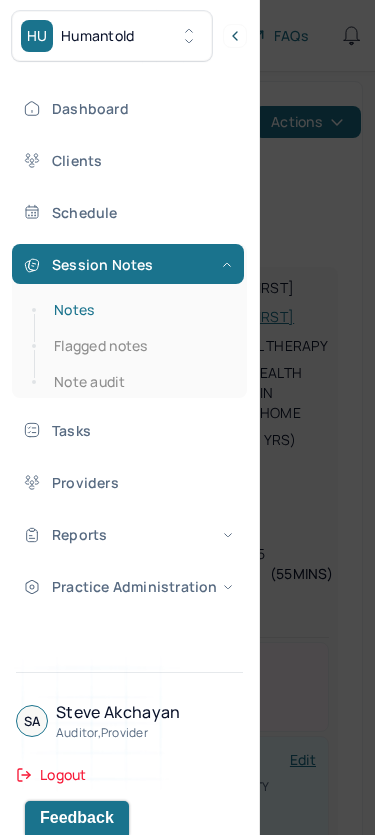 click on "Notes" at bounding box center [139, 310] 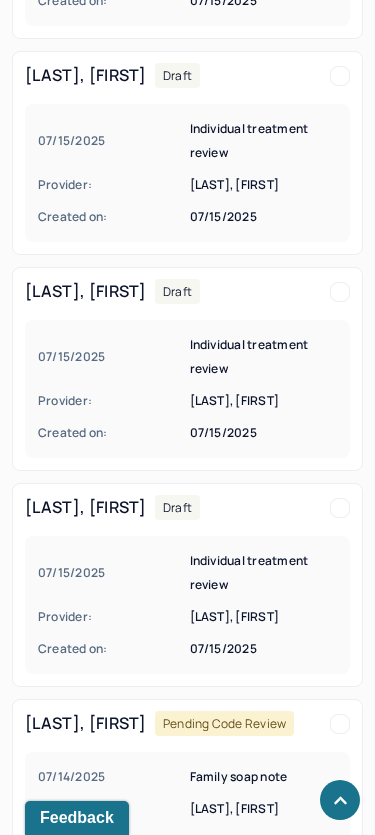 scroll, scrollTop: 2544, scrollLeft: 0, axis: vertical 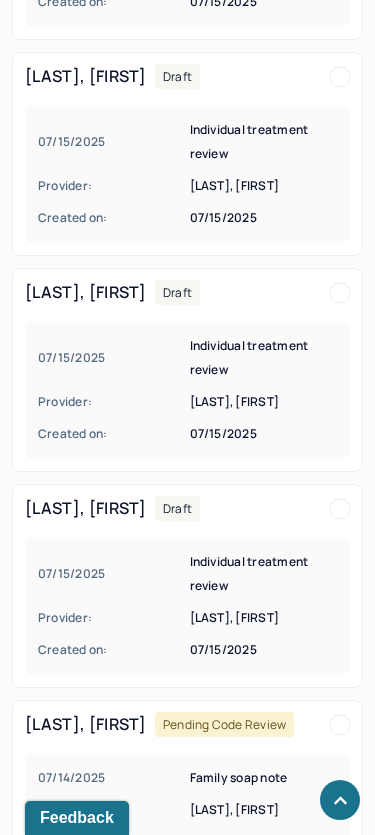 click on "Provider:" at bounding box center (112, 402) 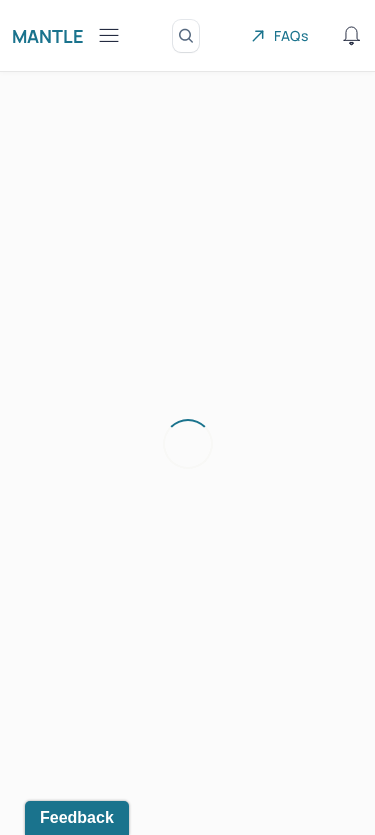 scroll, scrollTop: 0, scrollLeft: 0, axis: both 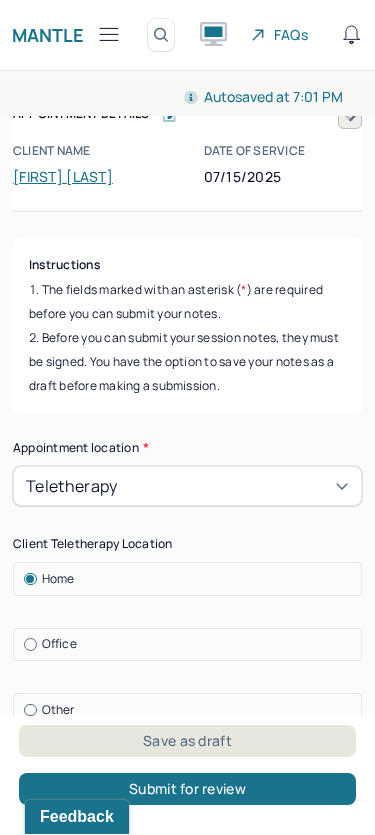 click 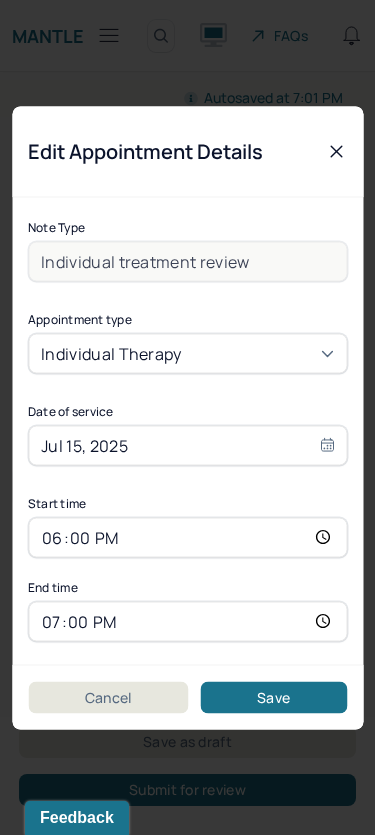 click on "18:00" at bounding box center [187, 537] 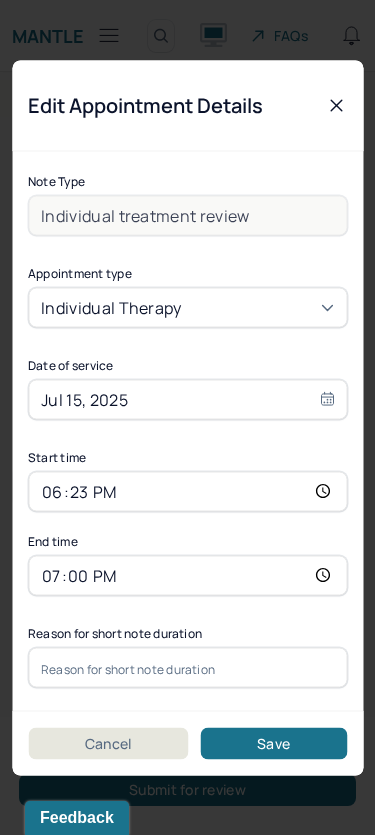 type on "18:22" 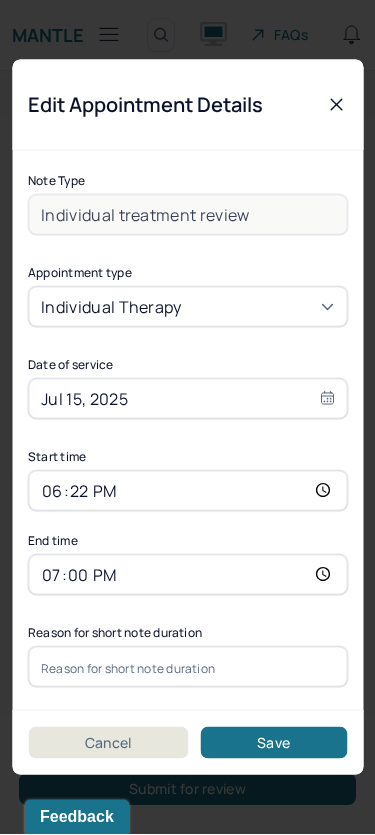 scroll, scrollTop: 1, scrollLeft: 0, axis: vertical 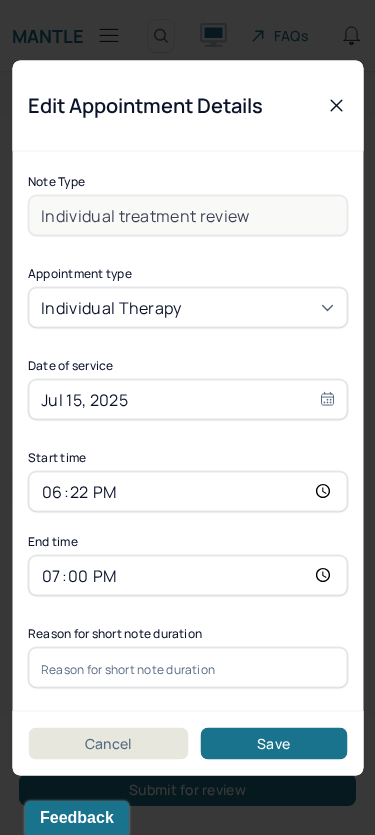 drag, startPoint x: 3, startPoint y: 509, endPoint x: 196, endPoint y: 550, distance: 197.30687 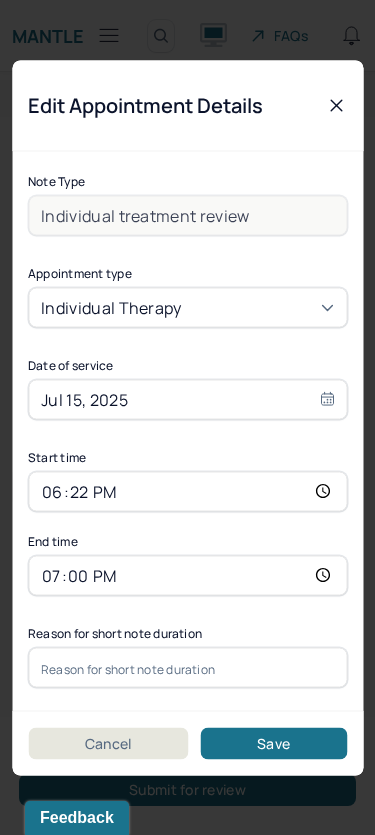 click on "HU Humantold       Dashboard Clients Schedule Session Notes Notes Flagged notes Note audit Tasks Providers Reports Practice Administration SA Steve   Akchayan auditor,provider   Logout Mantle     Edit Note   Search by client name, chart number     FAQs     SA Steve Autosaved at 7:01 PM Appointment Details     Client name Victoria Beauvais Date of service 07/15/2025 Time 6:00pm - 7:00pm Duration 1hr Appointment type individual therapy Provider name Steve Akchayan Modifier 1 95 Telemedicine Note type Individual treatment review Appointment Details     Client name Victoria Beauvais Date of service 07/15/2025 Time 6:00pm - 7:00pm Duration 1hr Appointment type individual therapy Provider name Steve Akchayan Modifier 1 95 Telemedicine Note type Individual treatment review Instructions The fields marked with an asterisk ( * ) are required before you can submit your notes. Appointment location * Teletherapy Client Teletherapy Location Home Office Other Provider Teletherapy Location Home *" at bounding box center [187, 417] 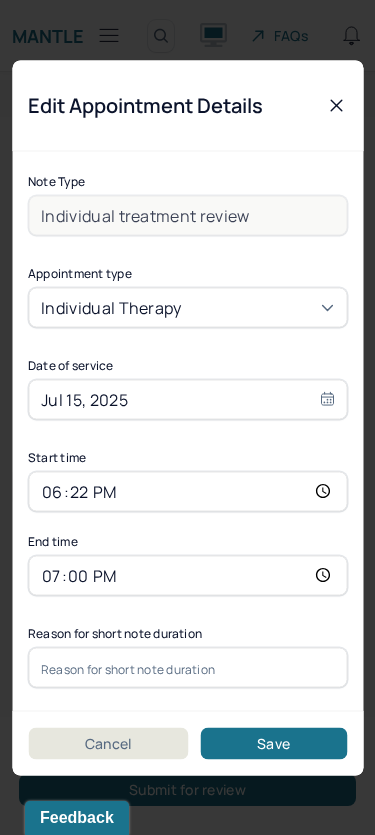 click on "19:00" at bounding box center (187, 575) 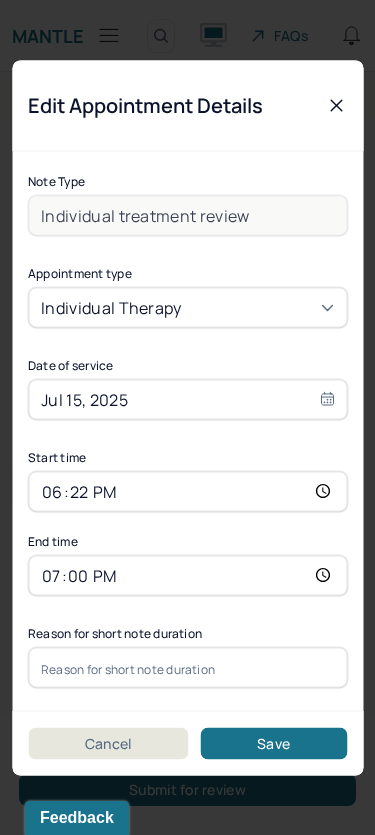 type on "19:17" 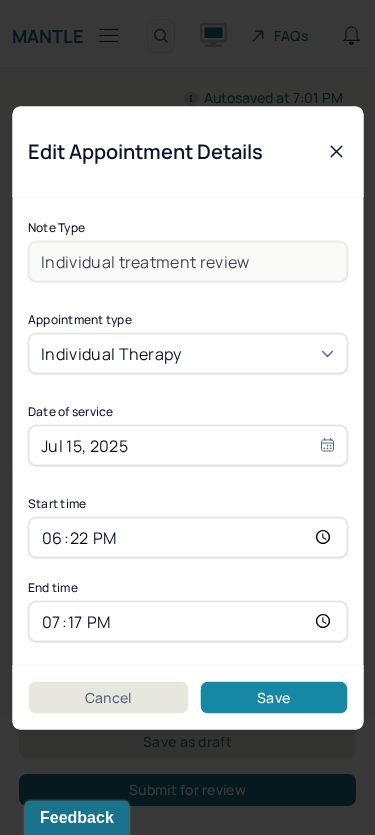 click on "Save" at bounding box center [273, 697] 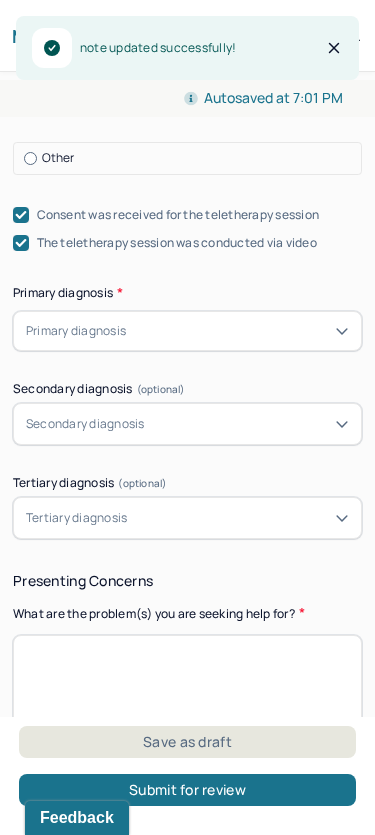 scroll, scrollTop: 811, scrollLeft: 0, axis: vertical 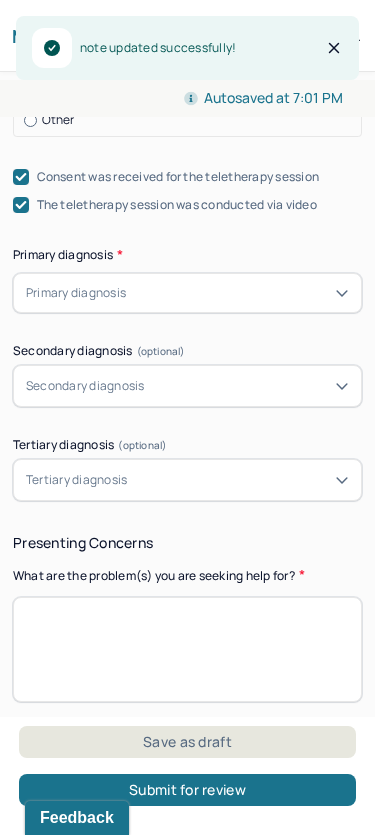 click on "Primary diagnosis" at bounding box center [76, 293] 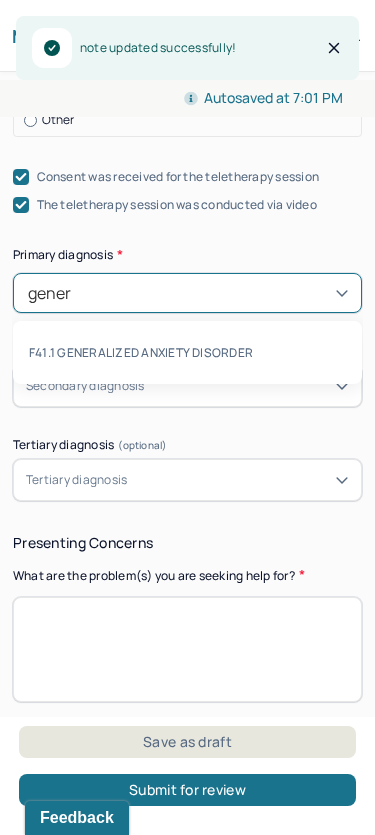 click on "F41.1 GENERALIZED ANXIETY DISORDER" at bounding box center (187, 352) 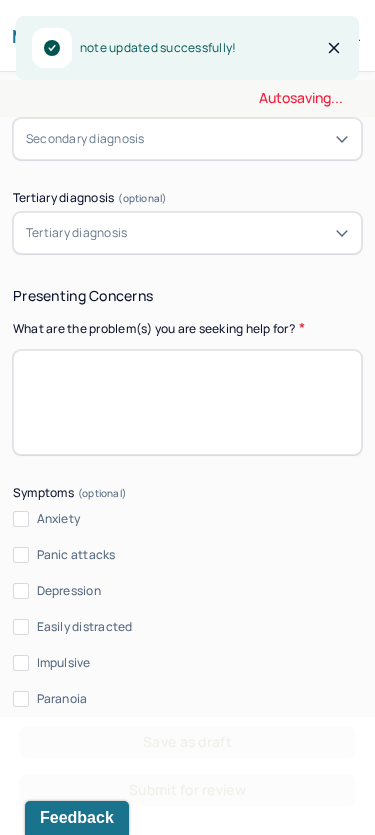 scroll, scrollTop: 1248, scrollLeft: 0, axis: vertical 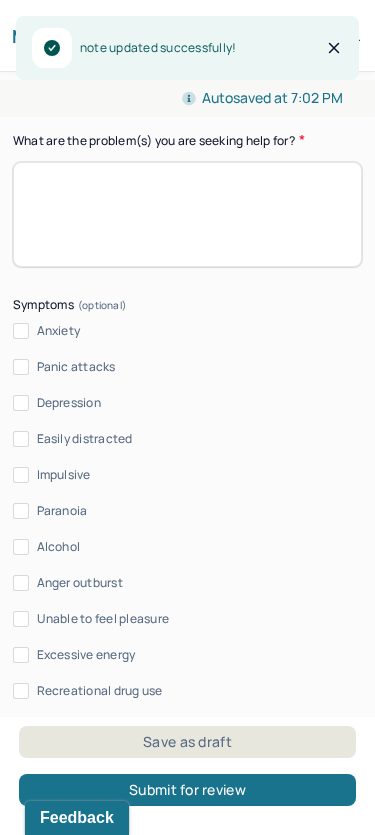 click on "Anxiety" at bounding box center (21, 331) 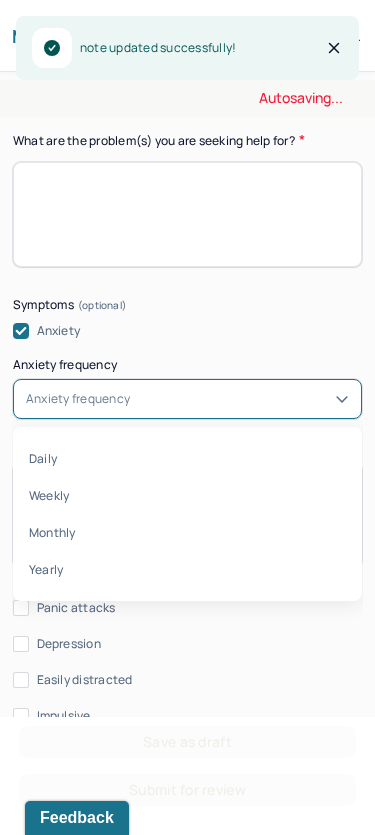 click on "Anxiety frequency" at bounding box center [78, 399] 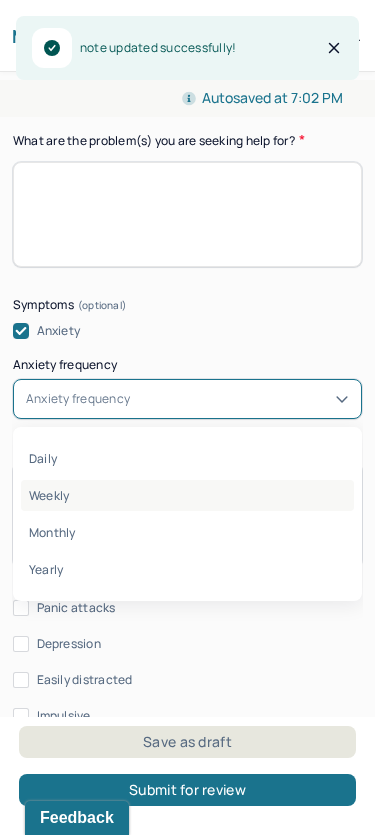 click on "Weekly" at bounding box center [187, 495] 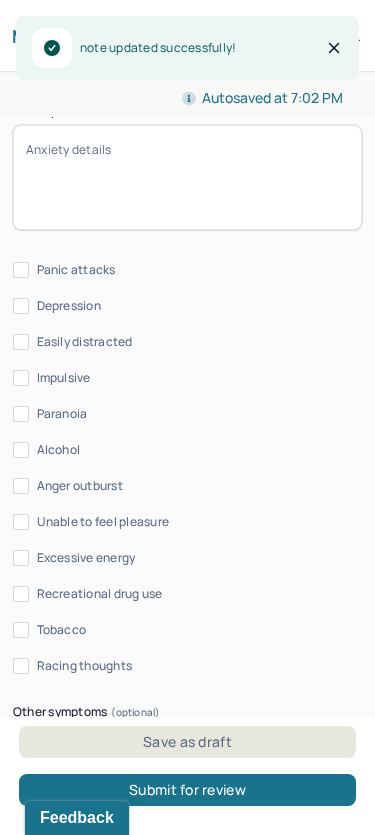 scroll, scrollTop: 1598, scrollLeft: 0, axis: vertical 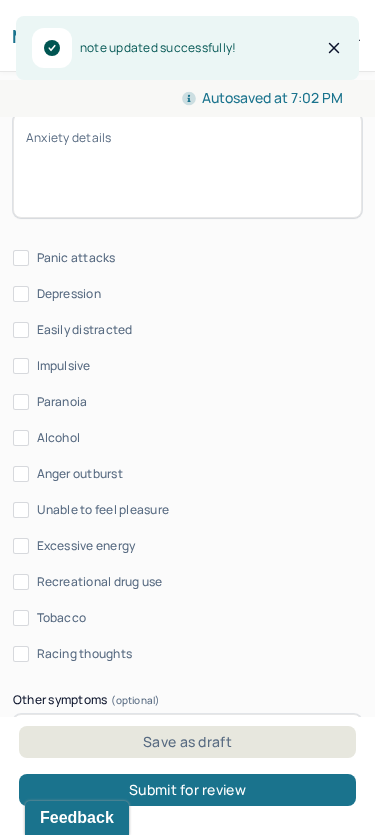 click on "Depression" at bounding box center (21, 294) 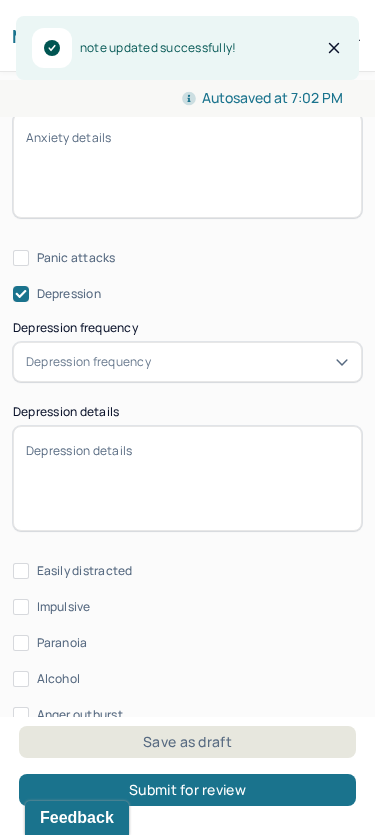 click on "Depression frequency" at bounding box center [88, 362] 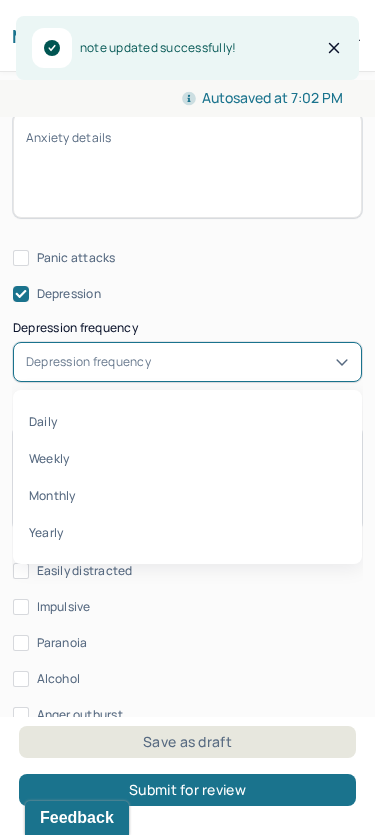 click on "Monthly" at bounding box center [187, 495] 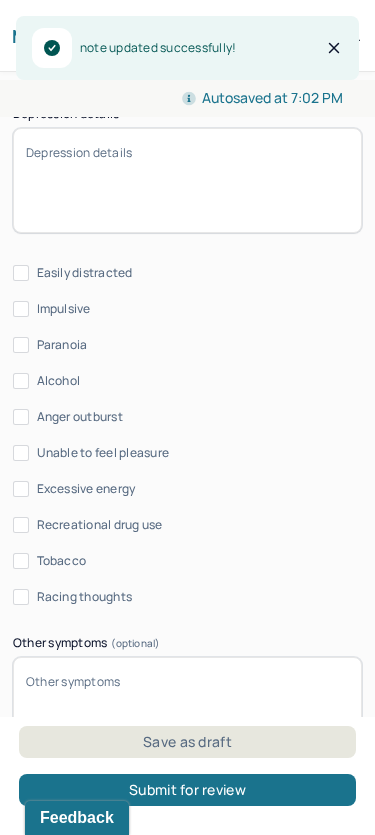 scroll, scrollTop: 1901, scrollLeft: 0, axis: vertical 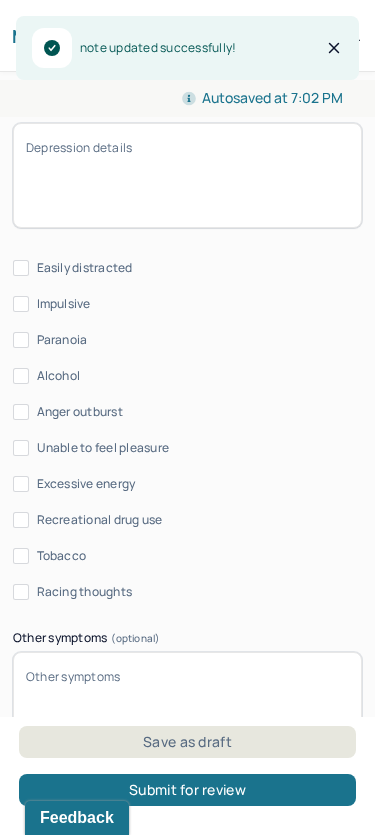 click on "Alcohol" at bounding box center [21, 376] 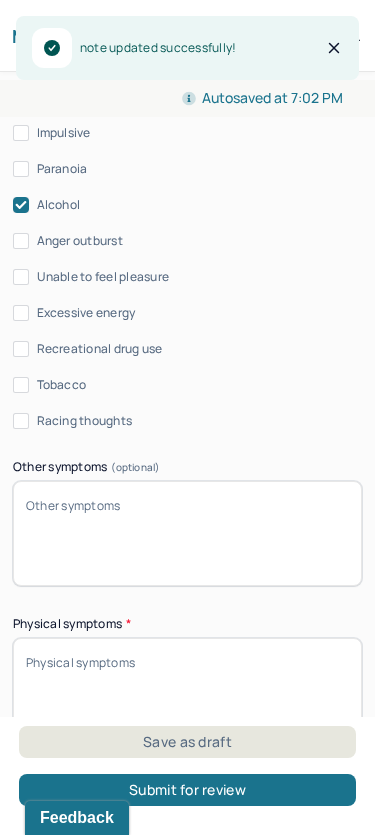 scroll, scrollTop: 2084, scrollLeft: 0, axis: vertical 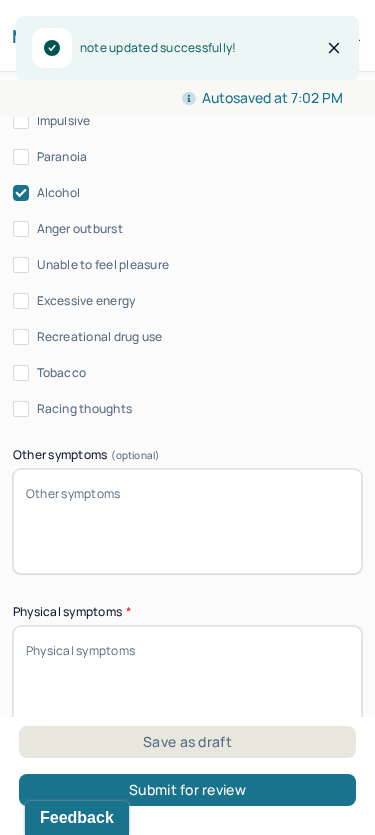 click on "Racing thoughts" at bounding box center (21, 409) 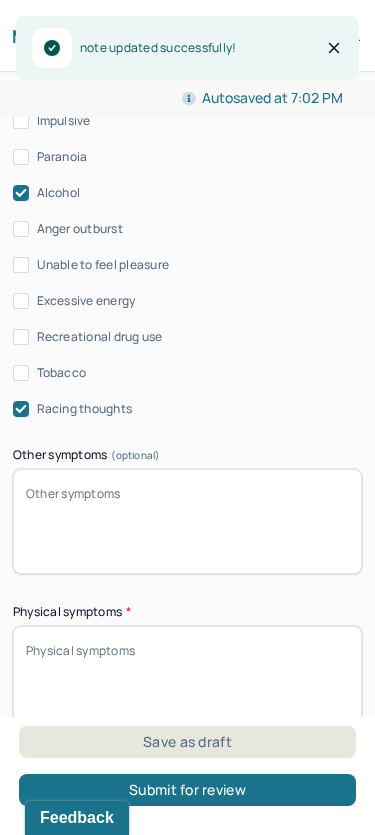 click on "Other symptoms (optional)" at bounding box center [187, 521] 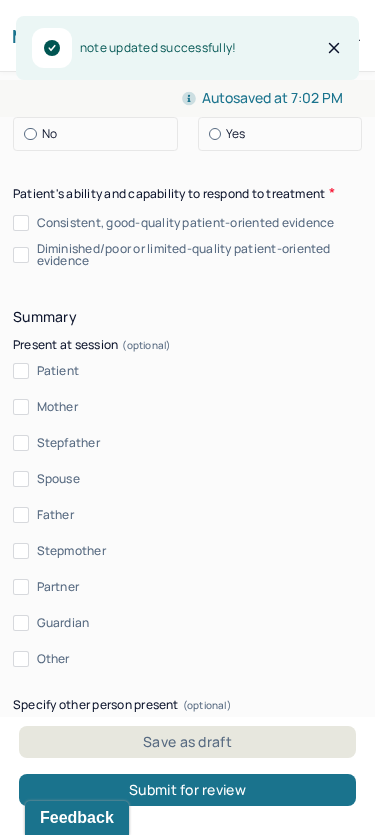 scroll, scrollTop: 5170, scrollLeft: 0, axis: vertical 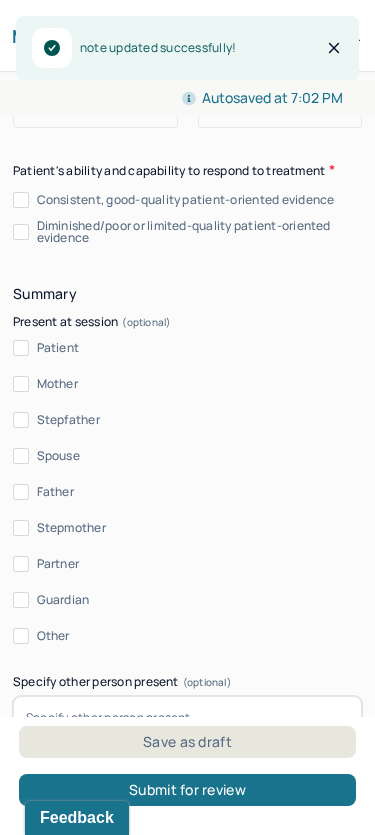 type on "Alcohol use is socially and patient reports no disordered use." 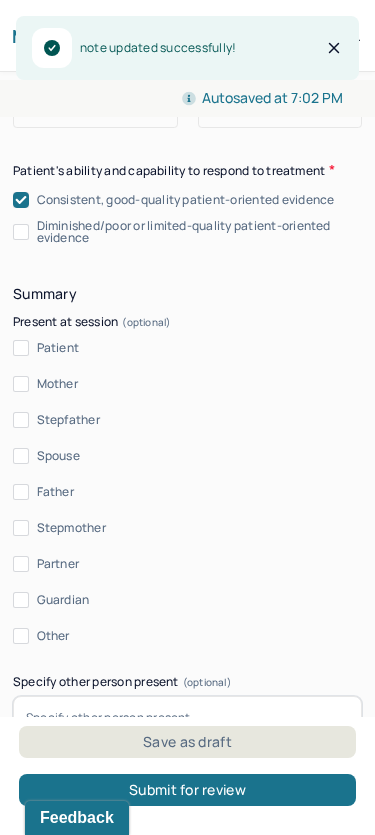 click on "Patient" at bounding box center (21, 348) 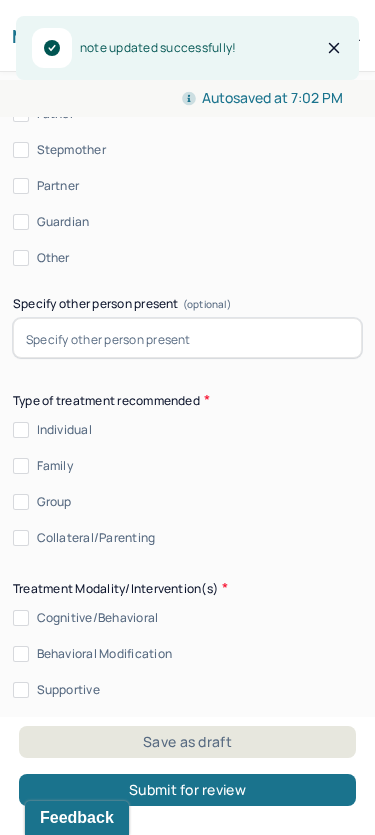 scroll, scrollTop: 5553, scrollLeft: 0, axis: vertical 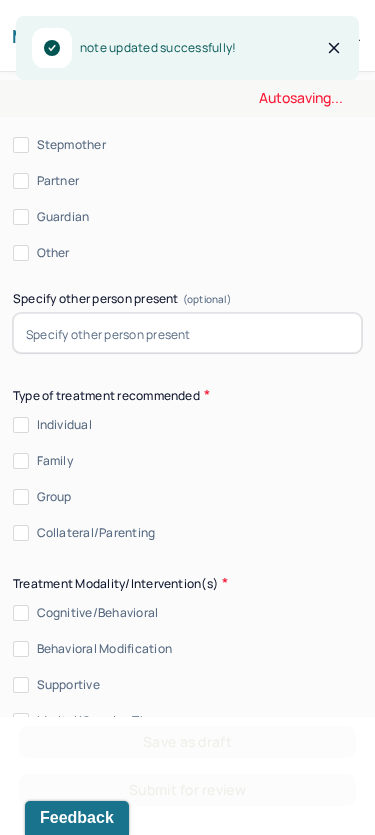 drag, startPoint x: 113, startPoint y: 332, endPoint x: 89, endPoint y: 309, distance: 33.24154 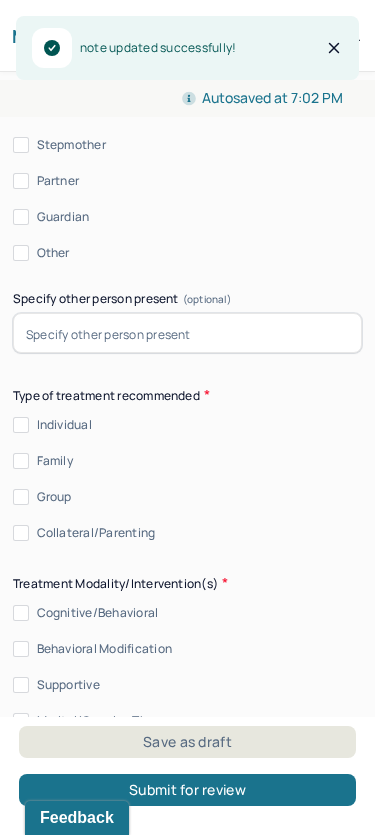 click on "Other" at bounding box center (21, 253) 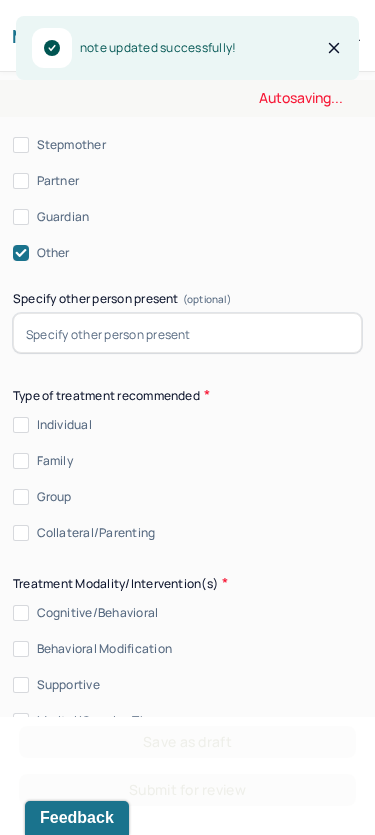 click 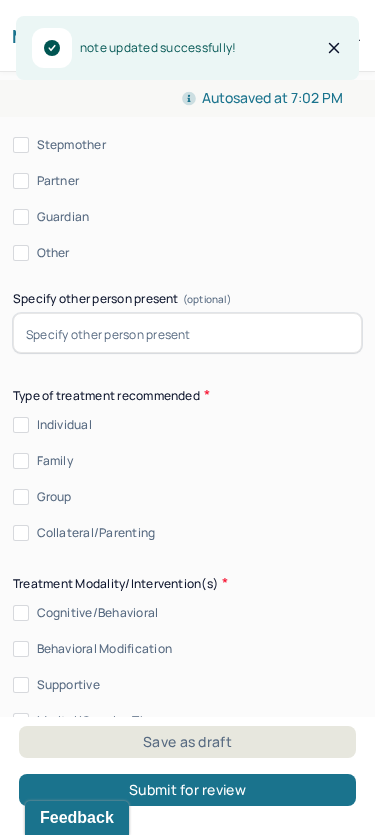 scroll, scrollTop: 5663, scrollLeft: 0, axis: vertical 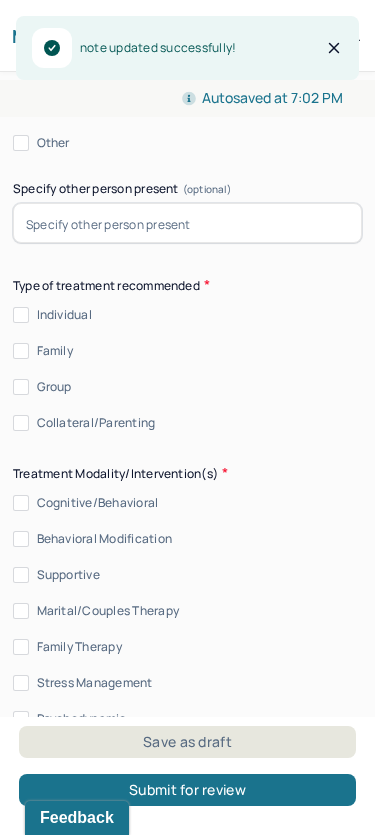 click on "Individual" at bounding box center [21, 315] 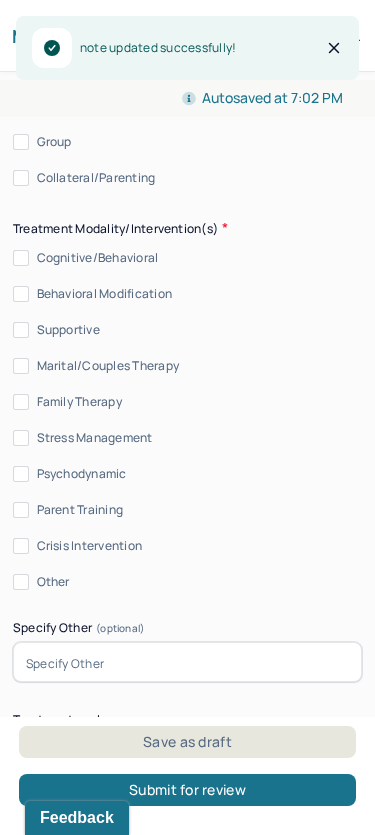 scroll, scrollTop: 5911, scrollLeft: 0, axis: vertical 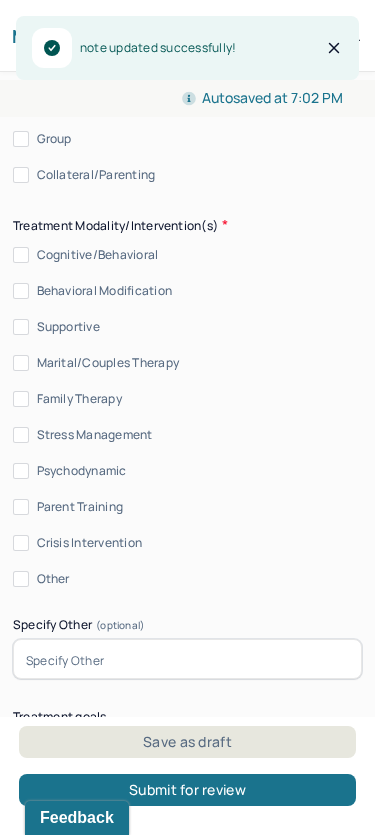 click on "Cognitive/Behavioral" at bounding box center (21, 255) 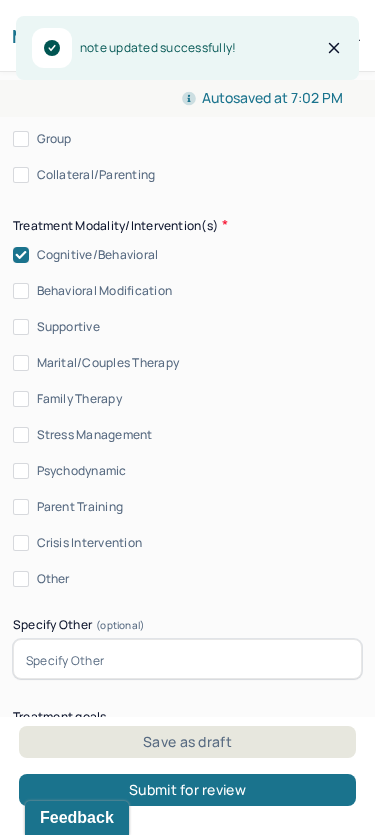 click on "Supportive" at bounding box center [21, 327] 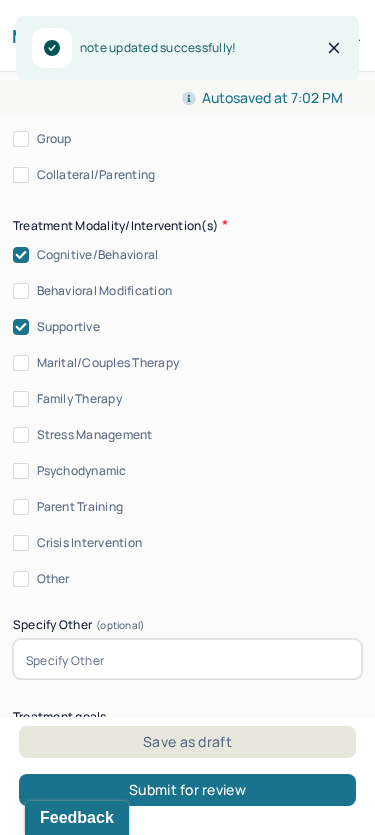 click on "Other" at bounding box center [21, 579] 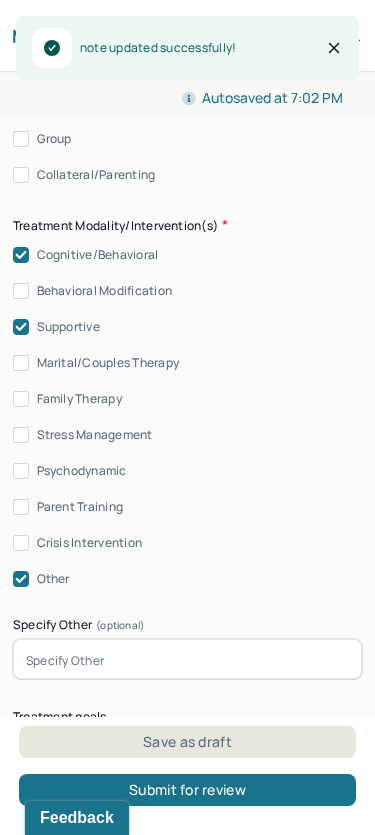 click at bounding box center [187, 659] 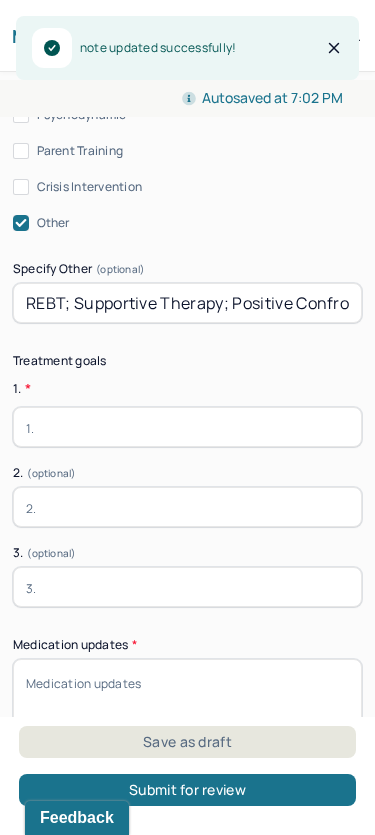 scroll, scrollTop: 6396, scrollLeft: 0, axis: vertical 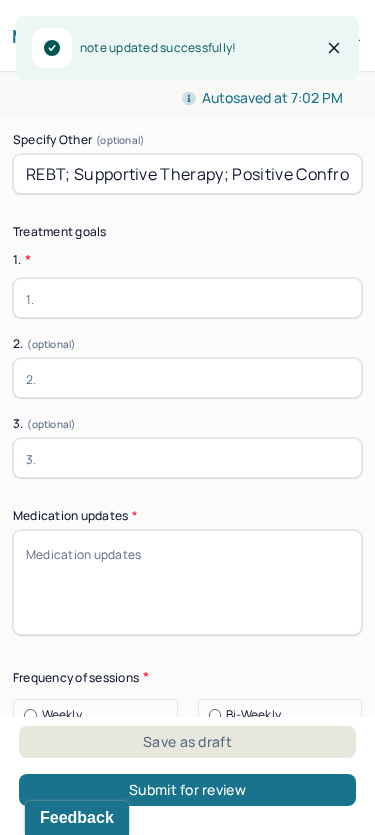 type on "REBT; Supportive Therapy; Positive Confrontation" 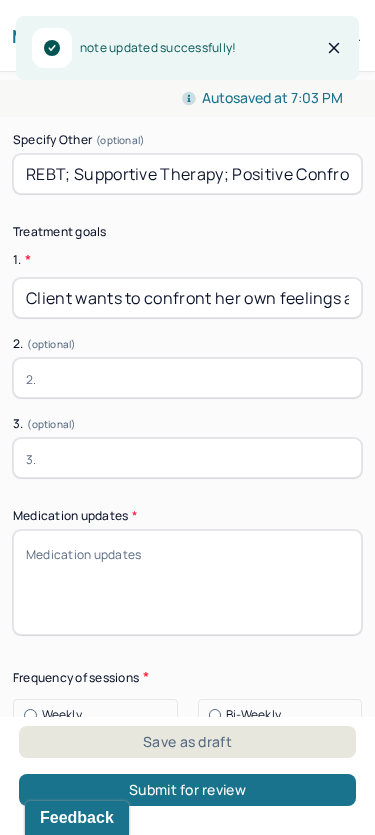 type on "Client wants to confront her own feelings and thoughts in the present." 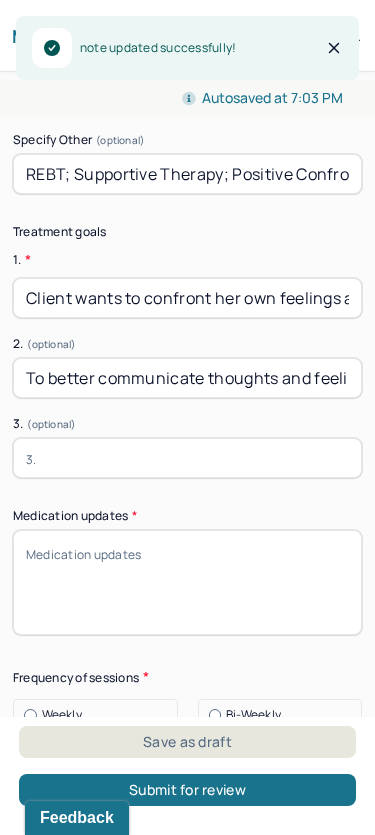 type on "To better communicate thoughts and feelings to others." 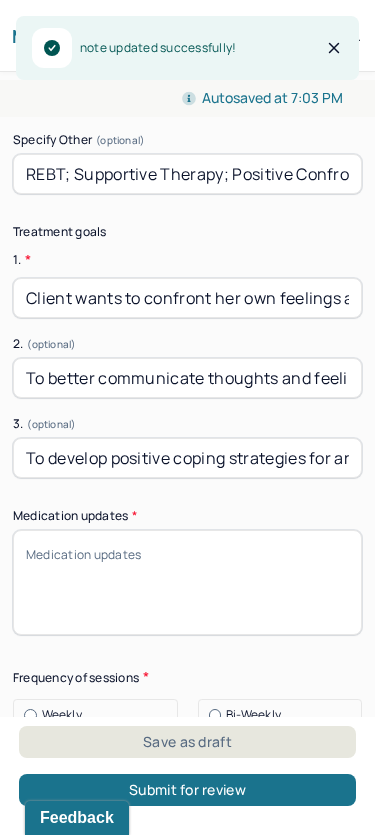 scroll, scrollTop: 6737, scrollLeft: 0, axis: vertical 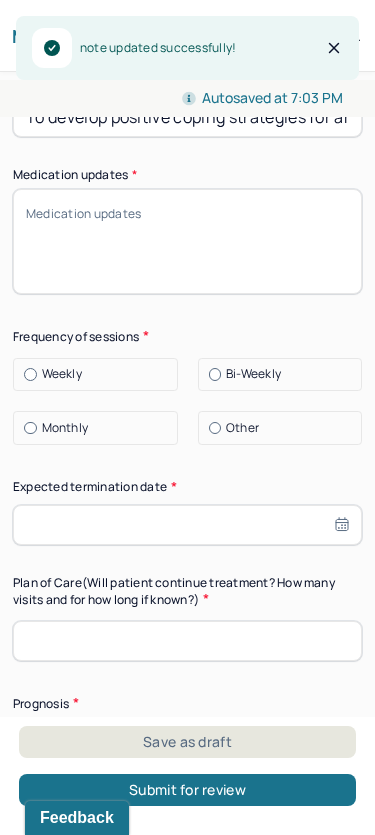 type on "To develop positive coping strategies for anxiety." 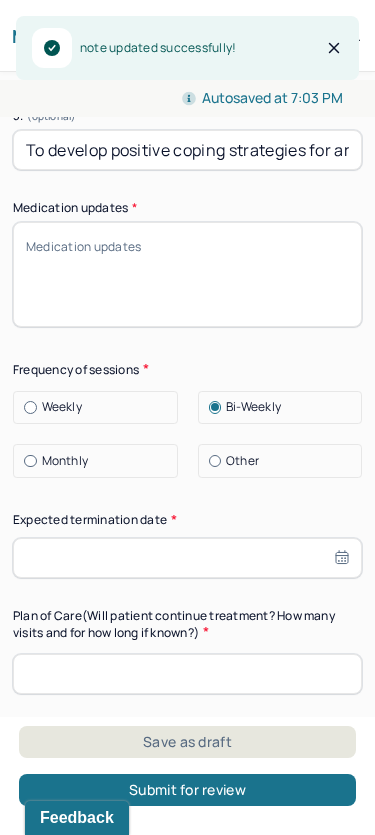 scroll, scrollTop: 6681, scrollLeft: 0, axis: vertical 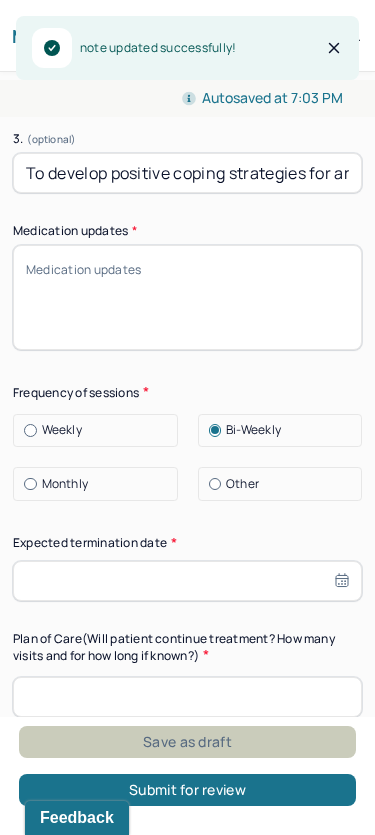 click on "Save as draft" at bounding box center (187, 742) 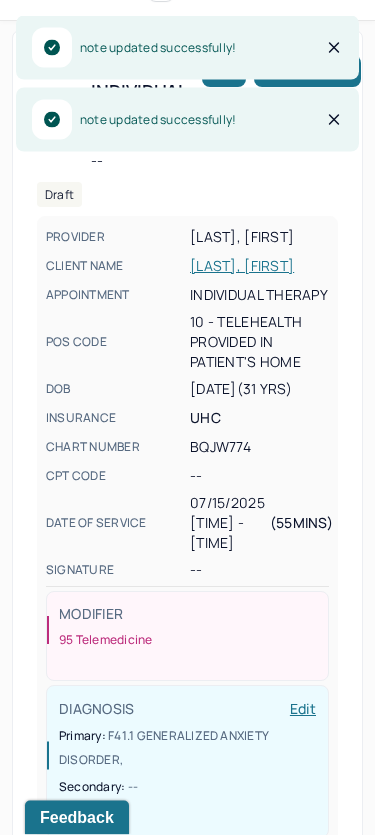 scroll, scrollTop: 0, scrollLeft: 0, axis: both 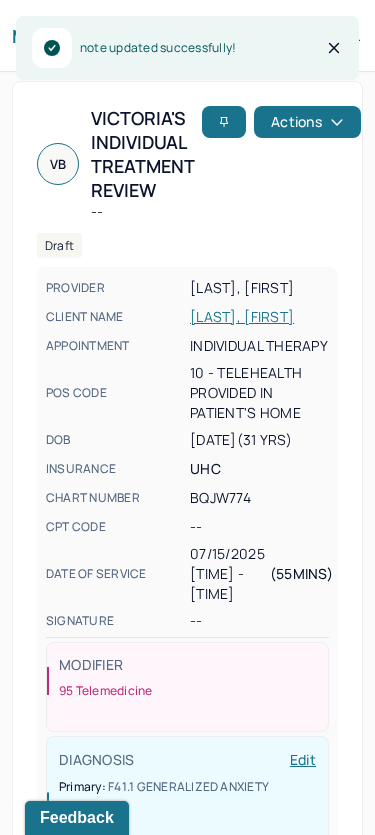 click on "FAQs     SA Steve" at bounding box center [281, 35] 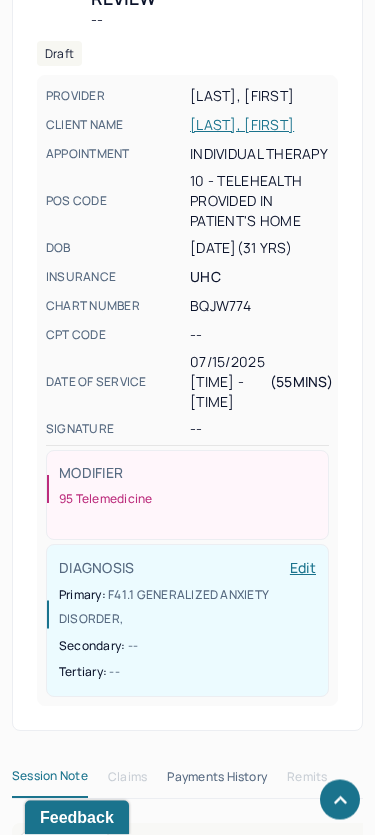 scroll, scrollTop: 0, scrollLeft: 0, axis: both 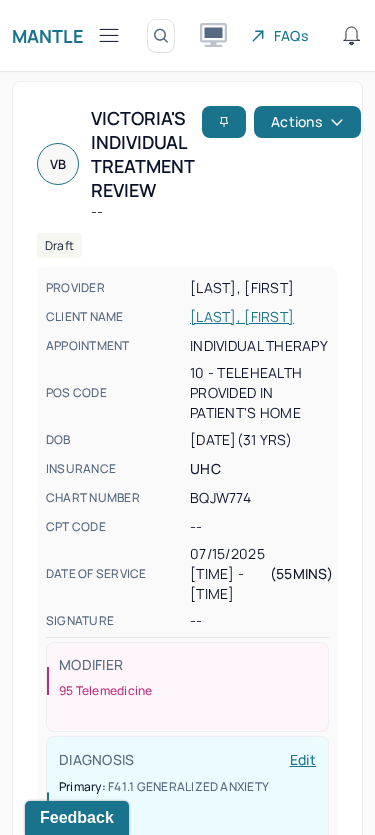 click at bounding box center (109, 35) 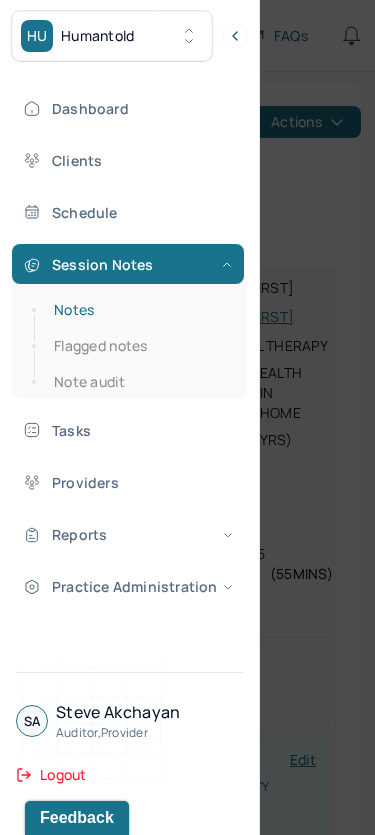 click on "Notes" at bounding box center [139, 310] 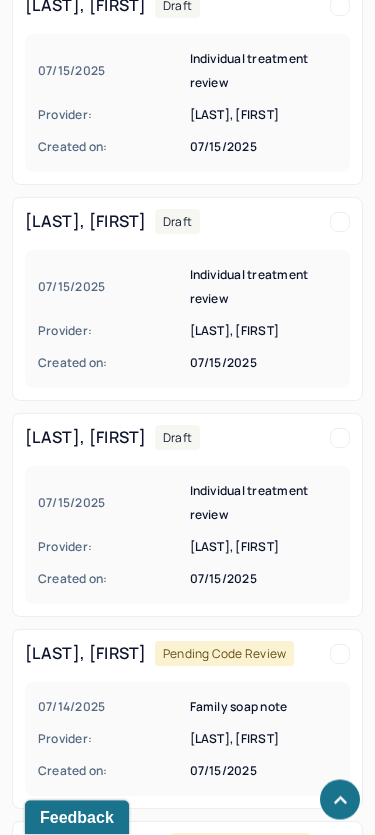 scroll, scrollTop: 2618, scrollLeft: 0, axis: vertical 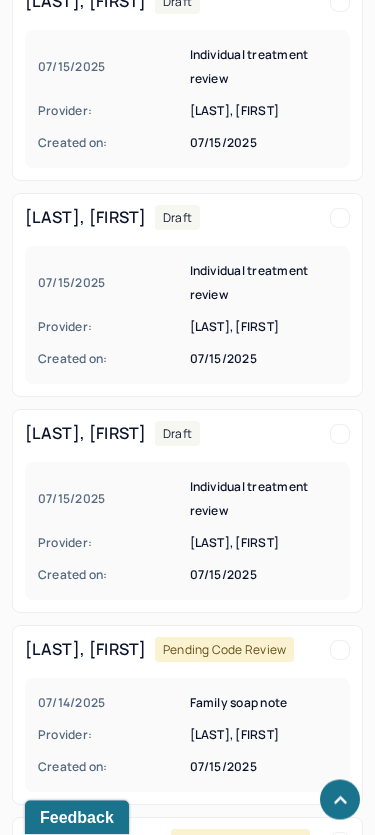 click on "07/15/2025 Individual treatment review Provider: AKCHAYAN, STEVE Created on: 07/15/2025" at bounding box center (187, 316) 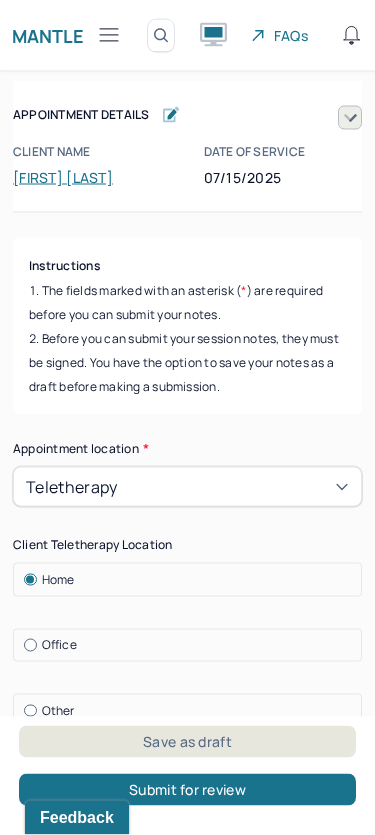 scroll, scrollTop: 0, scrollLeft: 0, axis: both 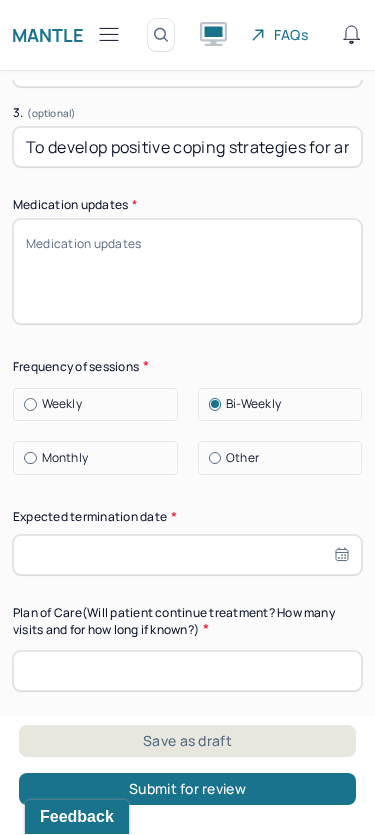 click on "Medication updates *" at bounding box center (187, 272) 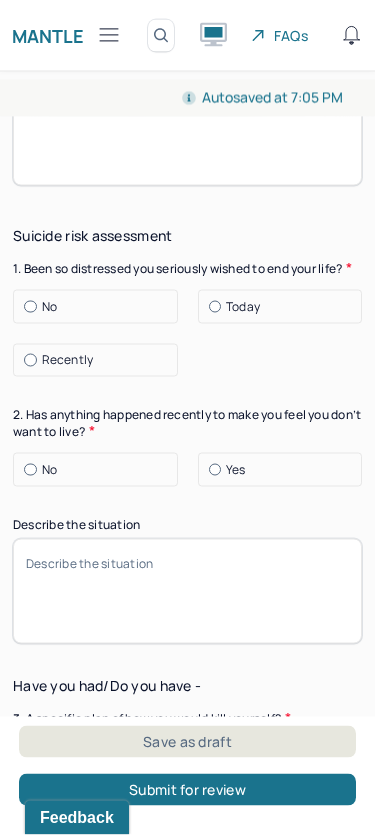 scroll, scrollTop: 3088, scrollLeft: 0, axis: vertical 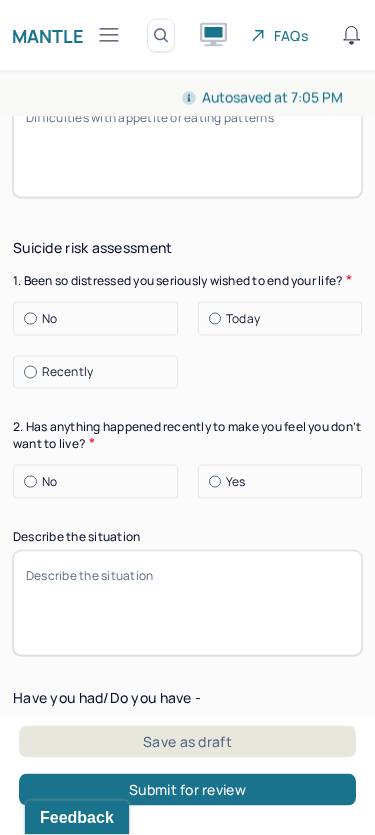 type on "Currently, psychiatrist reduced some medication dosages due to patient reporting feeling tired a lot during the day. Psychiatrist cut off Vyvanse." 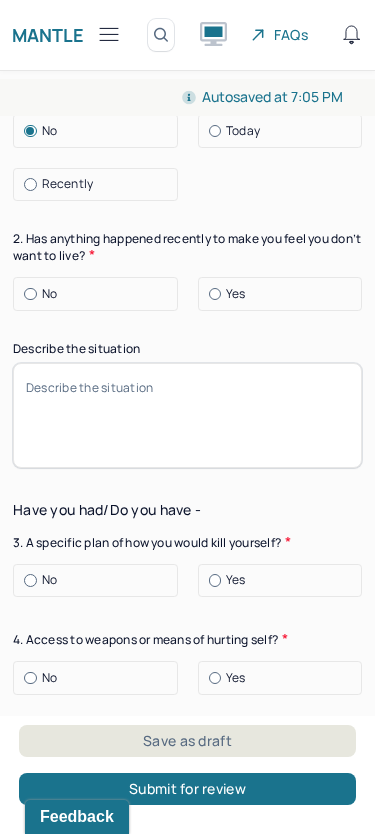 scroll, scrollTop: 3278, scrollLeft: 0, axis: vertical 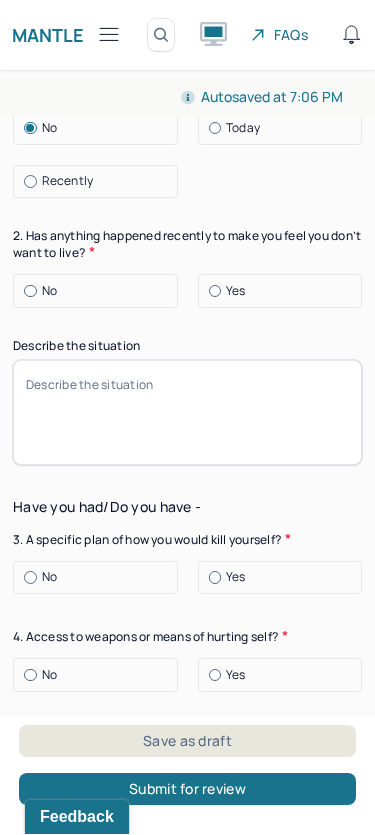 click at bounding box center [30, 292] 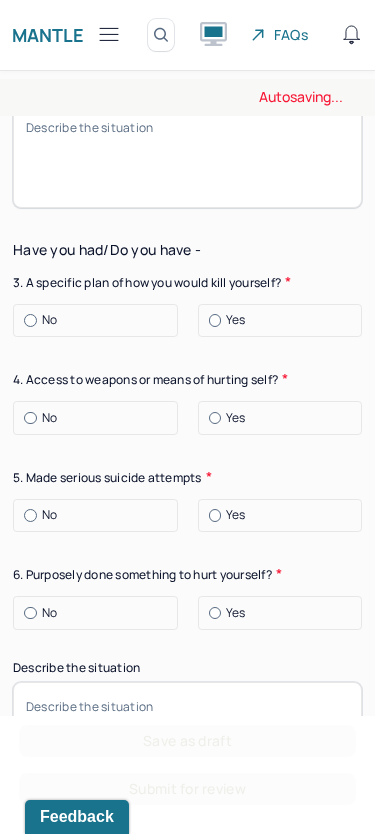 scroll, scrollTop: 3553, scrollLeft: 0, axis: vertical 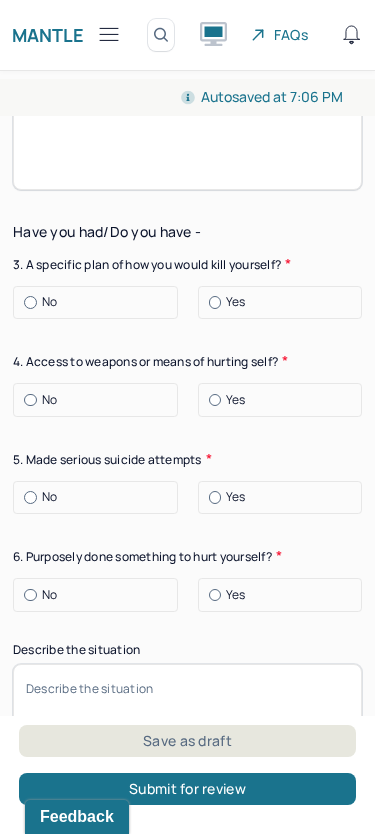 click at bounding box center [30, 303] 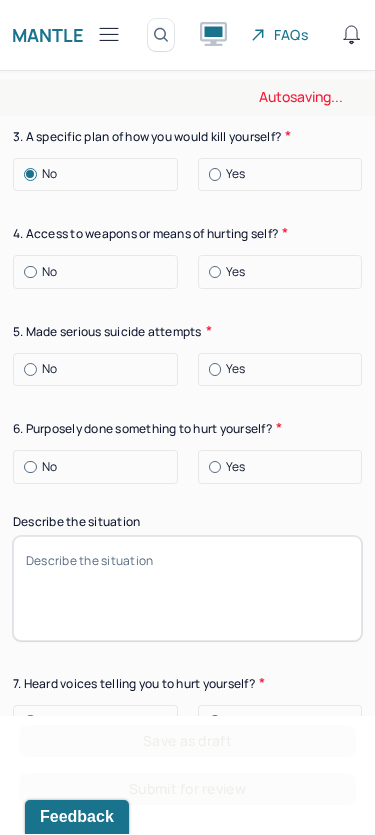 scroll, scrollTop: 3684, scrollLeft: 0, axis: vertical 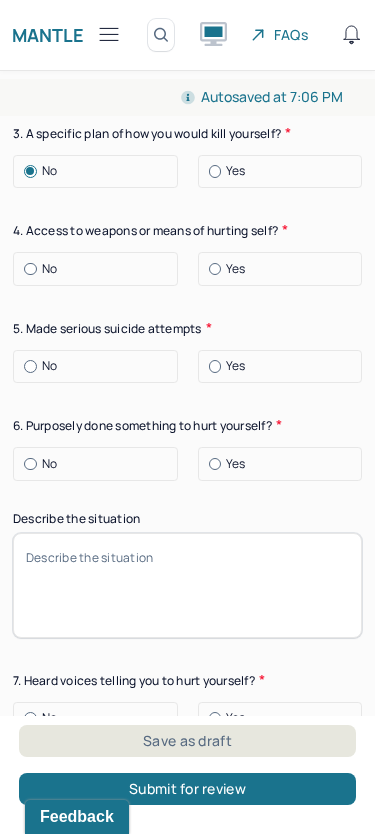 click at bounding box center [30, 270] 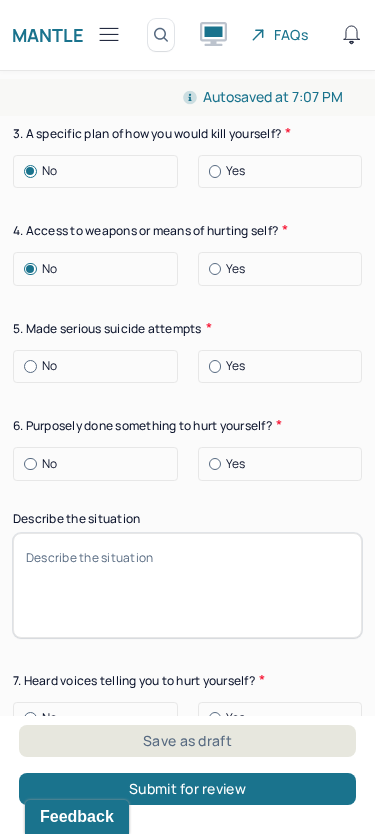 click at bounding box center (30, 367) 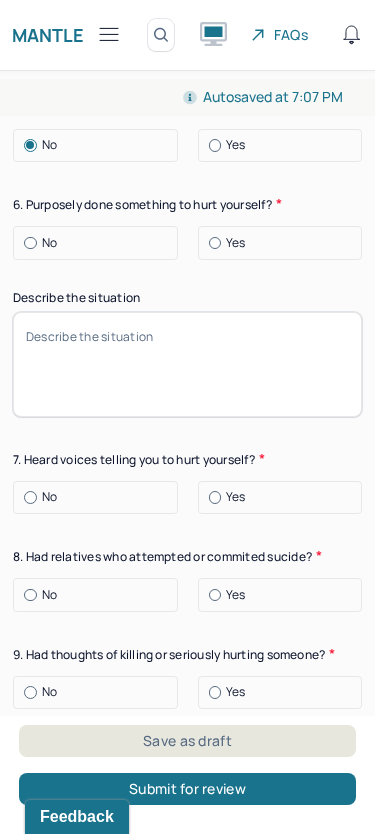 scroll, scrollTop: 3906, scrollLeft: 0, axis: vertical 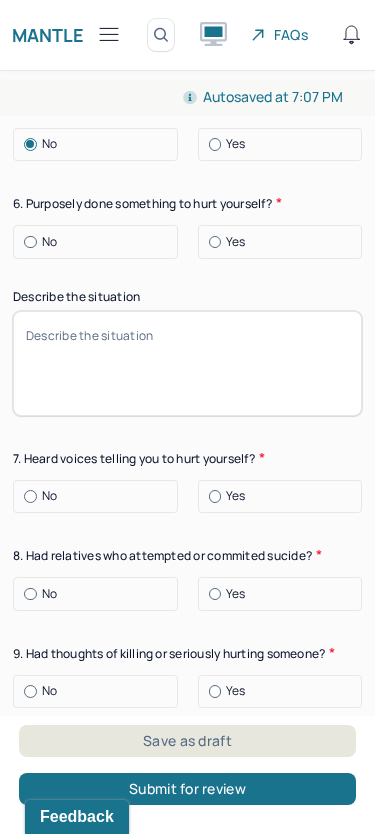 click at bounding box center (30, 243) 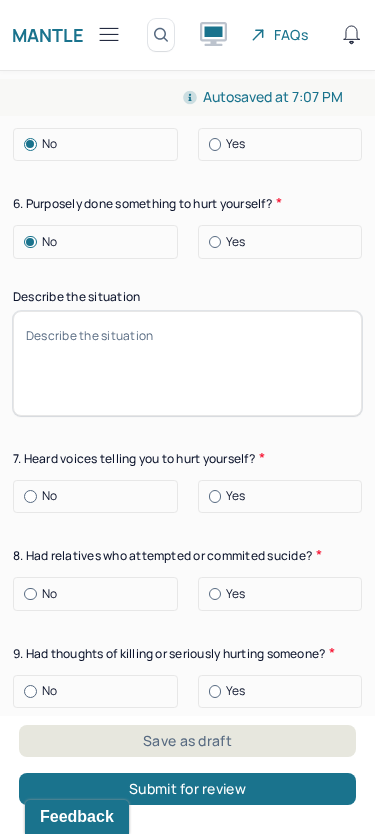 scroll, scrollTop: 4181, scrollLeft: 0, axis: vertical 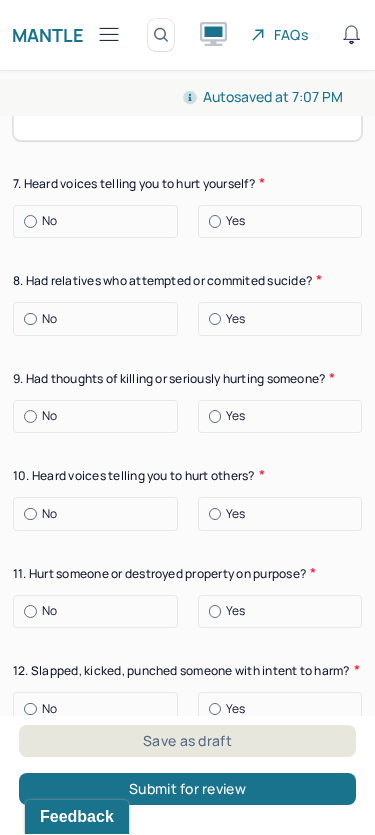 click at bounding box center (30, 222) 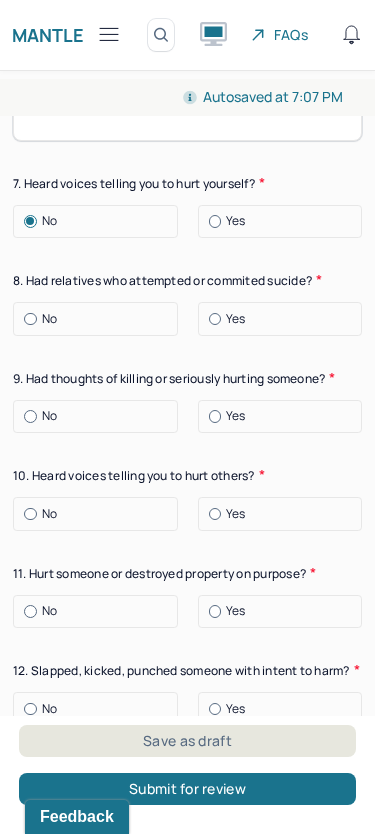 click at bounding box center (30, 320) 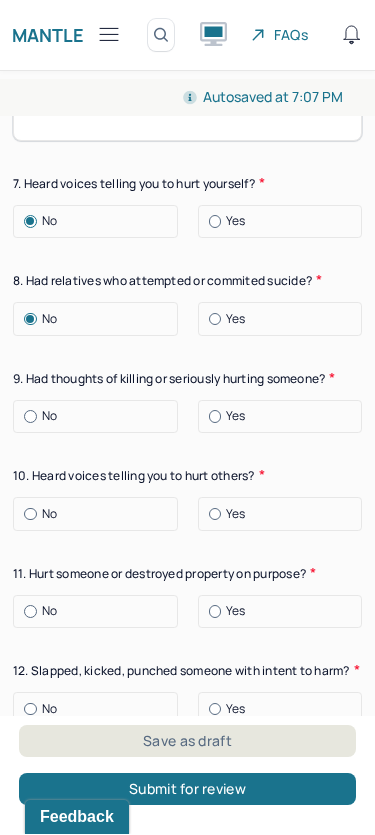 click at bounding box center [215, 320] 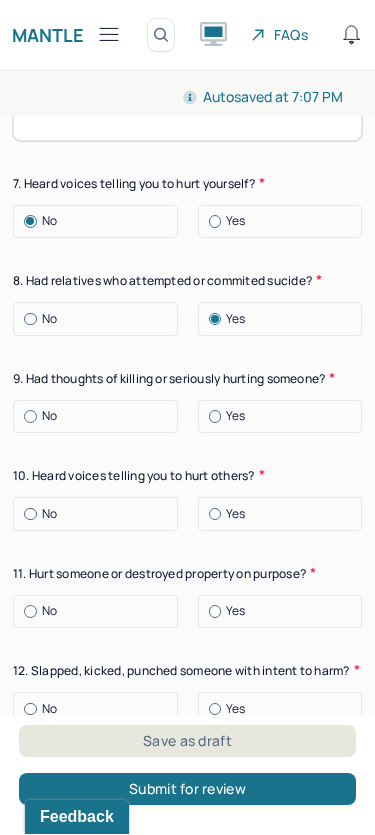 click at bounding box center (30, 320) 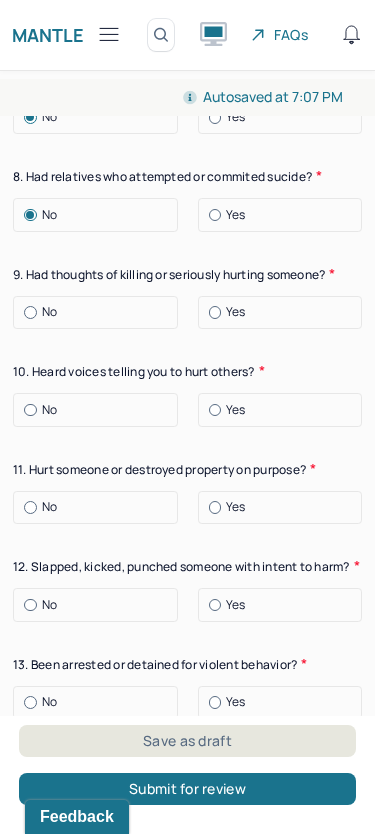 scroll, scrollTop: 4286, scrollLeft: 0, axis: vertical 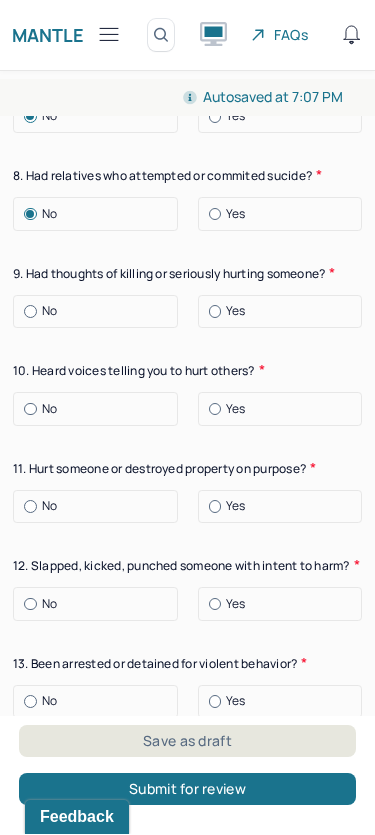 click at bounding box center [30, 312] 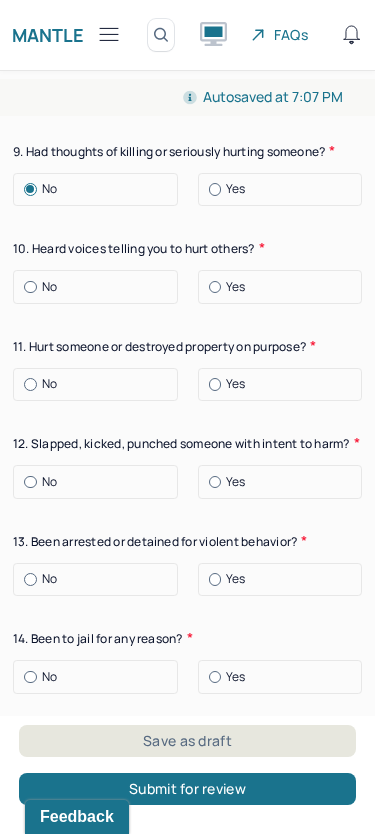 scroll, scrollTop: 4407, scrollLeft: 0, axis: vertical 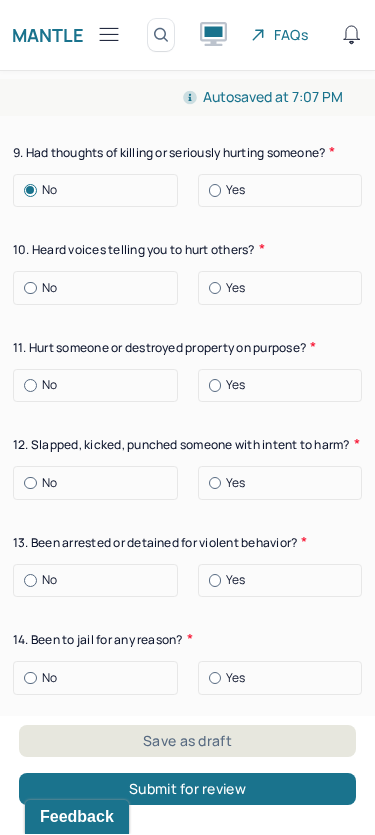 click at bounding box center (30, 289) 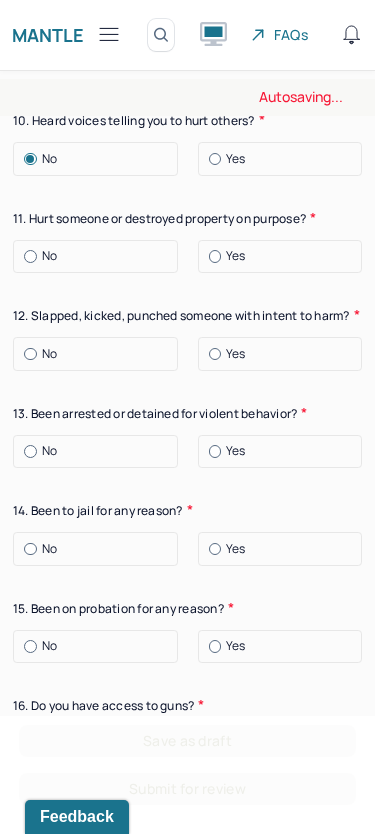 scroll, scrollTop: 4555, scrollLeft: 0, axis: vertical 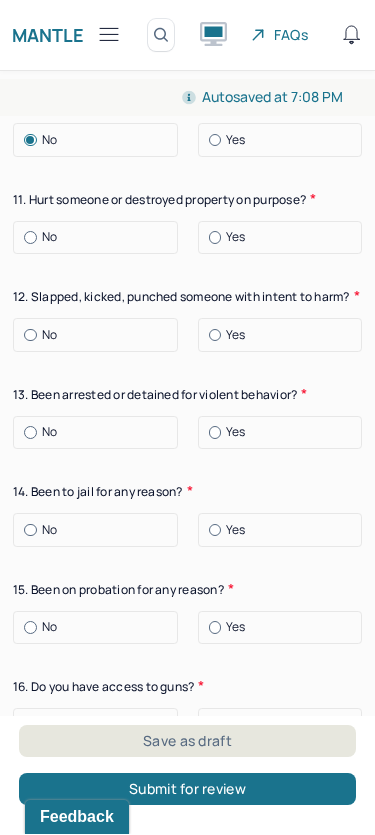 click at bounding box center [30, 238] 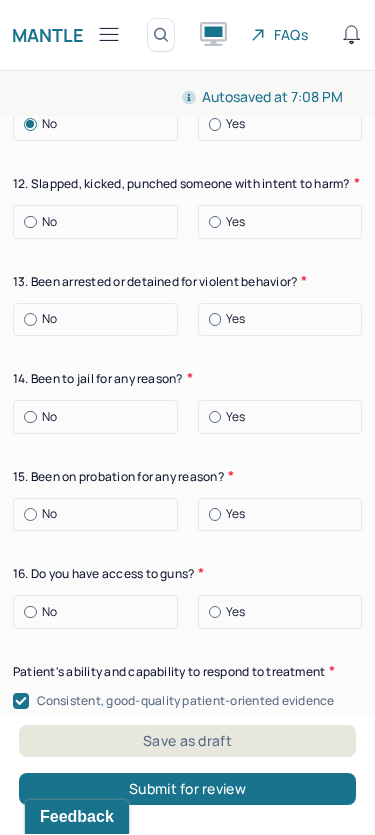 scroll, scrollTop: 4669, scrollLeft: 0, axis: vertical 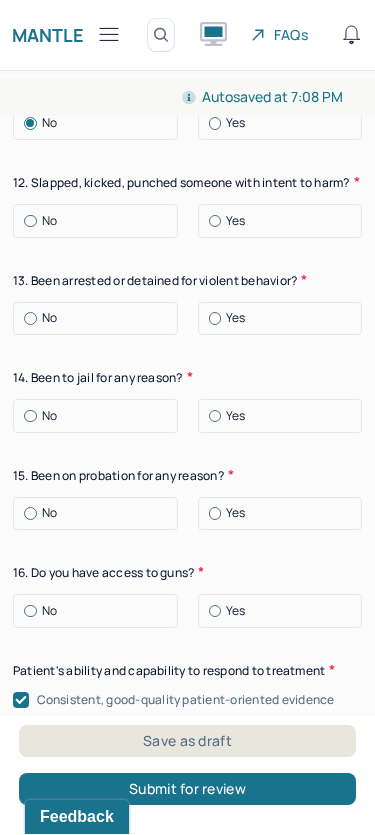 click at bounding box center (30, 222) 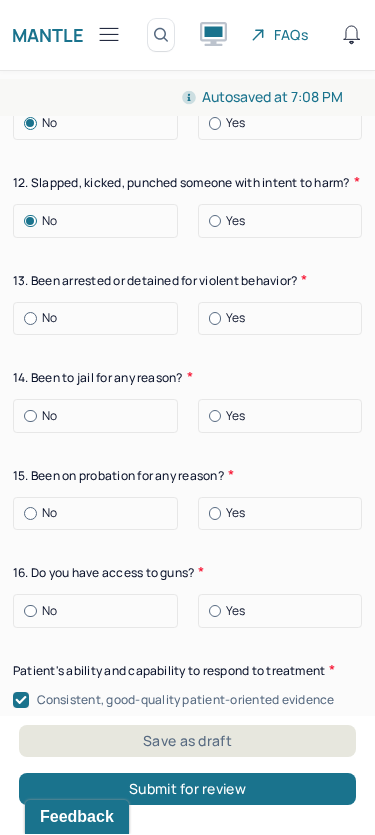 click at bounding box center [30, 319] 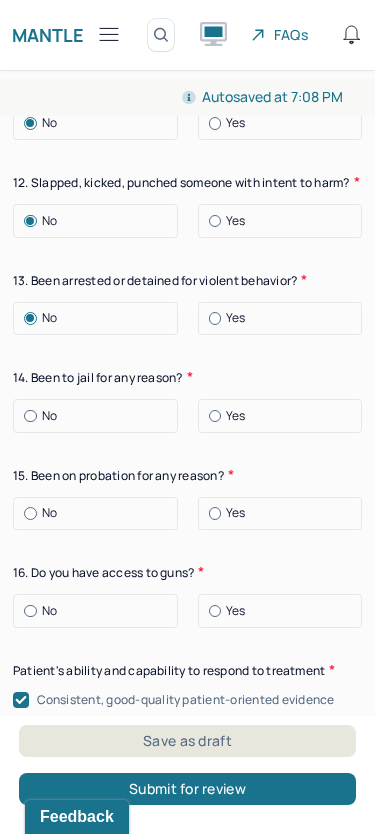 click at bounding box center (30, 417) 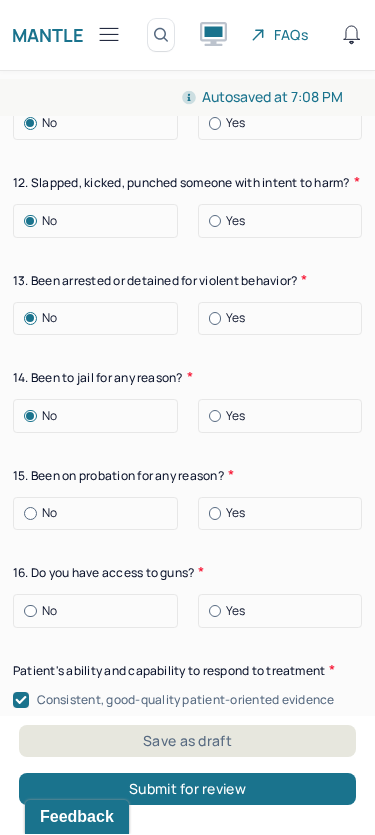 click at bounding box center (30, 514) 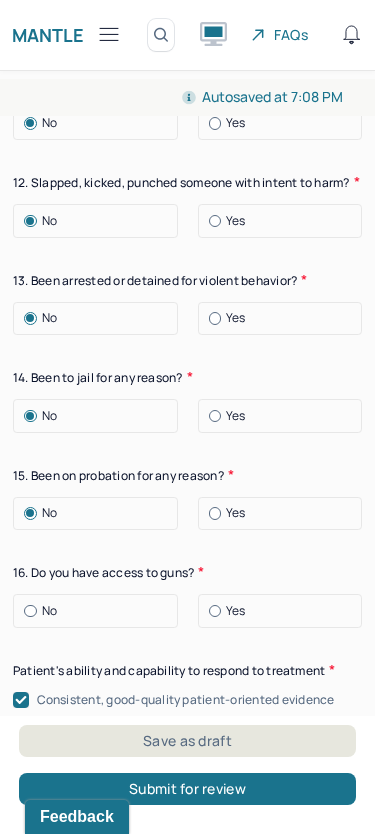 click at bounding box center [30, 612] 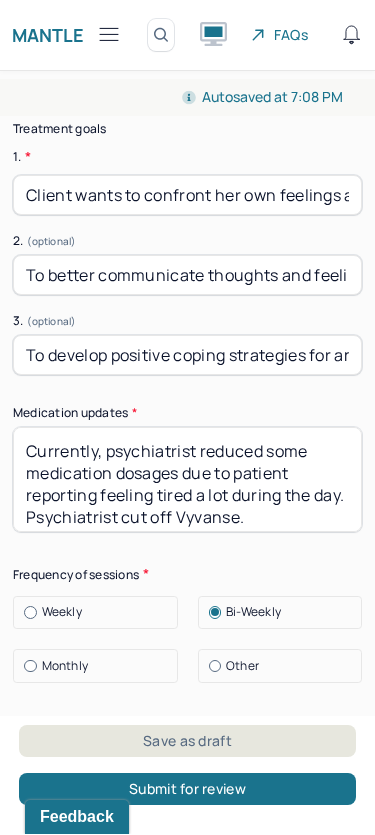 scroll, scrollTop: 6508, scrollLeft: 0, axis: vertical 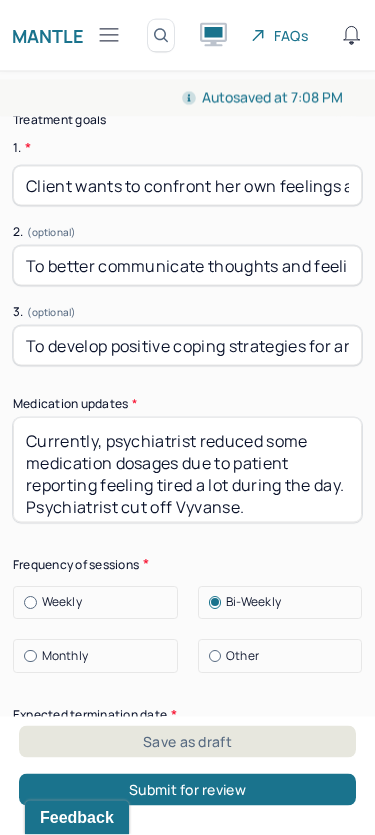 click on "Client wants to confront her own feelings and thoughts in the present." at bounding box center [187, 186] 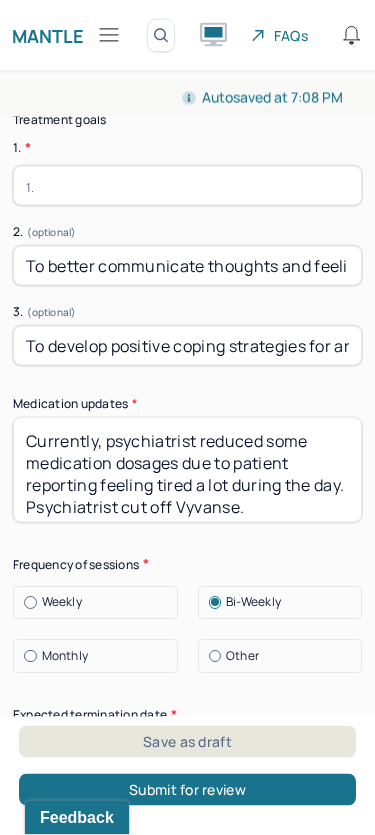 type 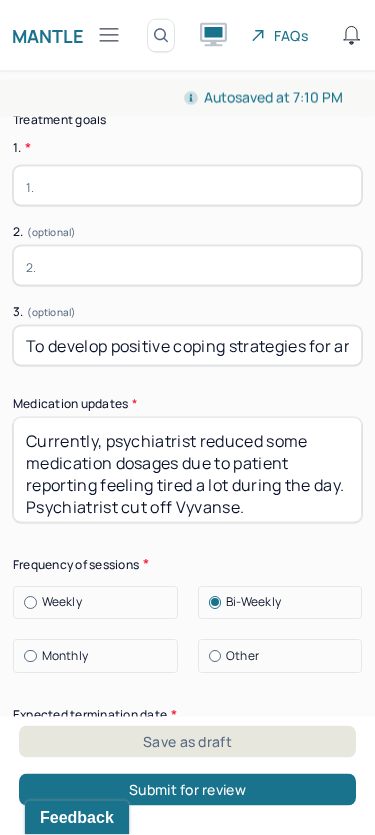 type 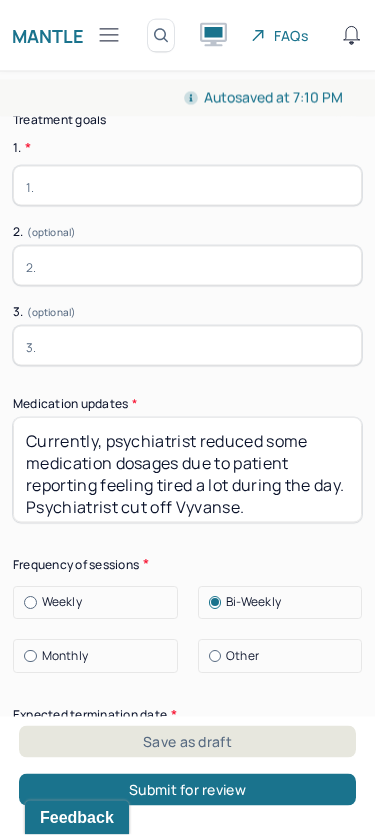 type 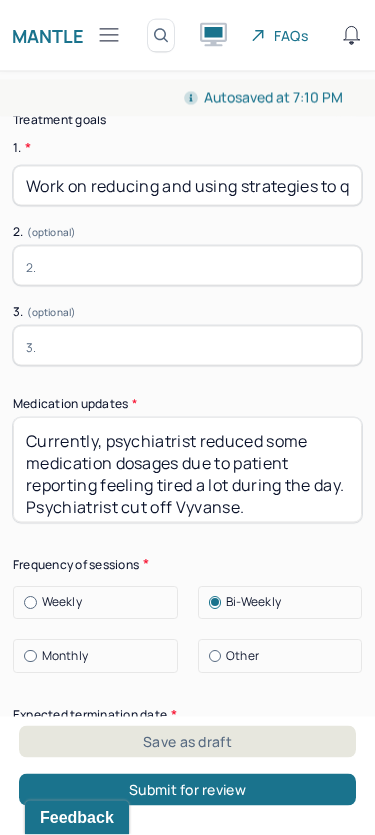 type on "Work on reducing and using strategies to quiet anxious thoughts in the moment." 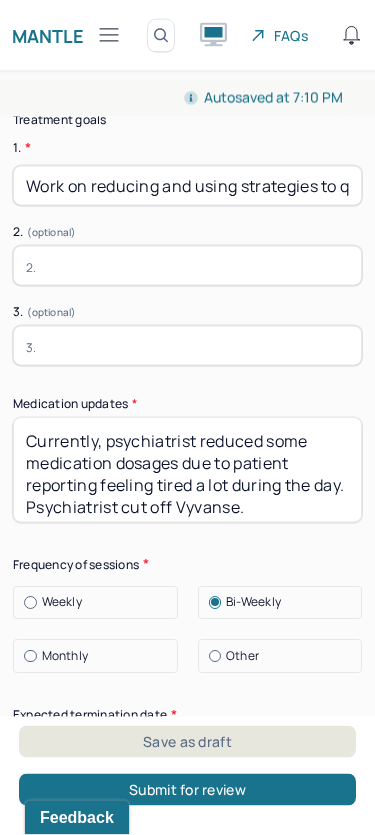 click on "Work on reducing and using strategies to quiet anxious thoughts in the moment." at bounding box center (187, 186) 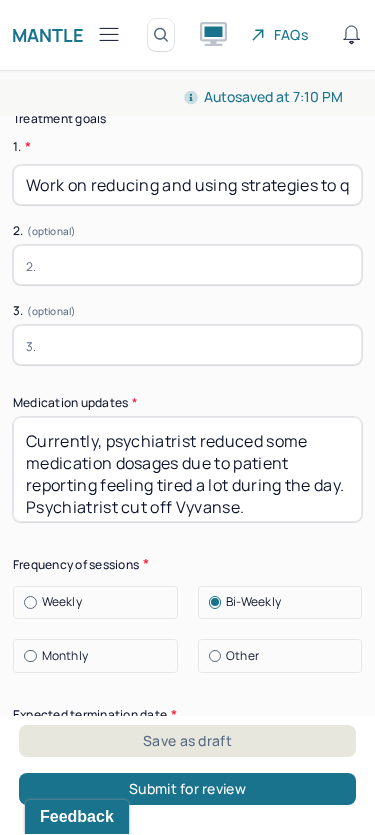 click on "Work on reducing and using strategies to quiet anxious thoughts in the moment." at bounding box center [187, 186] 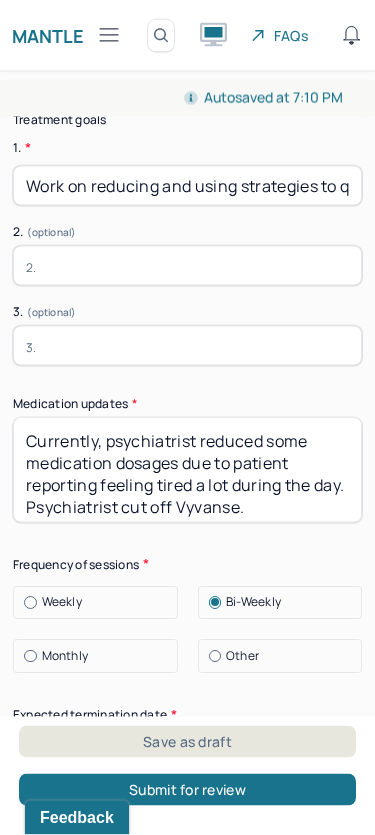 click at bounding box center (187, 266) 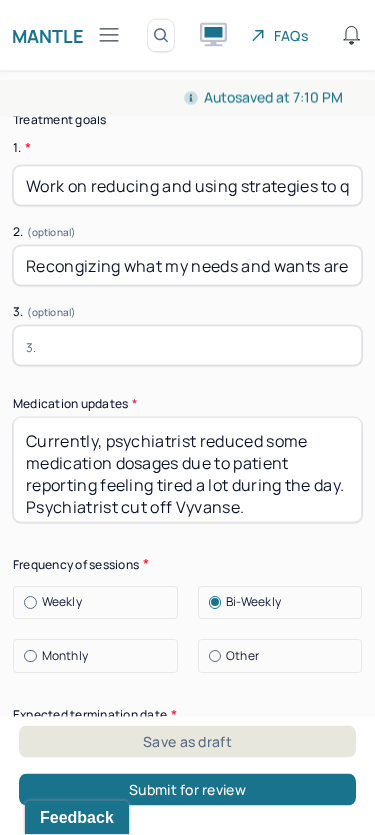 type on "Recongizing what my needs and wants are and express them to others." 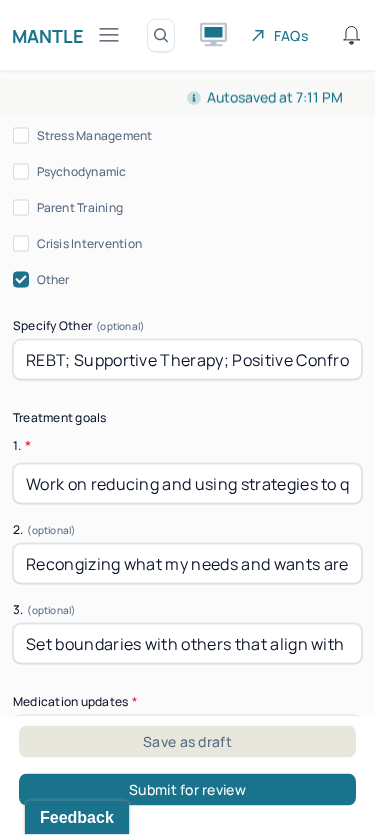 scroll, scrollTop: 6470, scrollLeft: 0, axis: vertical 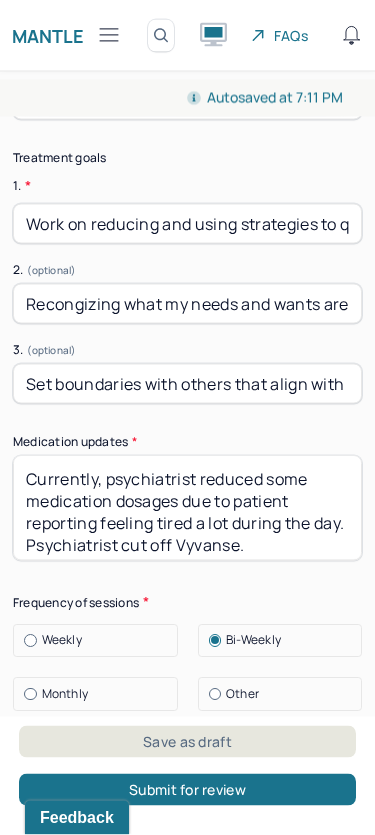 type on "Set boundaries with others that align with needs and wants." 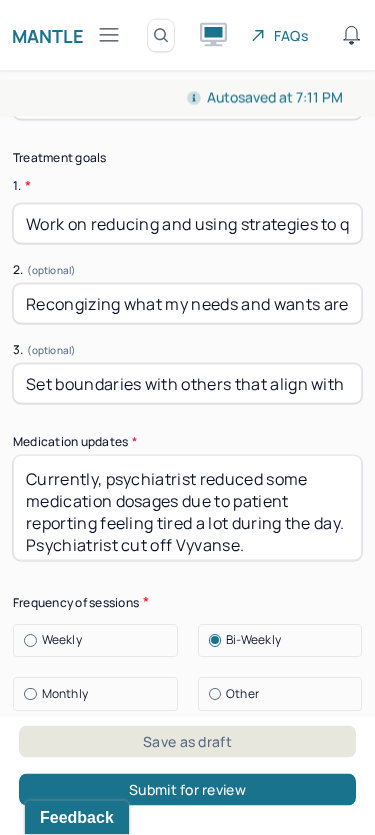 click on "Summary Present at session Patient Mother Stepfather Spouse Father Stepmother Partner Guardian Other Specify other person present (optional) Type of treatment recommended Individual Family Group Collateral/Parenting Treatment Modality/Intervention(s) Cognitive/Behavioral Behavioral Modification Supportive Marital/Couples Therapy Family Therapy Stress Management Psychodynamic Parent Training Crisis Intervention Other Specify Other (optional) REBT; Supportive Therapy; Positive Confrontation Treatment goals 1. * Work on reducing and using strategies to quiet anxious thoughts in the moment. 2. (optional) Recongizing what my needs and wants are and express them to others. 3. (optional) Set boundaries with others that align with needs and wants. Medication updates * Currently, psychiatrist reduced some medication dosages due to patient reporting feeling tired a lot during the day. Psychiatrist cut off Vyvanse.  Frequency of sessions Weekly Bi-Weekly Monthly Other Expected termination date * Plan of Care Prognosis" at bounding box center (187, 213) 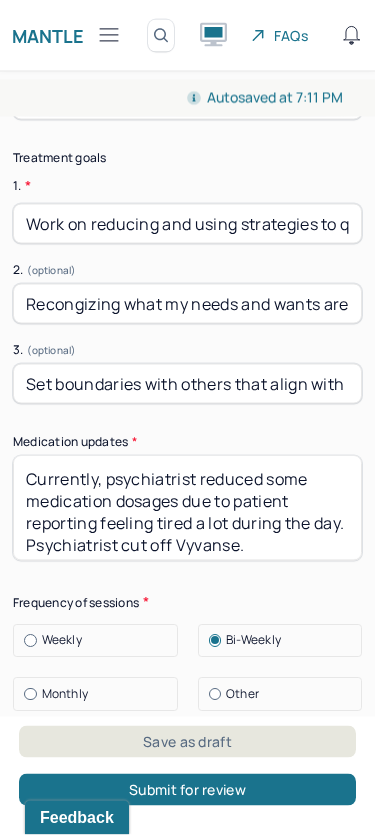 scroll, scrollTop: 23, scrollLeft: 0, axis: vertical 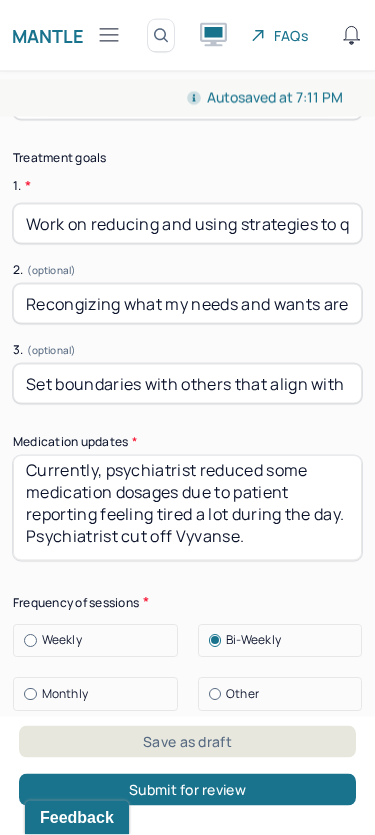 click on "Currently, psychiatrist reduced some medication dosages due to patient reporting feeling tired a lot during the day. Psychiatrist cut off Vyvanse." at bounding box center [187, 508] 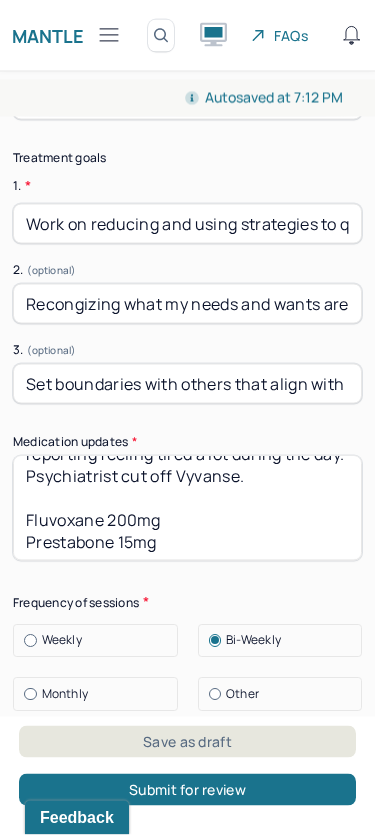 scroll, scrollTop: 92, scrollLeft: 0, axis: vertical 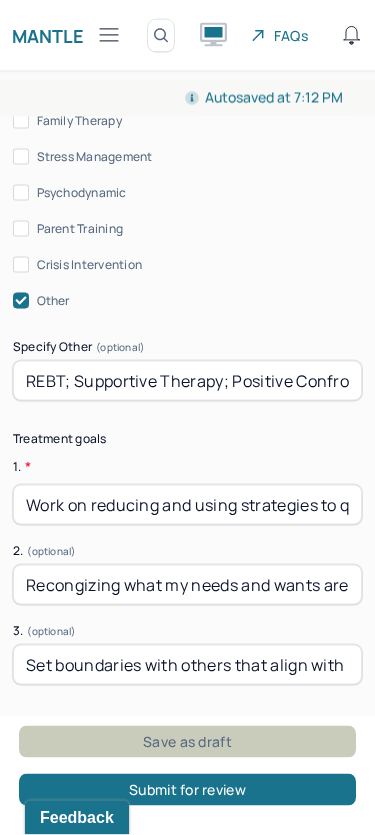 type on "Currently, psychiatrist reduced some medication dosages due to patient reporting feeling tired a lot during the day. Psychiatrist cut off Vyvanse.
Fluvoxane 200mg
Prestabone 15mg
Vyvanse is cut" 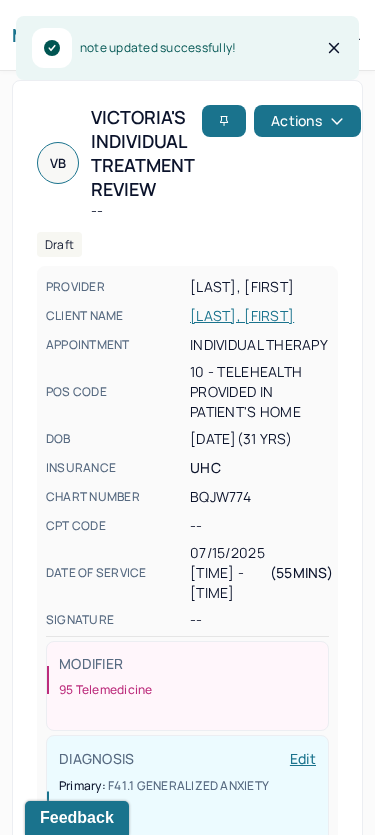 scroll, scrollTop: 0, scrollLeft: 0, axis: both 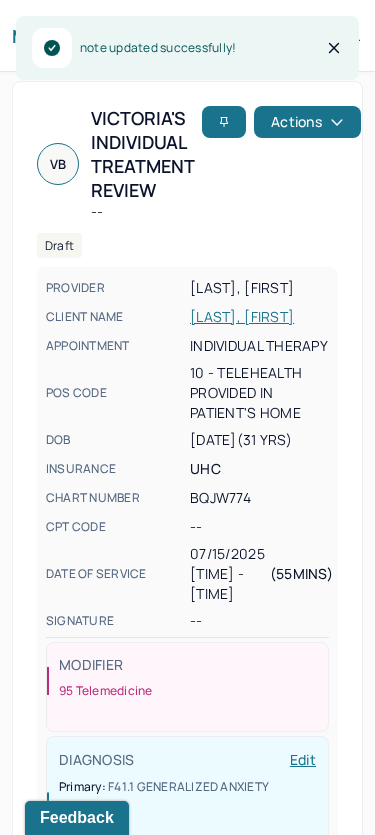 click 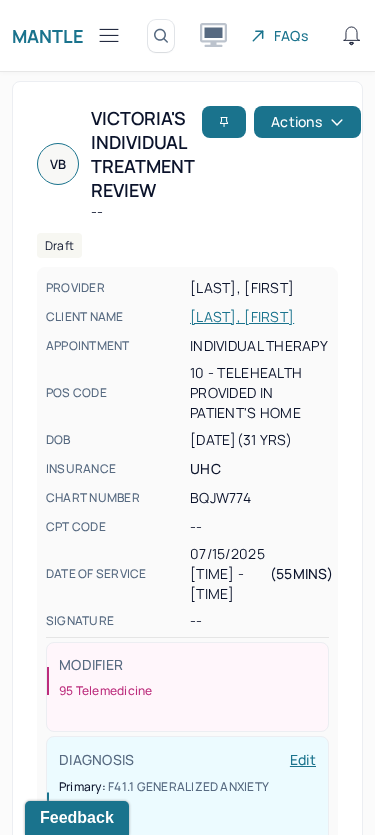 click 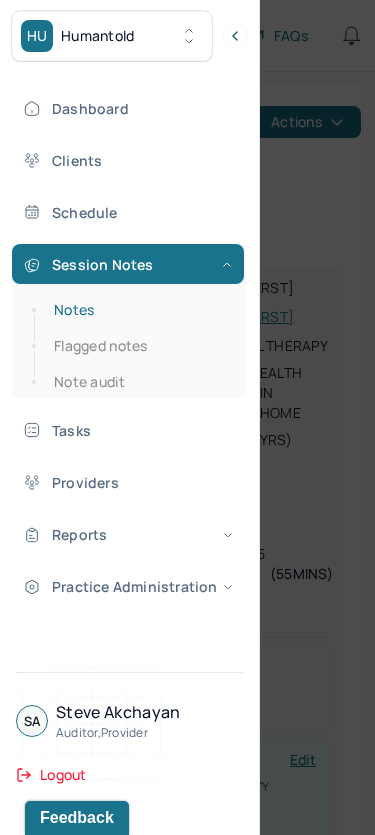 click on "Notes" at bounding box center [139, 310] 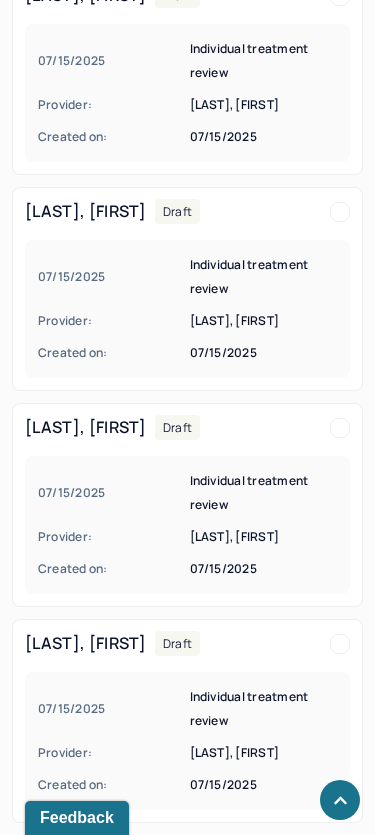 scroll, scrollTop: 2478, scrollLeft: 0, axis: vertical 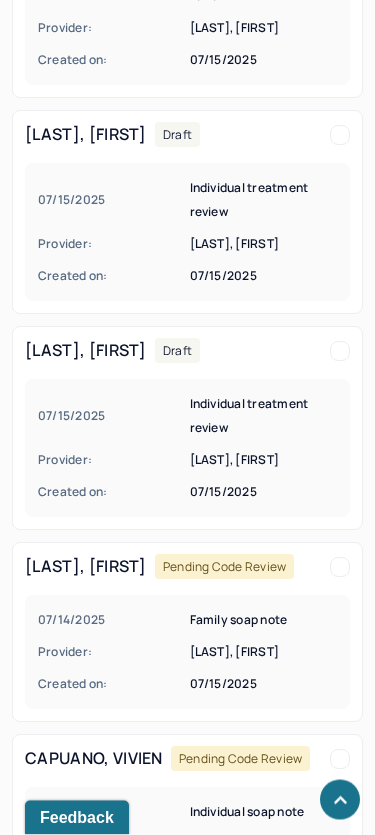click on "07/15/2025 Individual treatment review" at bounding box center (187, 417) 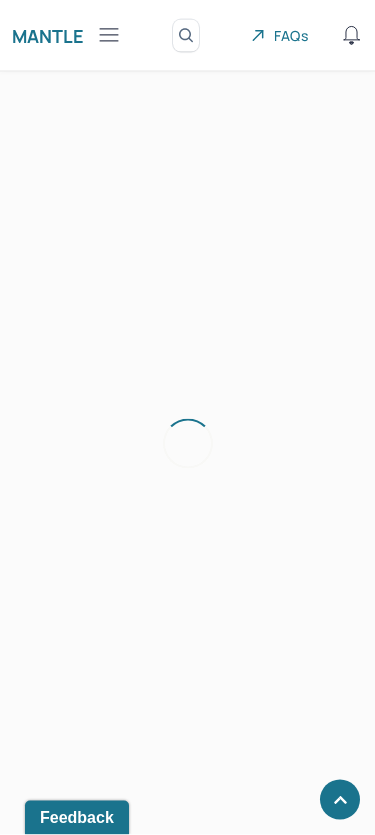 scroll, scrollTop: 33, scrollLeft: 0, axis: vertical 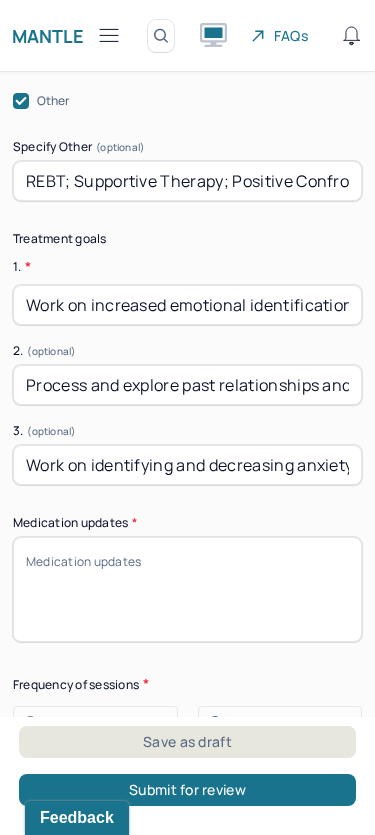 click on "Work on increased emotional identification and expression instead of bottling up or suppressing them." at bounding box center [187, 305] 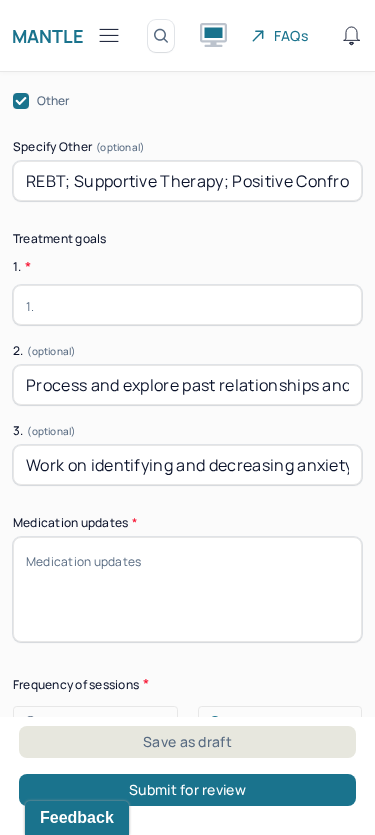 paste on "Increase capacity for emotional expression by reducing reliance on avoidance or emotional bottling." 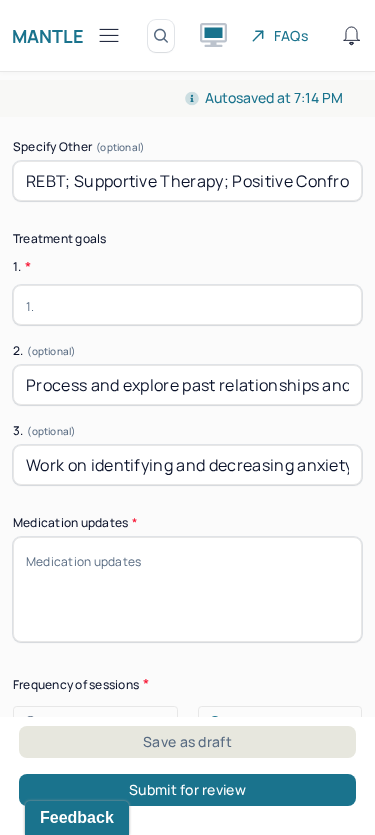 click at bounding box center (187, 305) 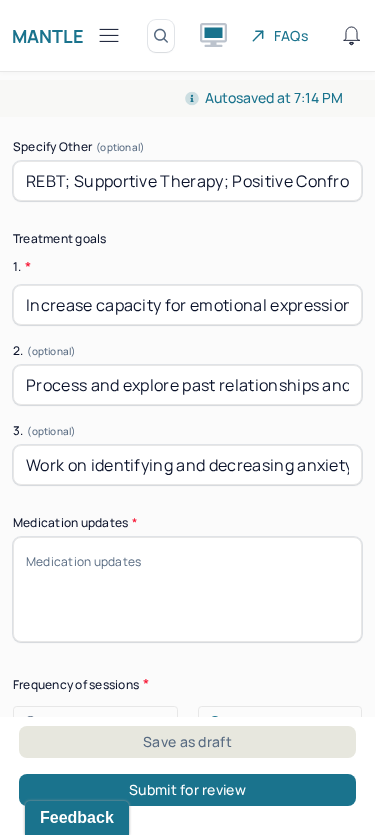 type on "Increase capacity for emotional expression by reducing reliance on avoidance or emotional bottling." 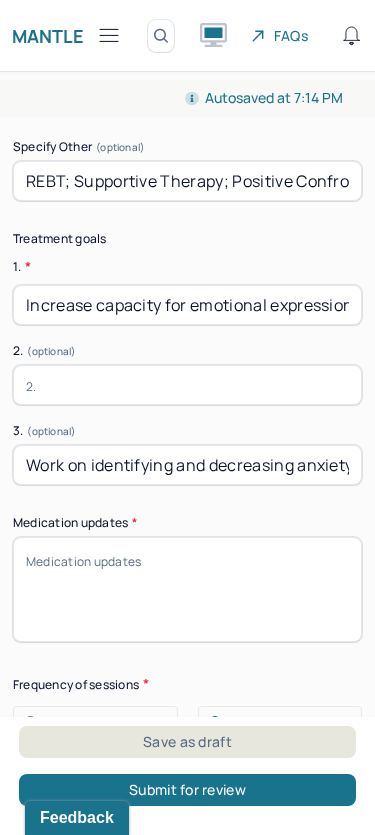 type 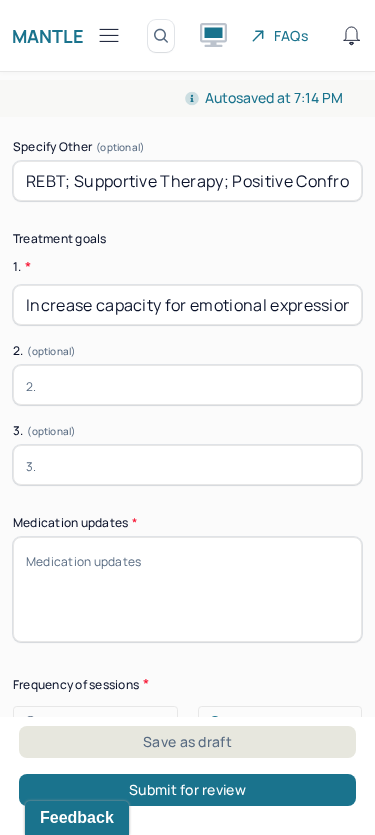 type 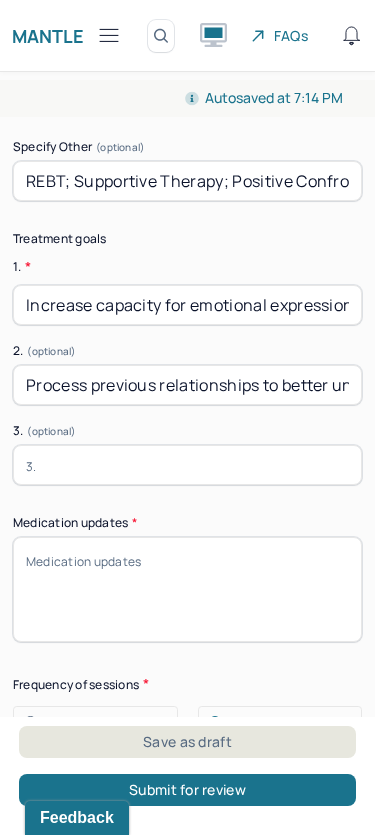 type on "Process previous relationships to better understand emotional responses, attachment patterns, and areas for growth." 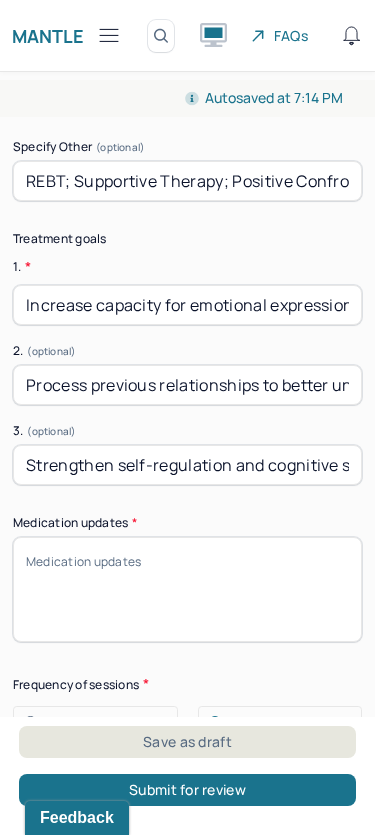 scroll, scrollTop: 6651, scrollLeft: 0, axis: vertical 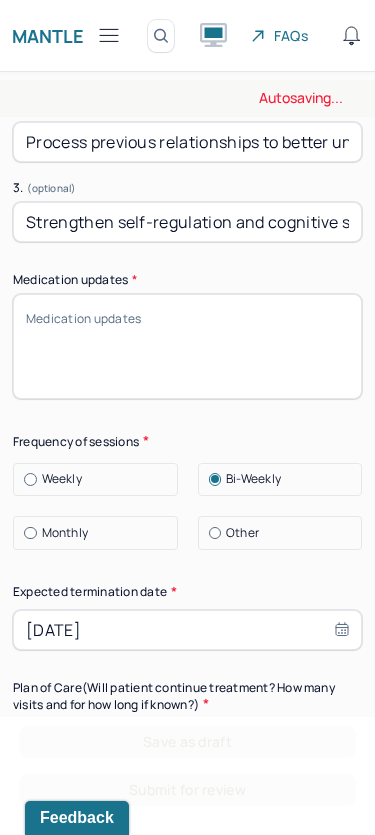 type on "Strengthen self-regulation and cognitive strategies to manage mood-related symptoms more effectively." 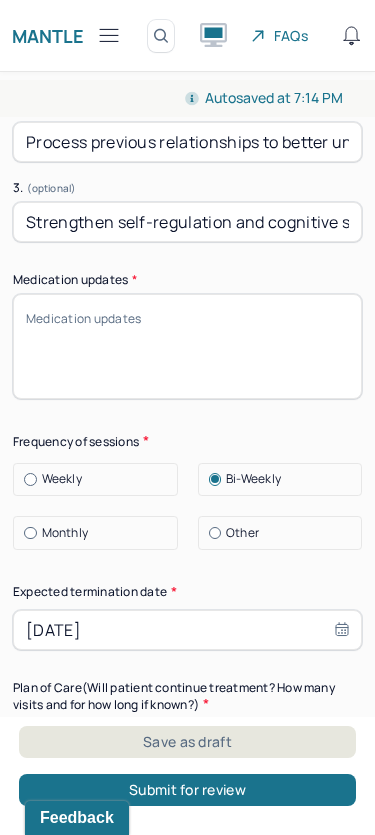 click on "Medication updates *" at bounding box center [187, 346] 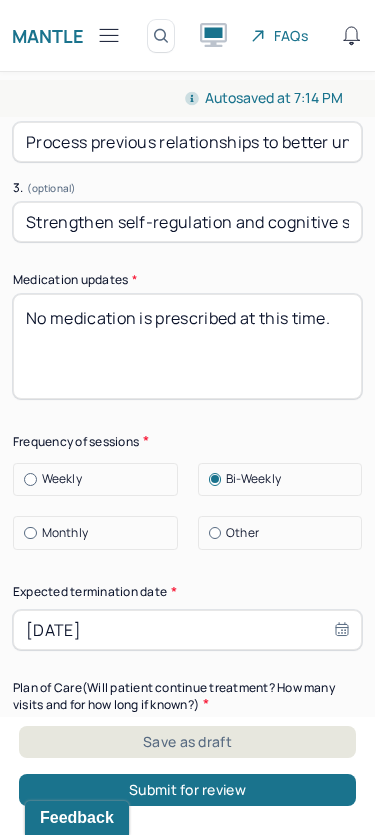 click on "No medication is prescribed at this time." at bounding box center [187, 346] 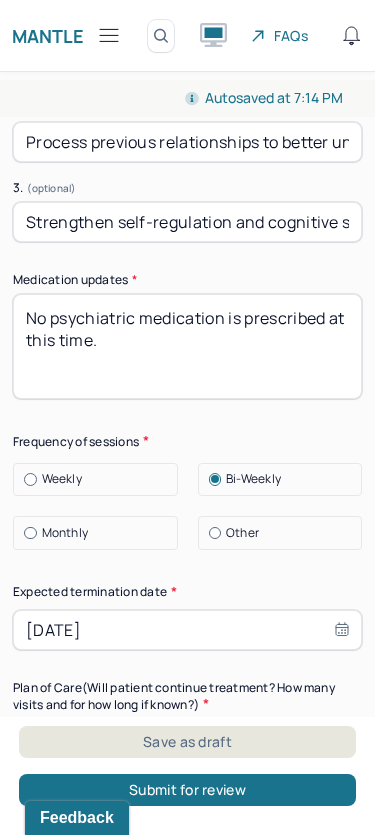 click on "No medication is prescribed at this time." at bounding box center [187, 346] 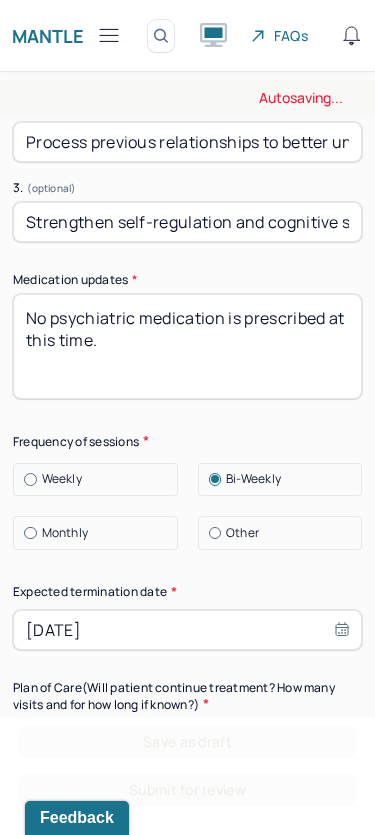 click on "No medication is prescribed at this time." at bounding box center (187, 346) 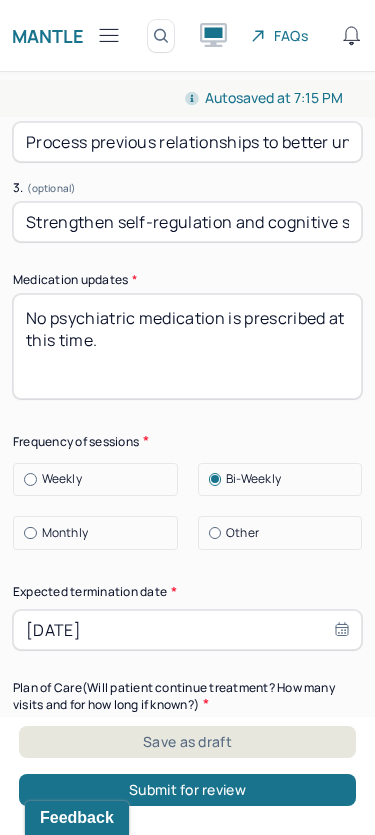 click on "No psychiatric medication is prescribed at this time." at bounding box center (187, 346) 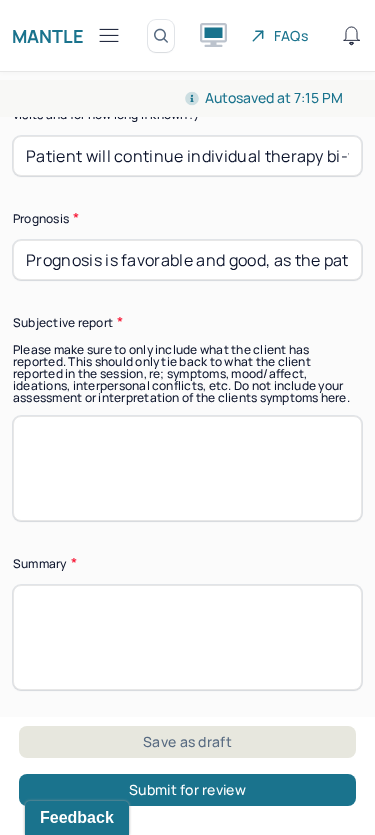 scroll, scrollTop: 7240, scrollLeft: 0, axis: vertical 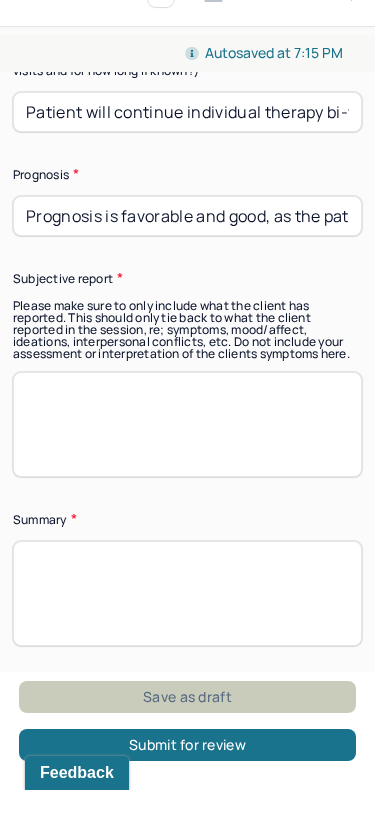 type on "No psychiatric medication is prescribed at this time." 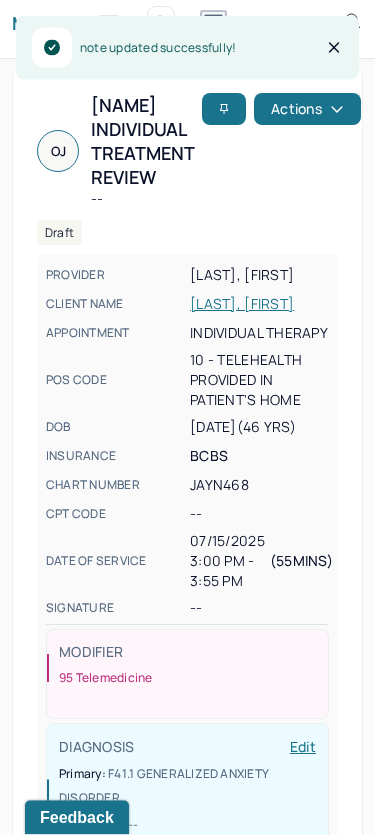 click 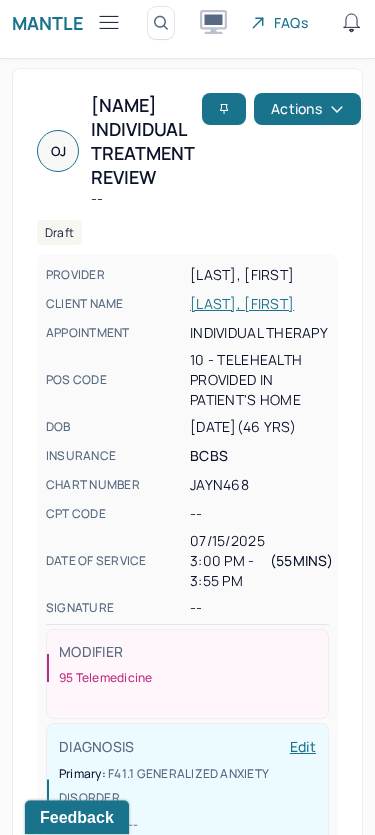 scroll, scrollTop: 13, scrollLeft: 0, axis: vertical 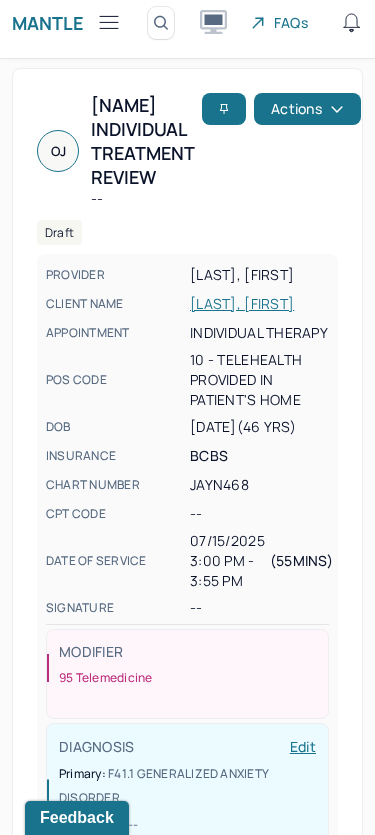click 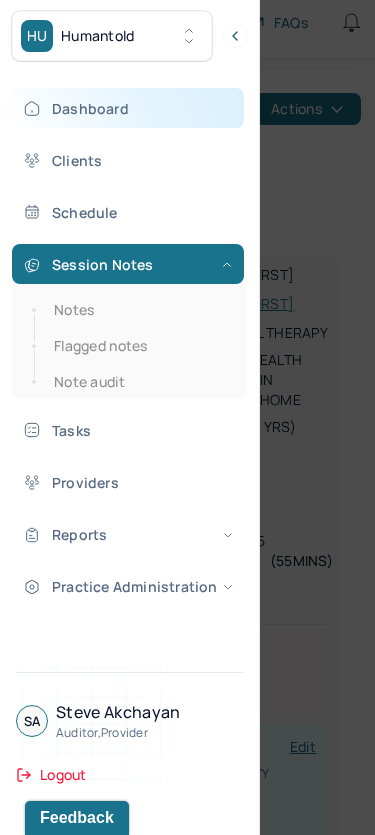 click on "Dashboard" at bounding box center [128, 108] 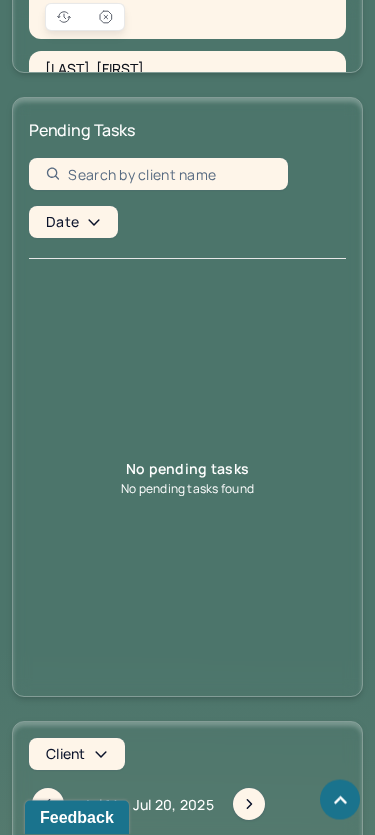scroll, scrollTop: 0, scrollLeft: 0, axis: both 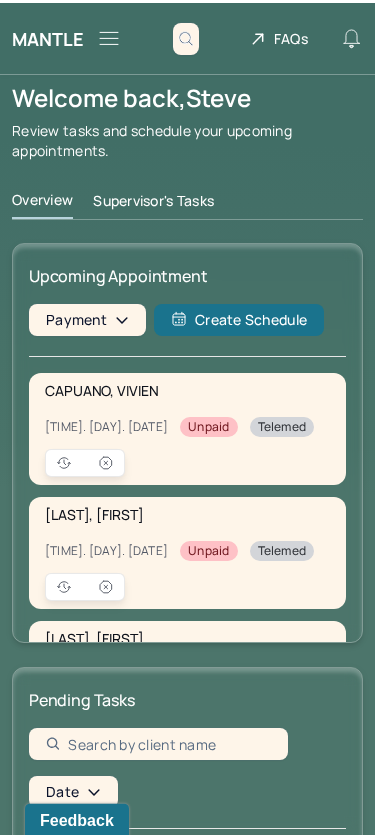 click 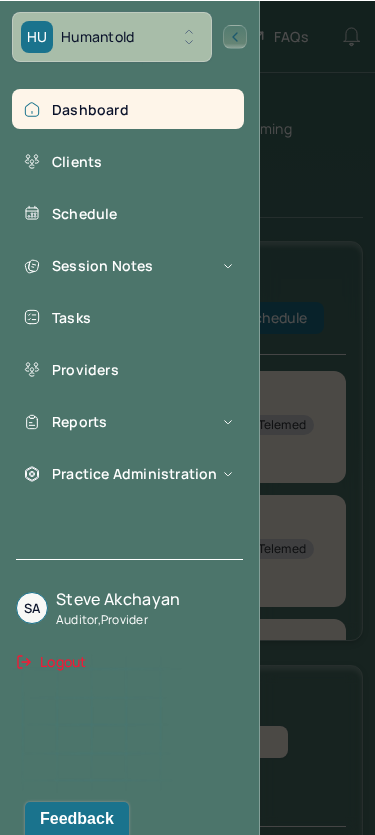 click on "Dashboard Clients Schedule Session Notes Tasks Providers Reports Practice Administration" at bounding box center [129, 290] 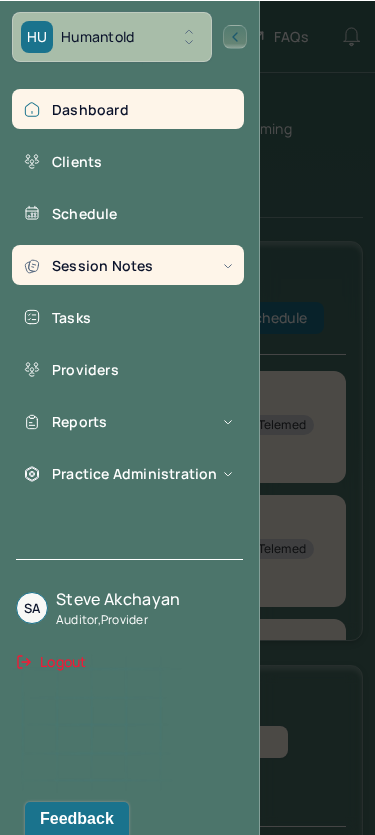 click on "Session Notes" at bounding box center [128, 264] 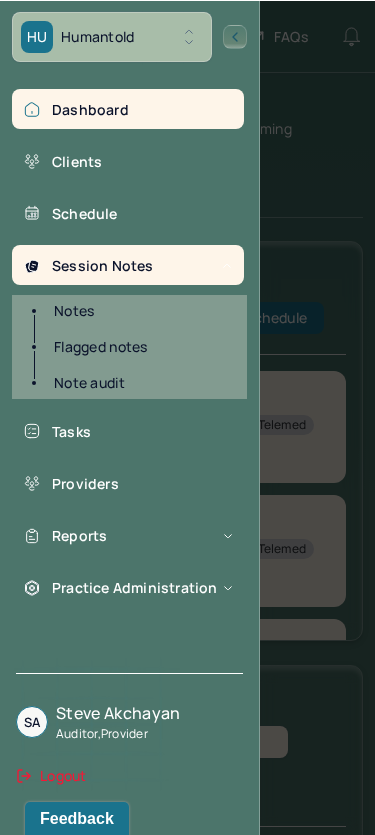 click on "Notes" at bounding box center [139, 310] 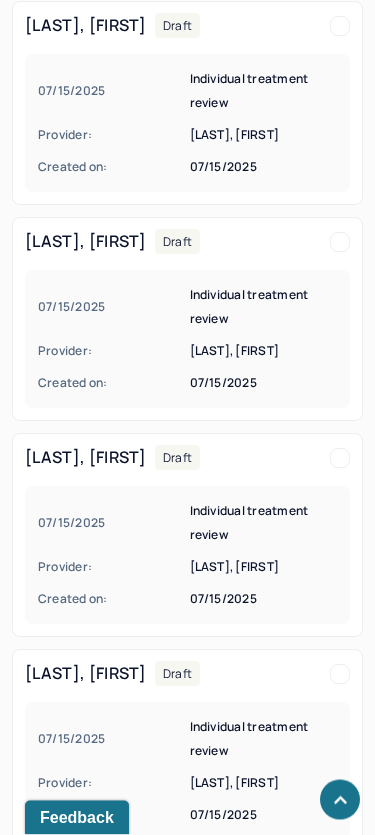 scroll, scrollTop: 2376, scrollLeft: 0, axis: vertical 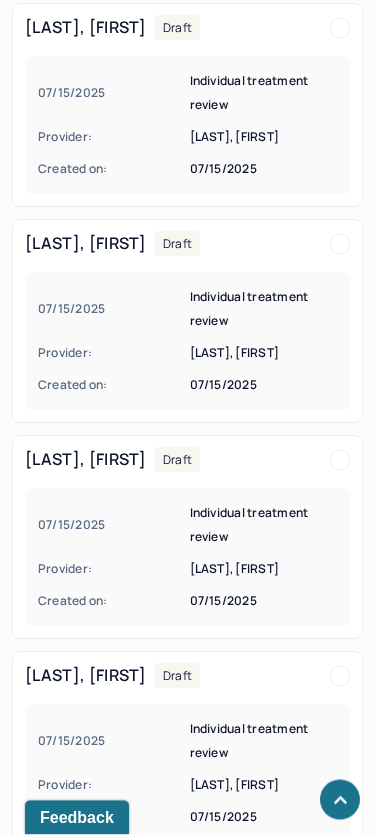 click on "Created on:" at bounding box center (112, 386) 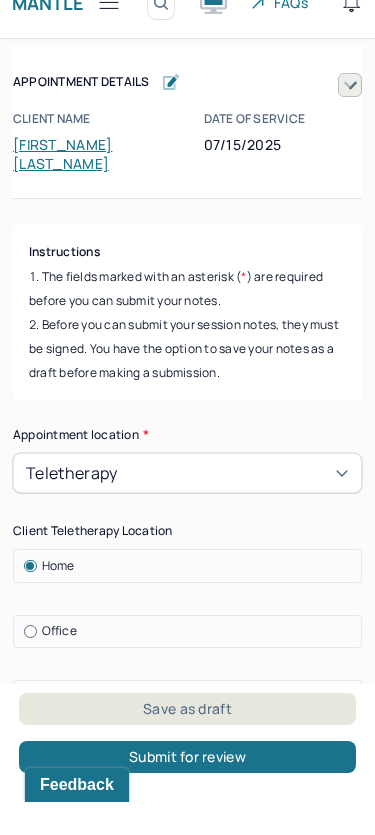 scroll, scrollTop: 33, scrollLeft: 0, axis: vertical 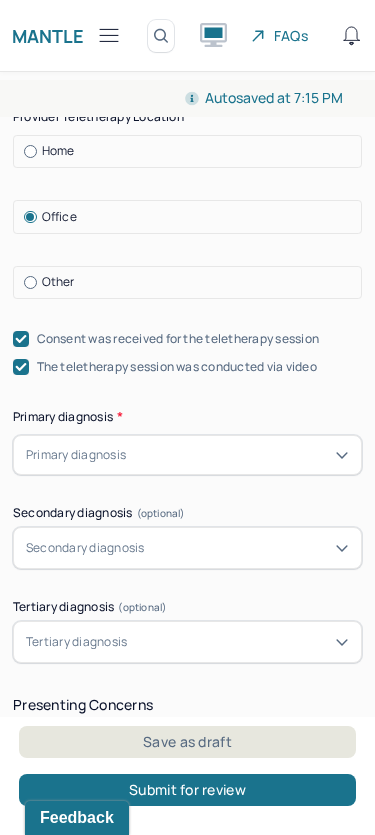 click on "Primary diagnosis * Primary diagnosis" at bounding box center [187, 441] 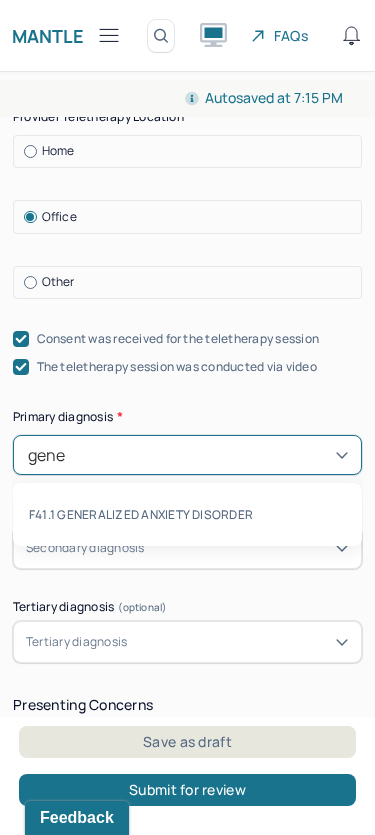 click on "F41.1 GENERALIZED ANXIETY DISORDER" at bounding box center (187, 514) 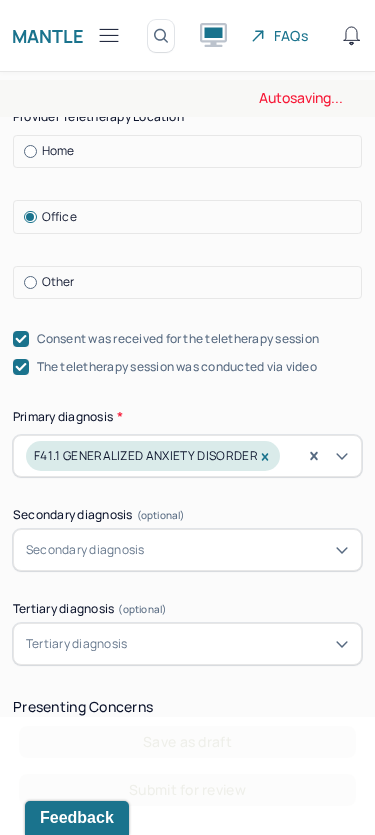 scroll, scrollTop: 726, scrollLeft: 0, axis: vertical 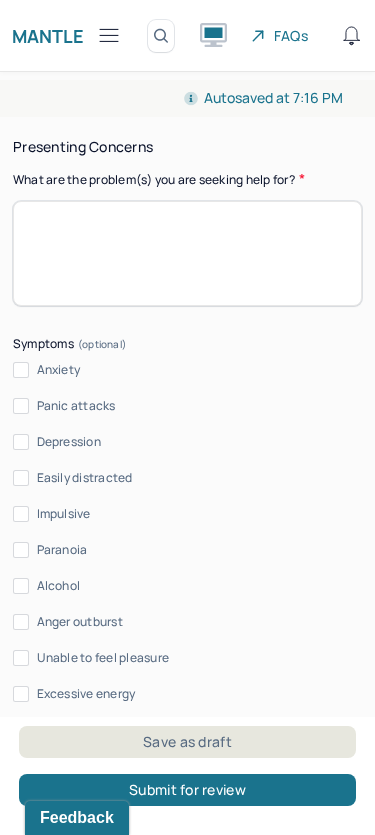 click on "Anxiety" at bounding box center (21, 370) 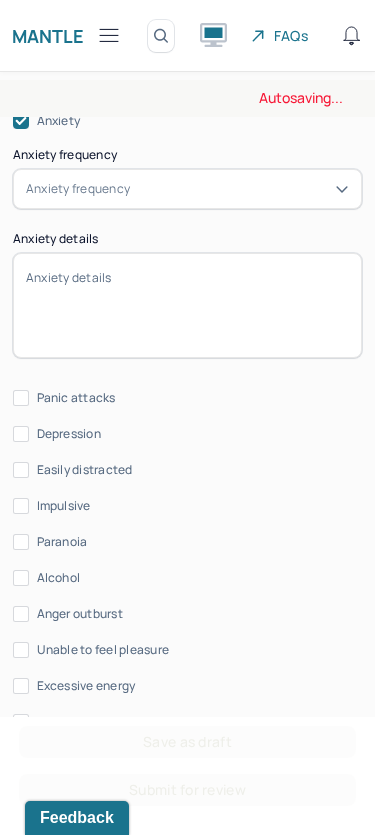 scroll, scrollTop: 1479, scrollLeft: 0, axis: vertical 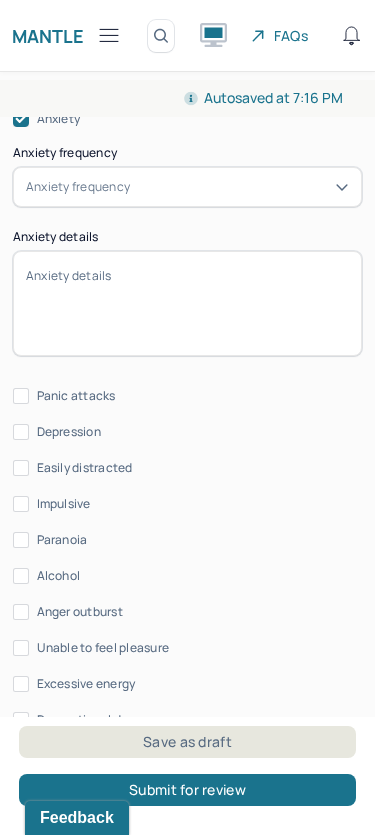click on "Anxiety frequency" at bounding box center [187, 187] 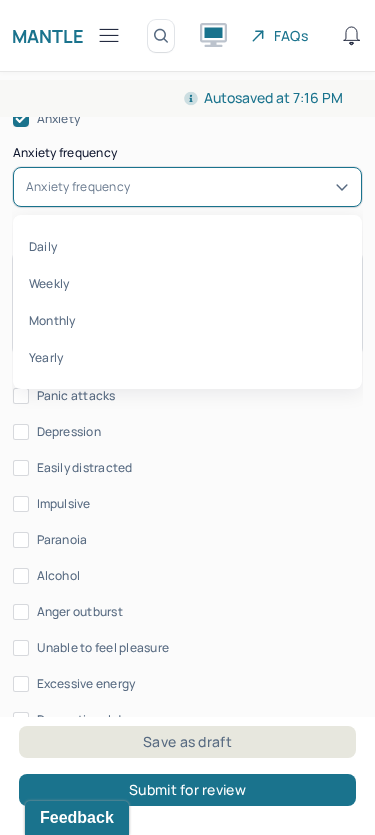 click on "Weekly" at bounding box center [187, 283] 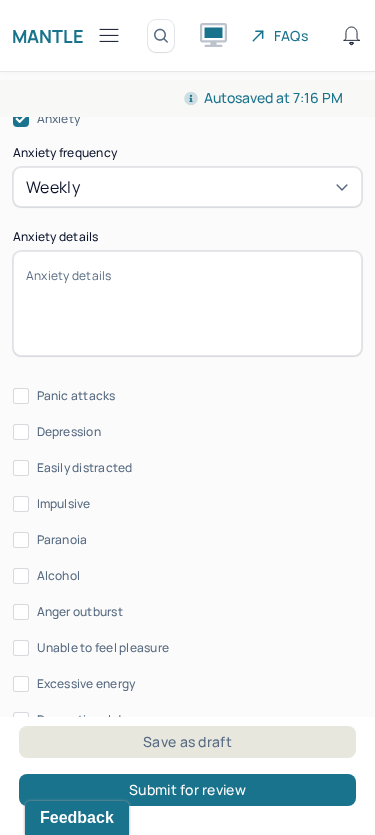 click on "Depression" at bounding box center (21, 432) 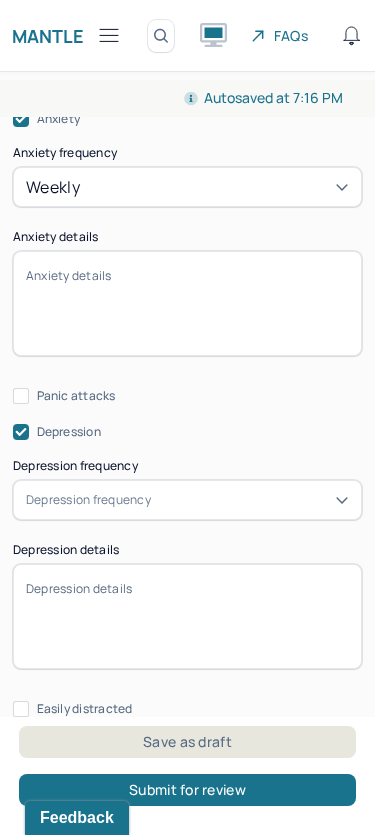click on "Depression frequency" at bounding box center (88, 500) 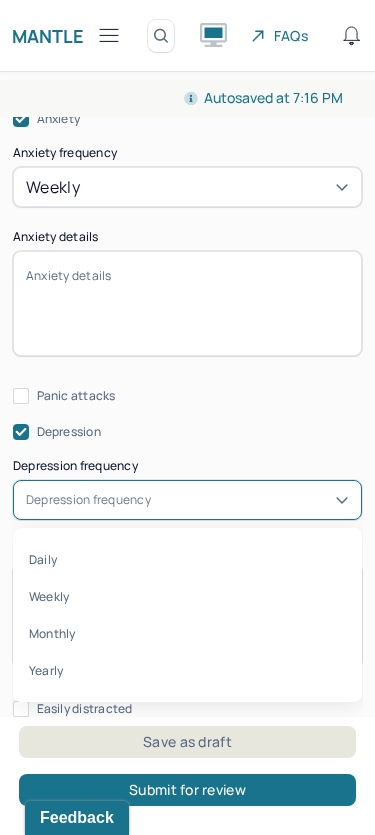 click on "Yearly" at bounding box center [187, 670] 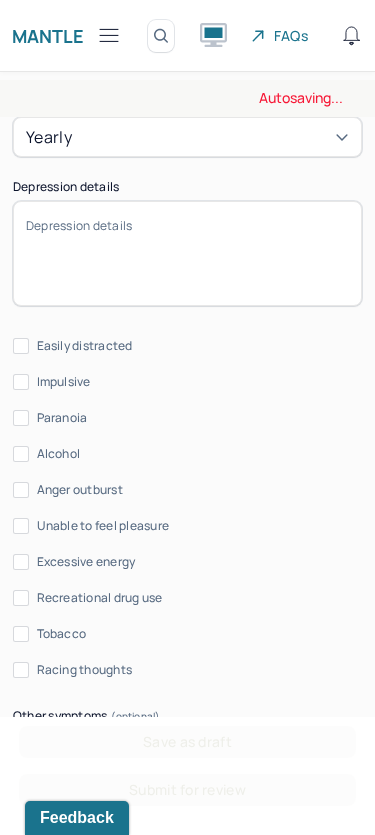 scroll, scrollTop: 1999, scrollLeft: 0, axis: vertical 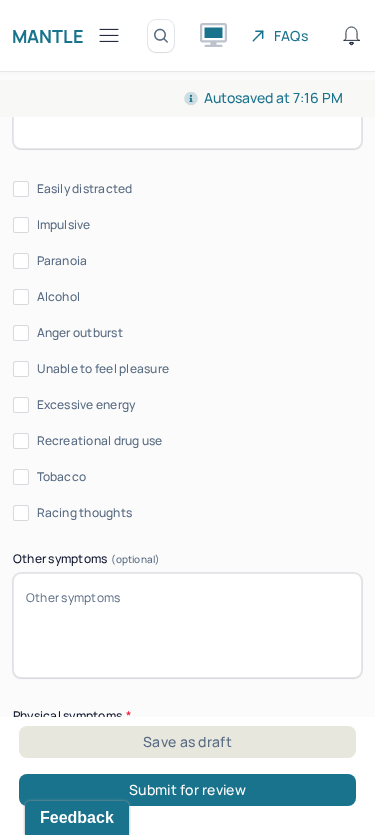 click on "Racing thoughts" at bounding box center [21, 513] 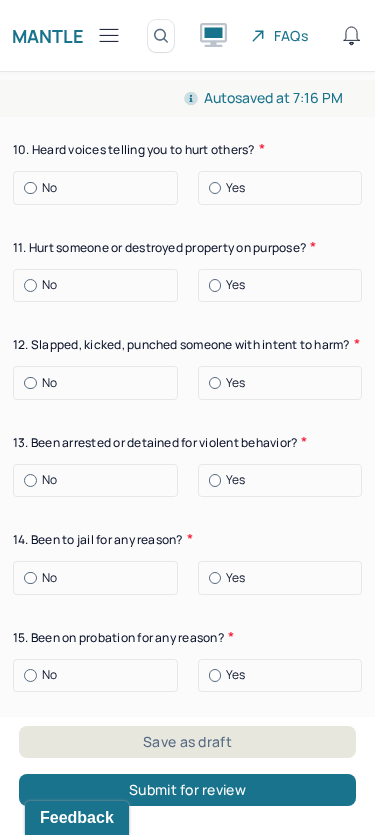 scroll, scrollTop: 4602, scrollLeft: 0, axis: vertical 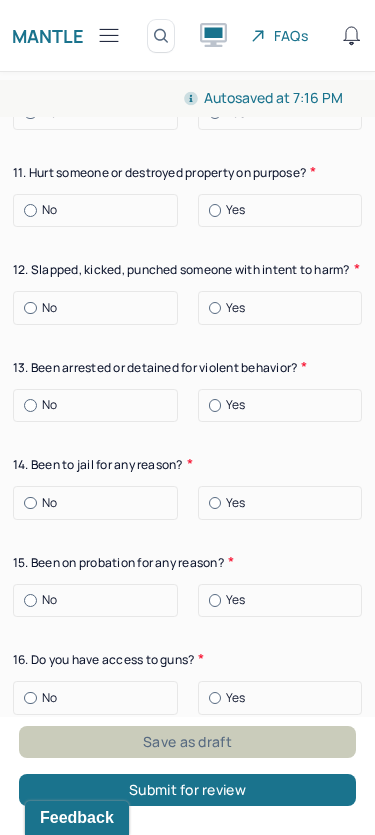 click on "Save as draft" at bounding box center [187, 742] 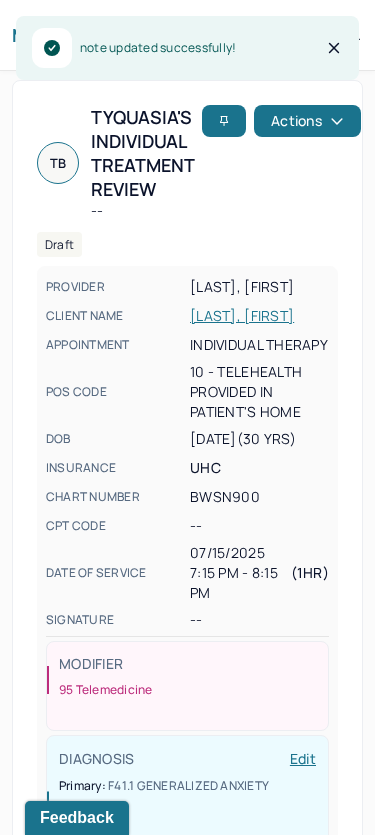 scroll, scrollTop: 0, scrollLeft: 0, axis: both 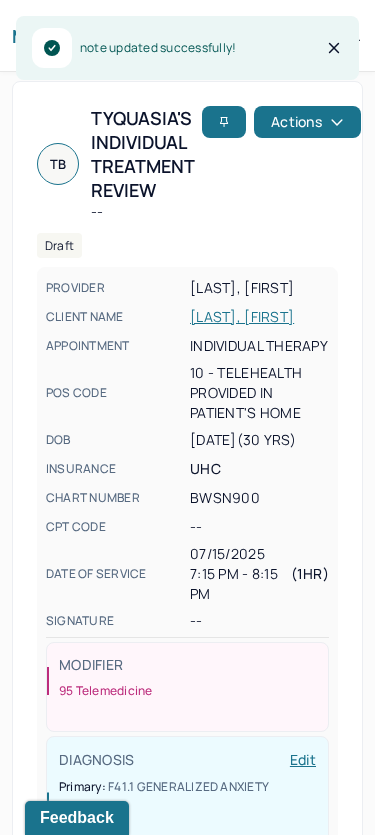 click 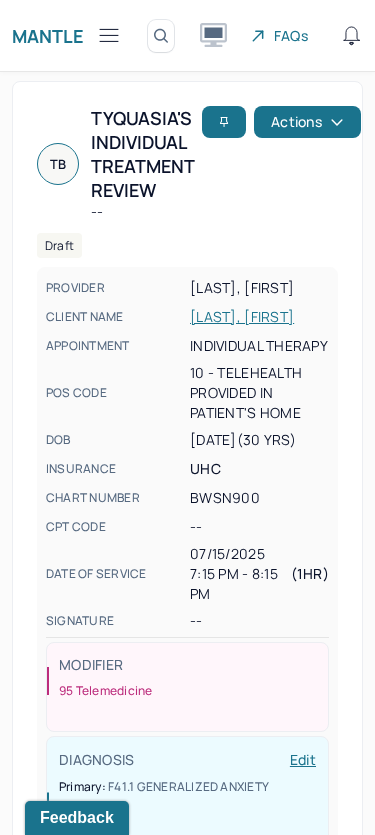 click 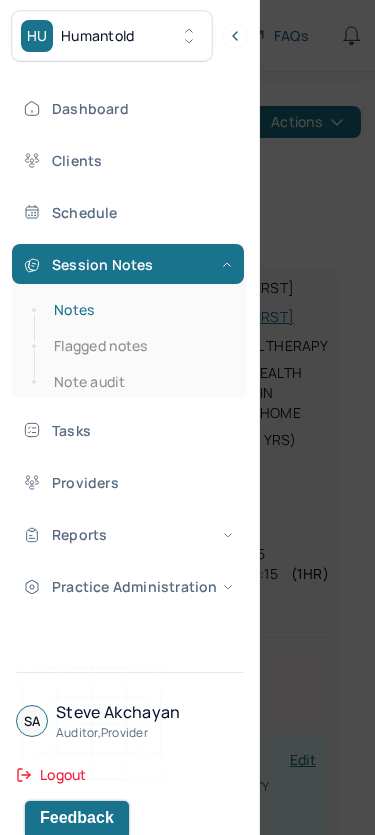 click on "Notes" at bounding box center [139, 310] 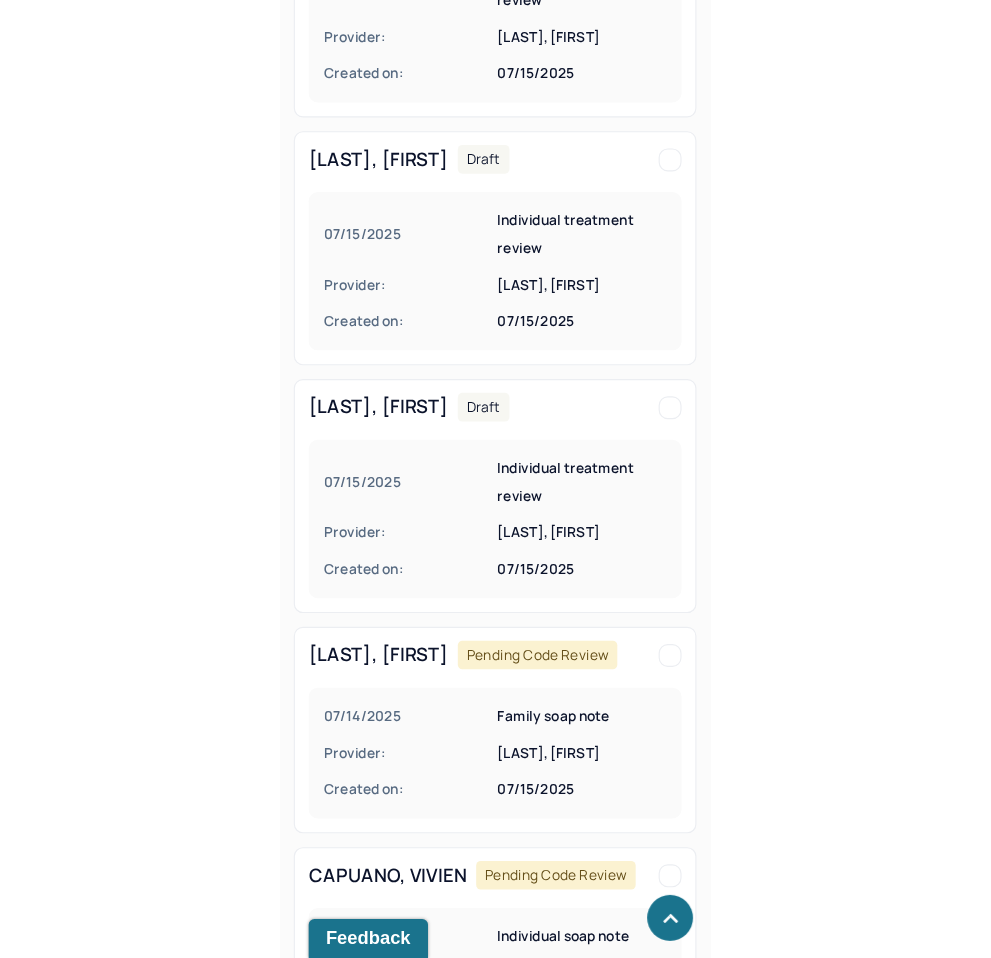 scroll, scrollTop: 216, scrollLeft: 0, axis: vertical 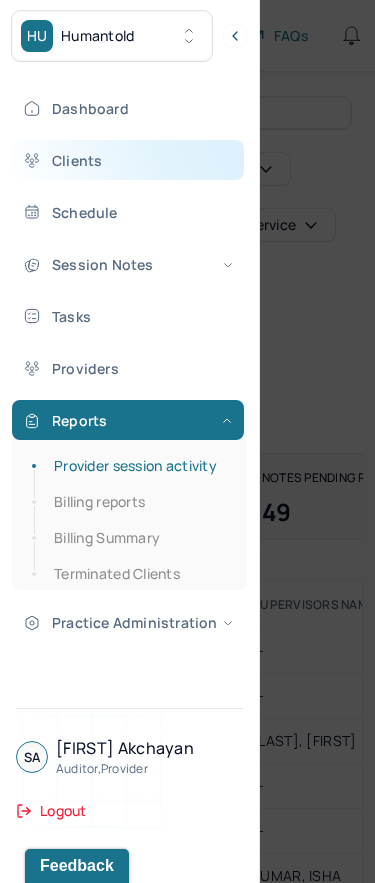 click on "Clients" at bounding box center (128, 160) 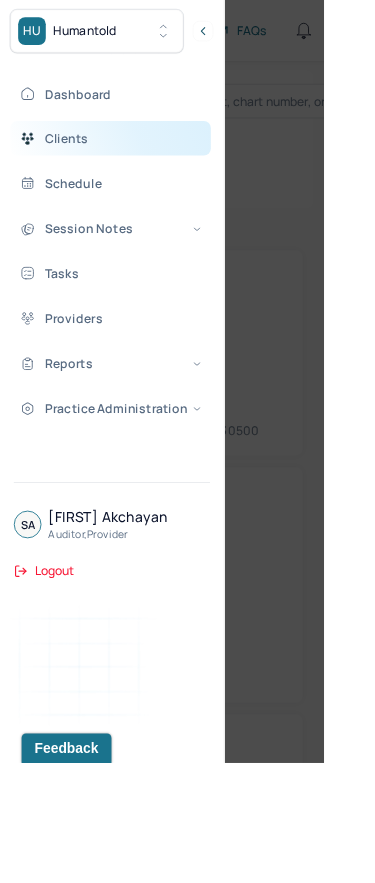 click on "Clients" at bounding box center (128, 160) 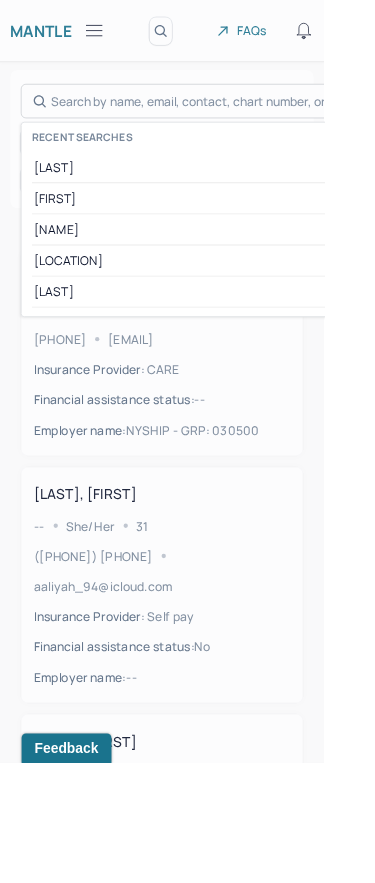 click on "Search by name, email, contact, chart number, or insurance id... Recent searches [LAST] [FIRST] [LAST] [FIRST] [LAST]" at bounding box center [229, 117] 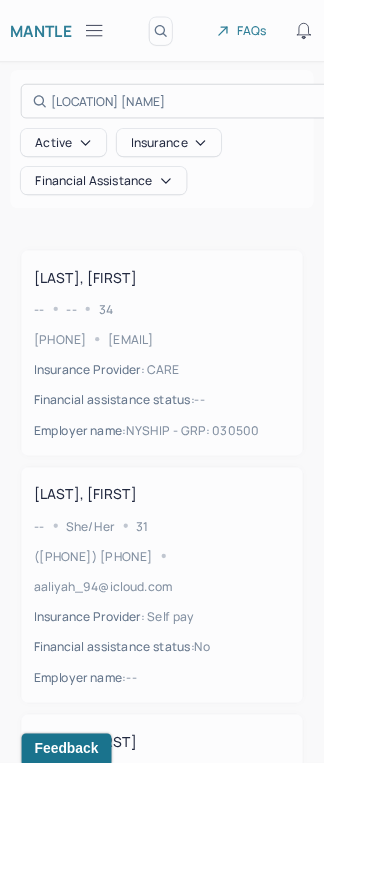 type on "[LOCATION] [NAME]" 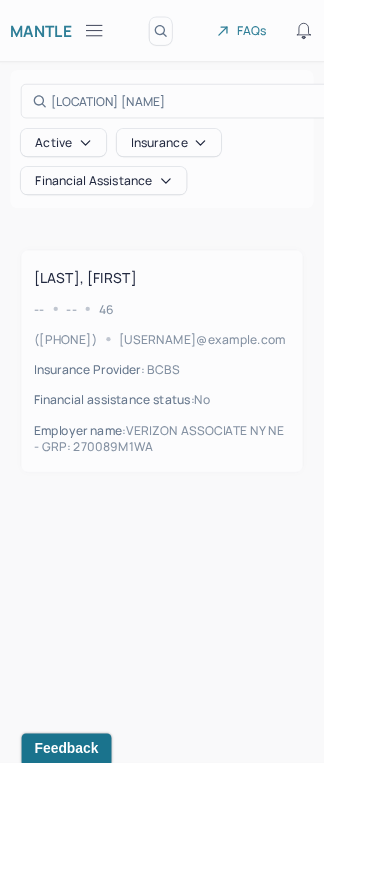 click at bounding box center (187, 441) 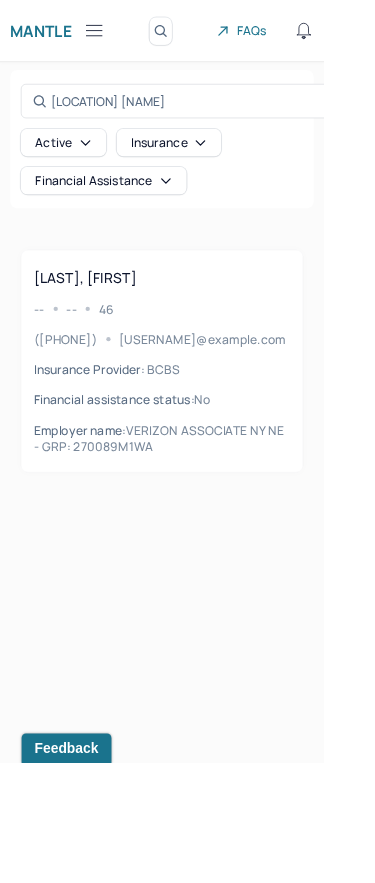 click on "Insurance Provider : BCBS" at bounding box center [124, 427] 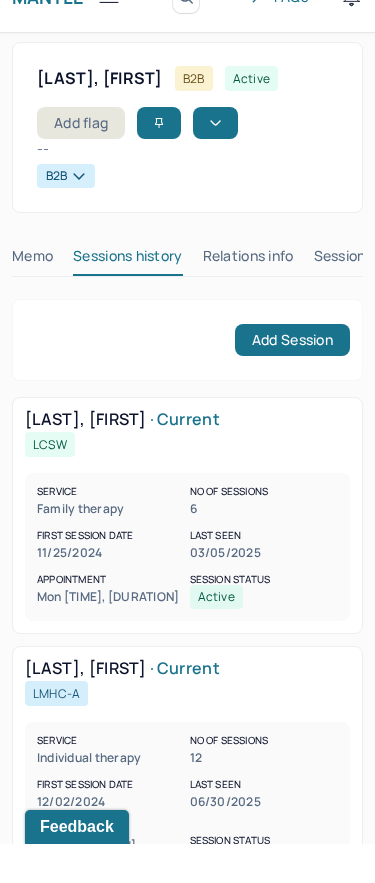 scroll, scrollTop: 0, scrollLeft: 0, axis: both 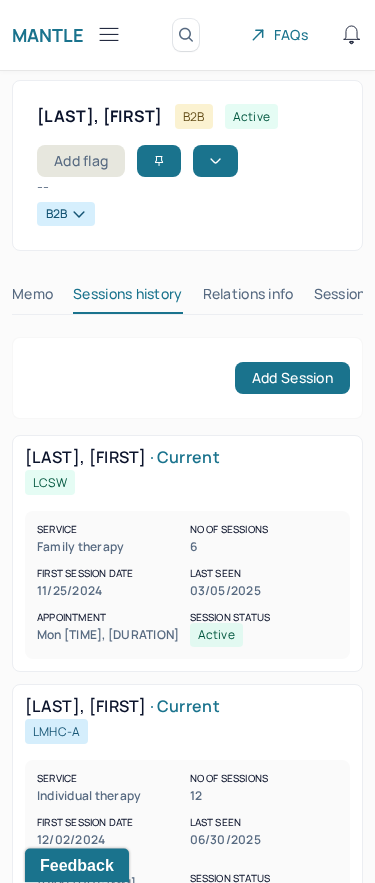 click on "LMHC-A" at bounding box center [122, 733] 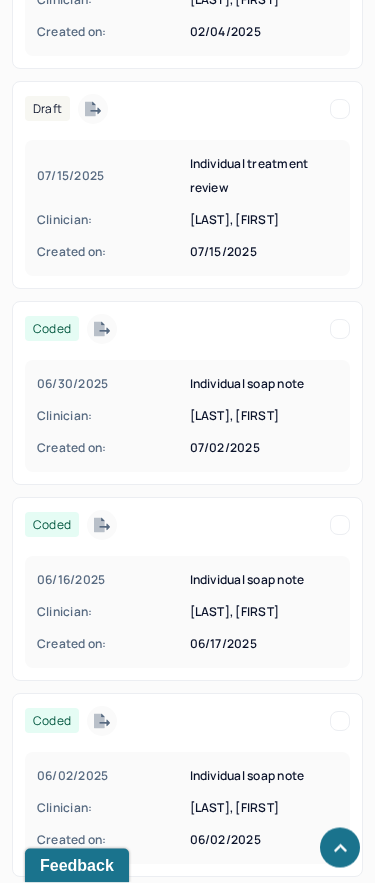 scroll, scrollTop: 1317, scrollLeft: 0, axis: vertical 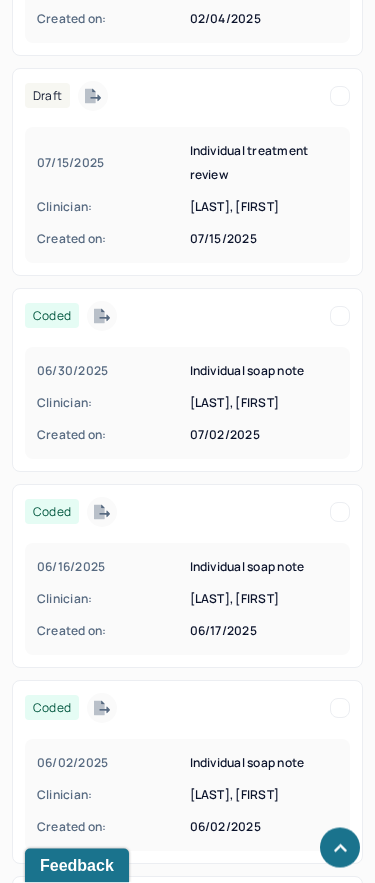 click on "Clinician: [LAST], [FIRST]" at bounding box center (187, 404) 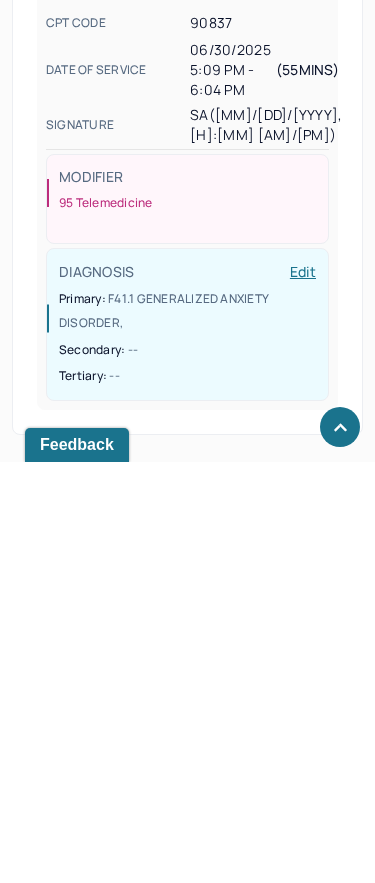 scroll, scrollTop: 0, scrollLeft: 0, axis: both 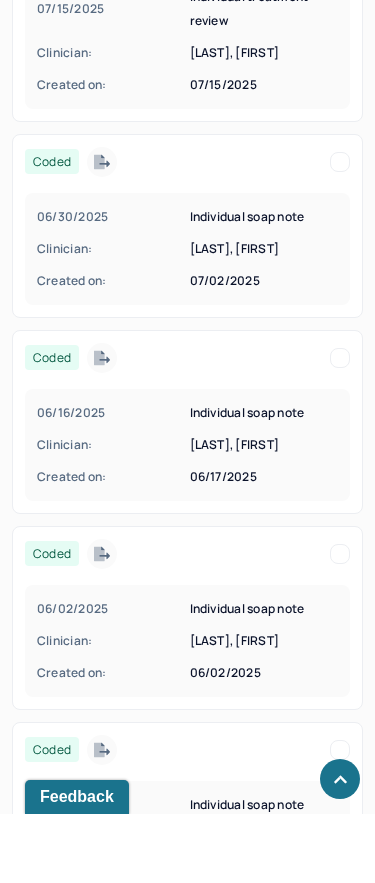 click on "07/02/2025" at bounding box center [264, 350] 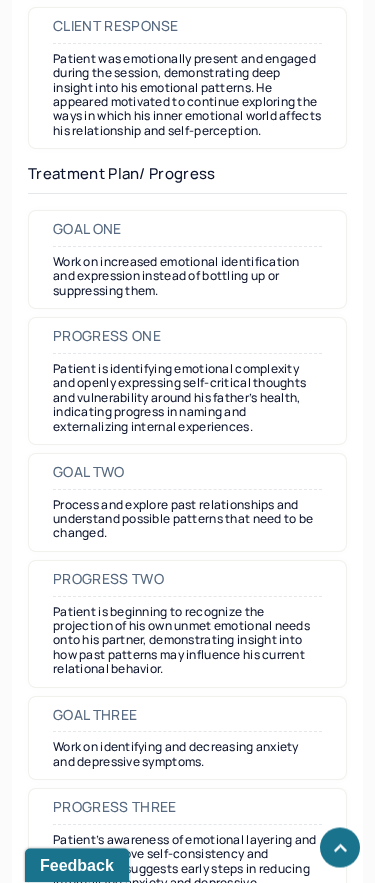 scroll, scrollTop: 4095, scrollLeft: 0, axis: vertical 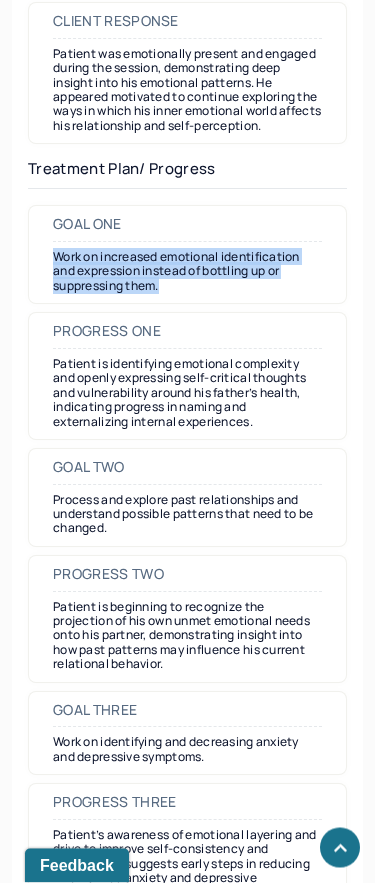 drag, startPoint x: 175, startPoint y: 240, endPoint x: 52, endPoint y: 210, distance: 126.60569 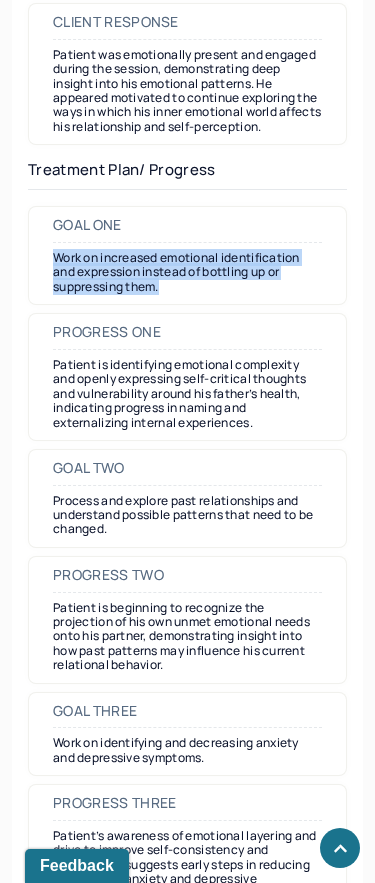 click on "Patient is identifying emotional complexity and openly expressing self-critical thoughts and vulnerability around his father’s health, indicating progress in naming and externalizing internal experiences." at bounding box center (187, 394) 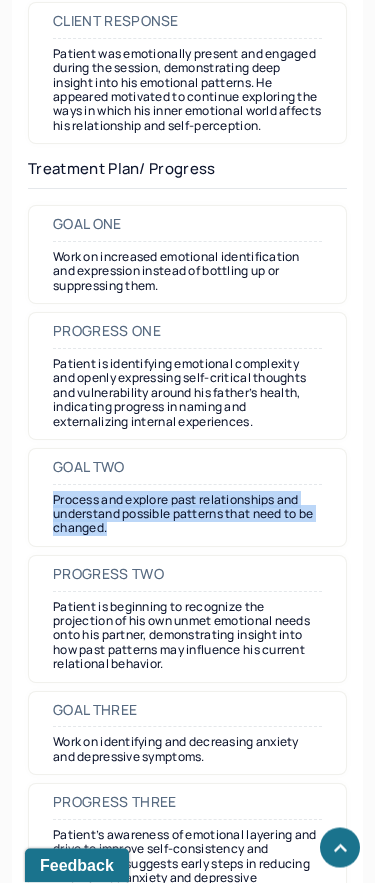 drag, startPoint x: 113, startPoint y: 475, endPoint x: 49, endPoint y: 459, distance: 65.96969 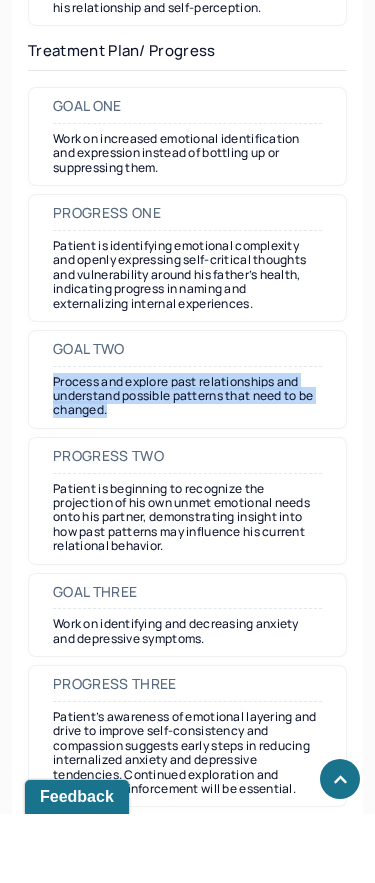 scroll, scrollTop: 4155, scrollLeft: 0, axis: vertical 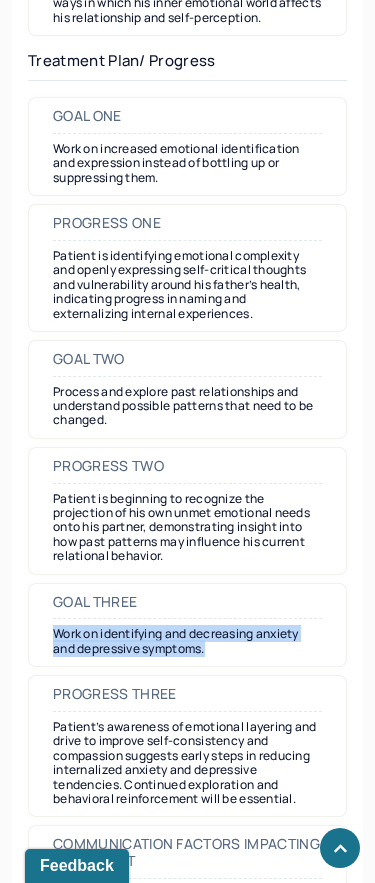 drag, startPoint x: 214, startPoint y: 599, endPoint x: 15, endPoint y: 574, distance: 200.56421 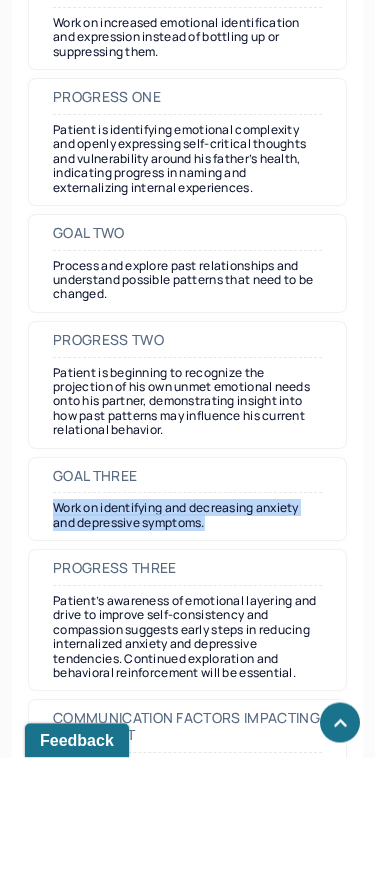 scroll, scrollTop: 4204, scrollLeft: 0, axis: vertical 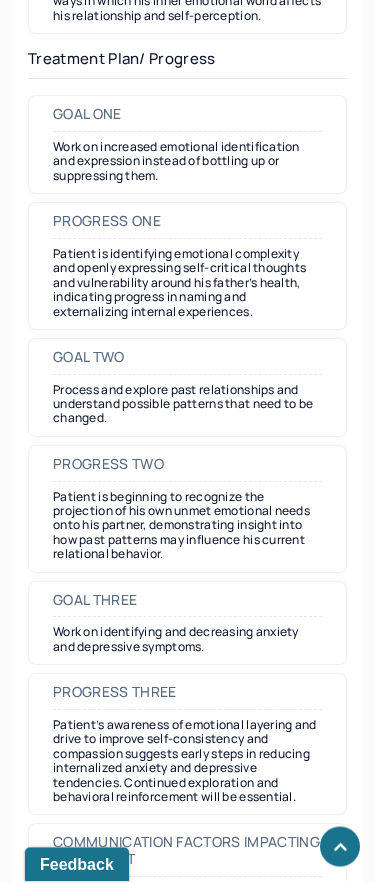 click on "Patient’s awareness of emotional layering and drive to improve self-consistency and compassion suggests early steps in reducing internalized anxiety and depressive tendencies. Continued exploration and behavioral reinforcement will be essential." at bounding box center (187, 763) 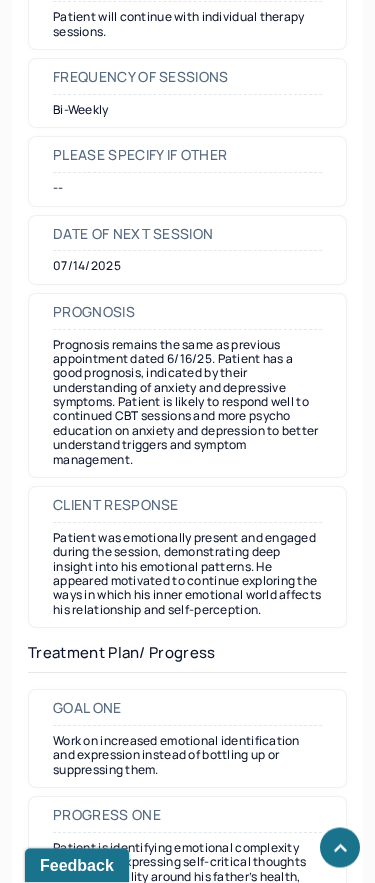 scroll, scrollTop: 3584, scrollLeft: 0, axis: vertical 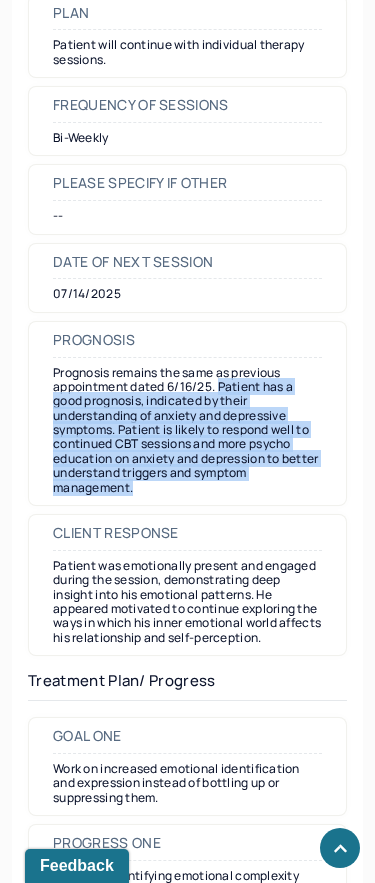 drag, startPoint x: 145, startPoint y: 445, endPoint x: 222, endPoint y: 353, distance: 119.97083 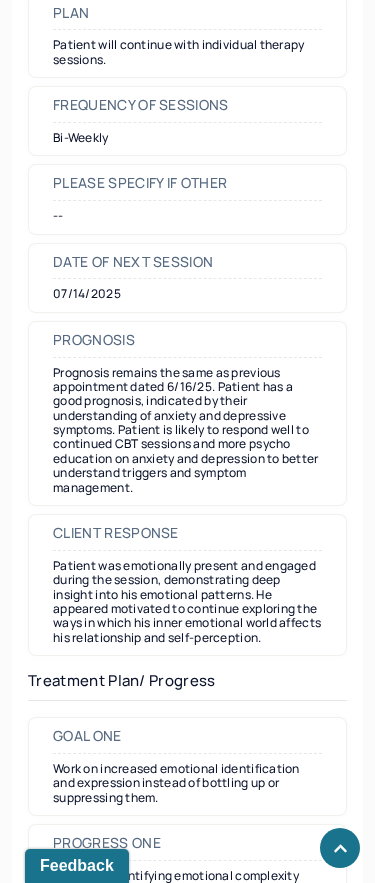 click on "Prognosis remains the same as previous appointment dated 6/16/25.
Patient has a good prognosis, indicated by their understanding of anxiety and depressive symptoms. Patient is likely to respond well to continued CBT sessions and more psycho education on anxiety and depression to better understand triggers and symptom management." at bounding box center [187, 431] 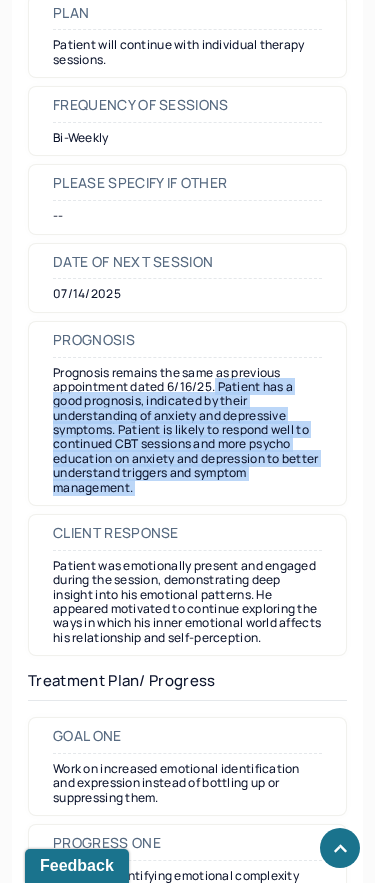 drag, startPoint x: 217, startPoint y: 350, endPoint x: 252, endPoint y: 474, distance: 128.84486 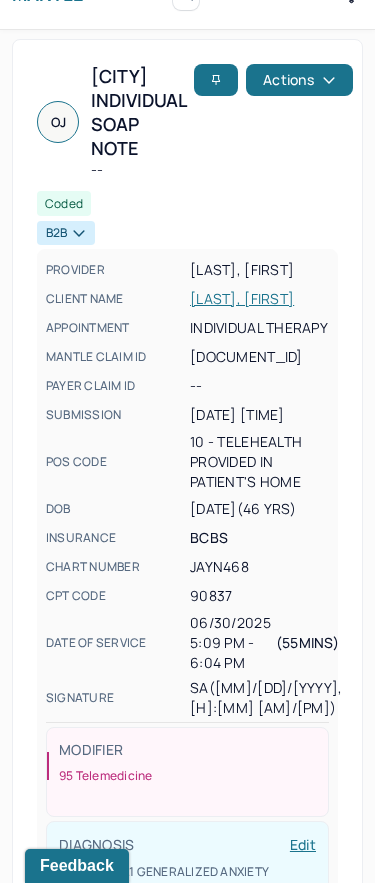 scroll, scrollTop: 0, scrollLeft: 0, axis: both 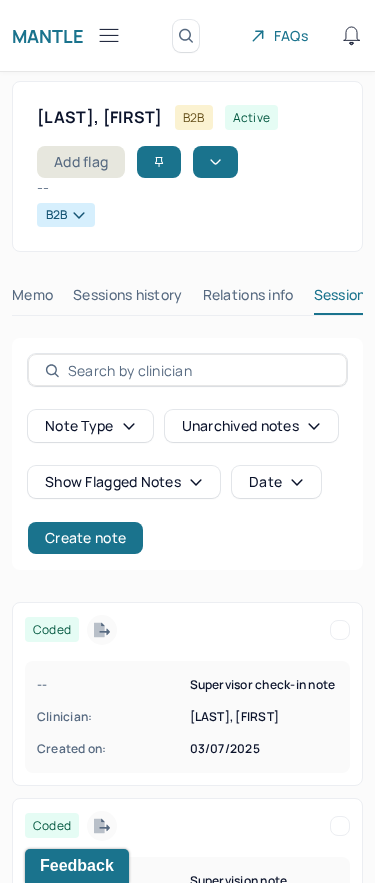 click 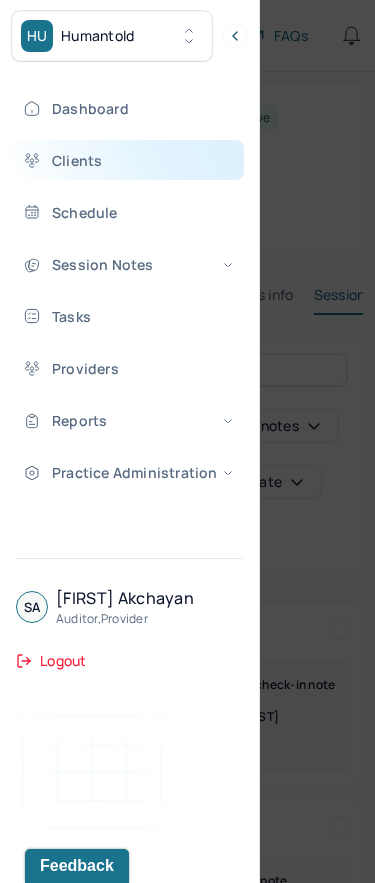 click on "Clients" at bounding box center (128, 160) 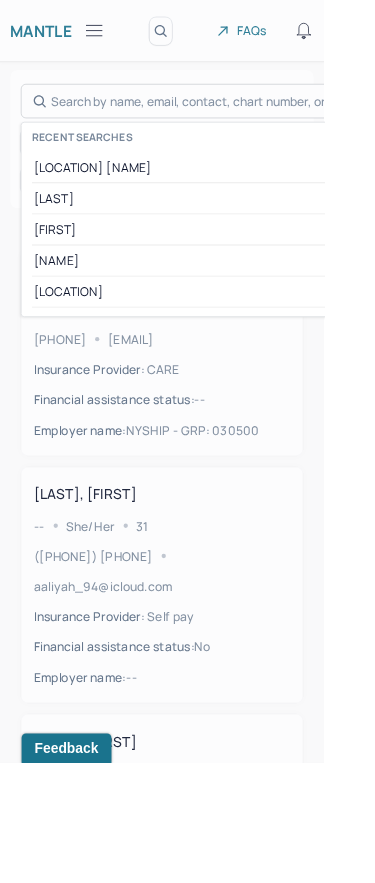 click on "Search by name, email, contact, chart number, or insurance id... Recent searches [NAME] [NAME] [NAME] [NAME]" at bounding box center [229, 117] 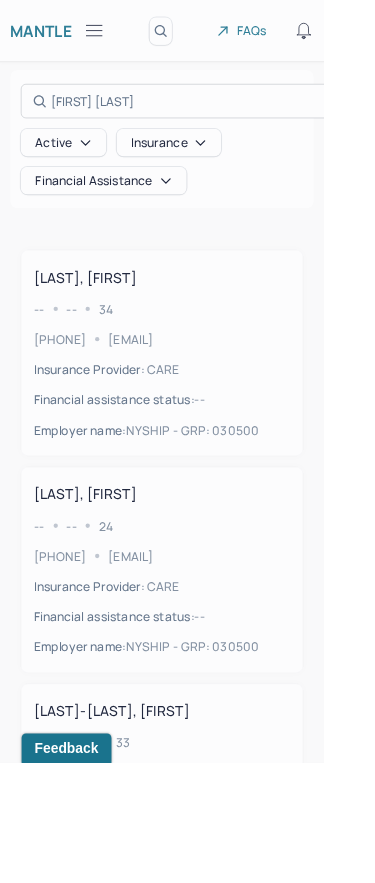 type on "[FIRST] [LAST]" 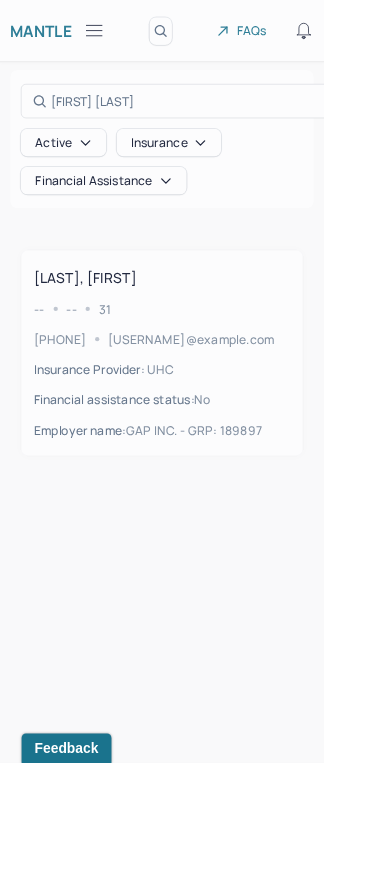 click at bounding box center (187, 441) 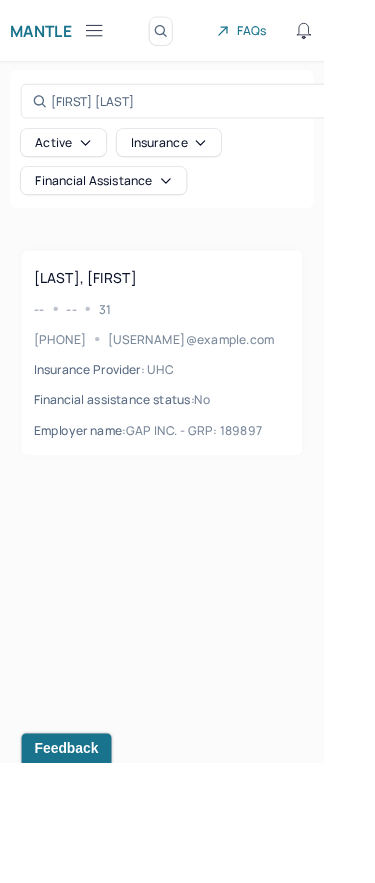 click on "Insurance Provider : UHC" at bounding box center [120, 427] 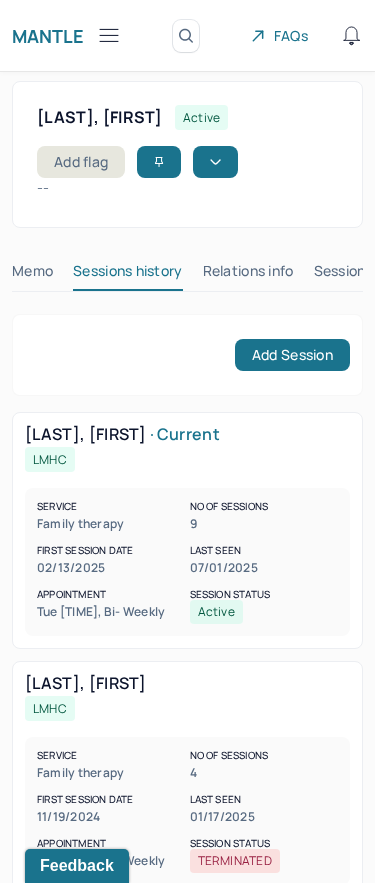 click on "Session Notes" at bounding box center [362, 275] 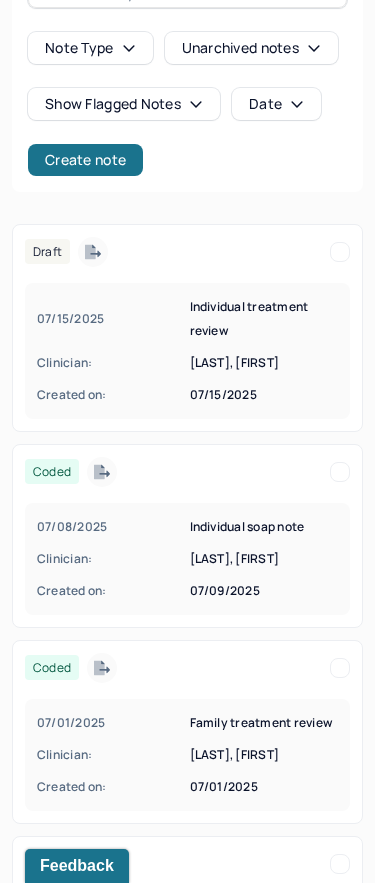click on "07/09/2025" at bounding box center [264, 591] 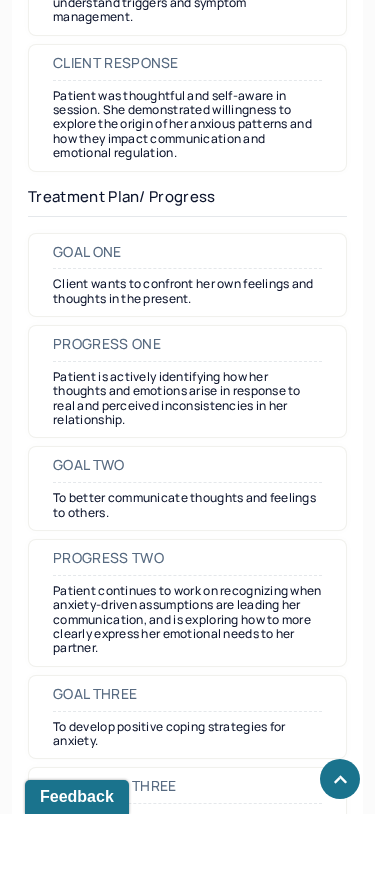 scroll, scrollTop: 4003, scrollLeft: 0, axis: vertical 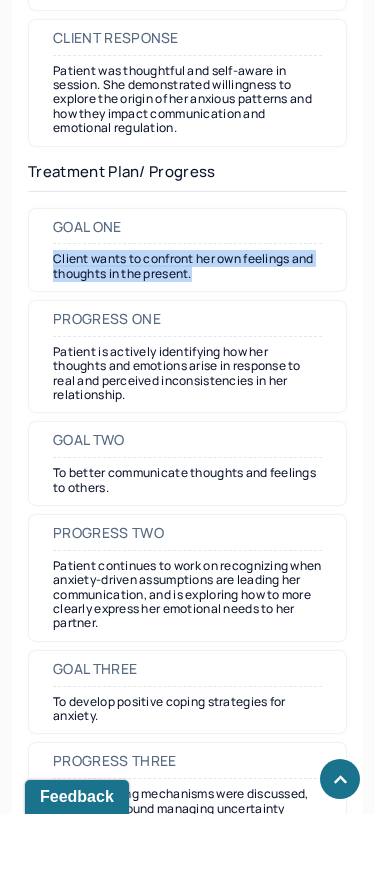 drag, startPoint x: 202, startPoint y: 220, endPoint x: 22, endPoint y: 196, distance: 181.59296 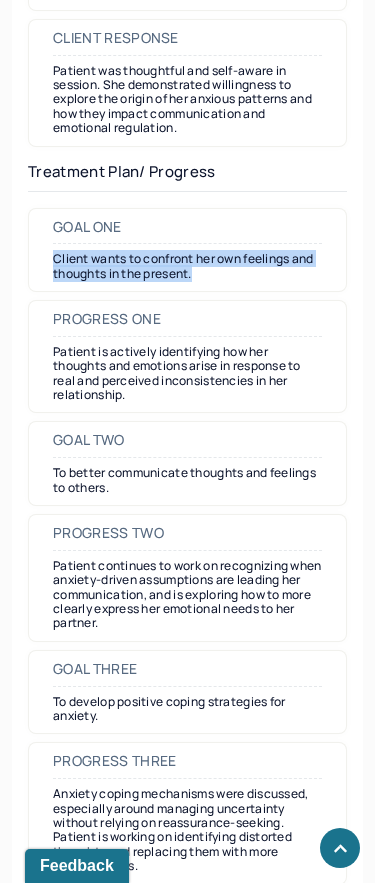 copy on "Client wants to confront her own feelings and thoughts in the present." 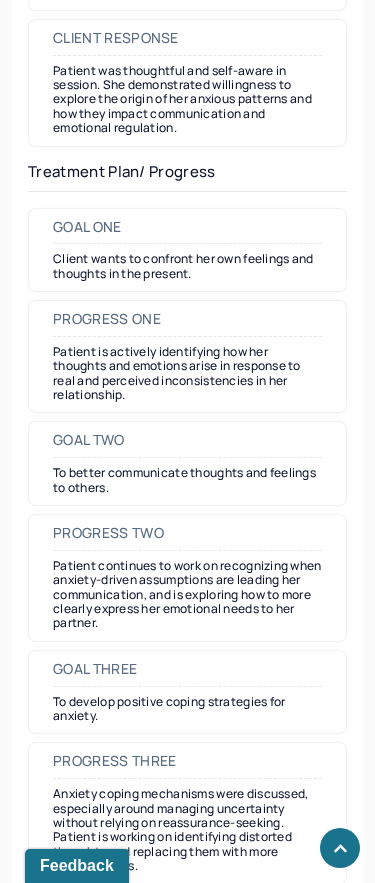 click on "To better communicate thoughts and feelings to others." at bounding box center (187, 480) 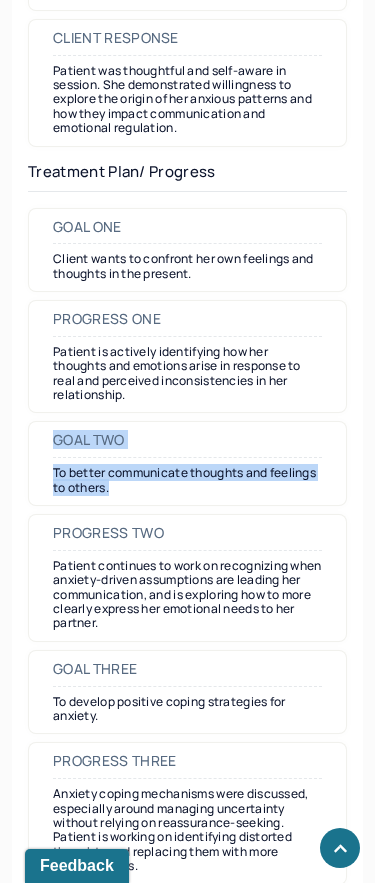 drag, startPoint x: 128, startPoint y: 433, endPoint x: 29, endPoint y: 378, distance: 113.25193 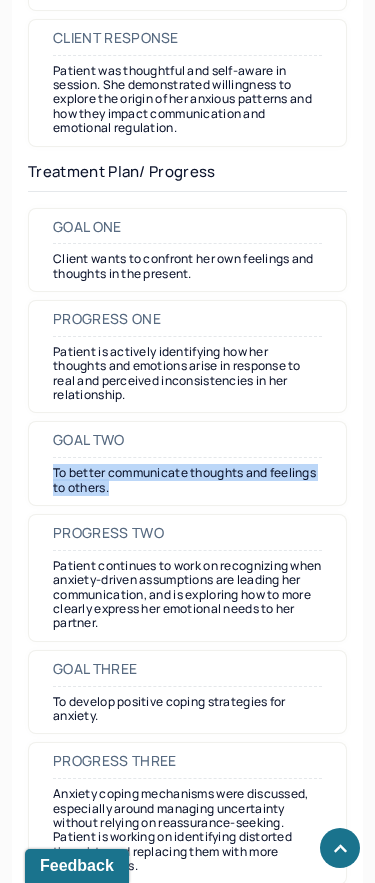 drag, startPoint x: 123, startPoint y: 428, endPoint x: 49, endPoint y: 412, distance: 75.70998 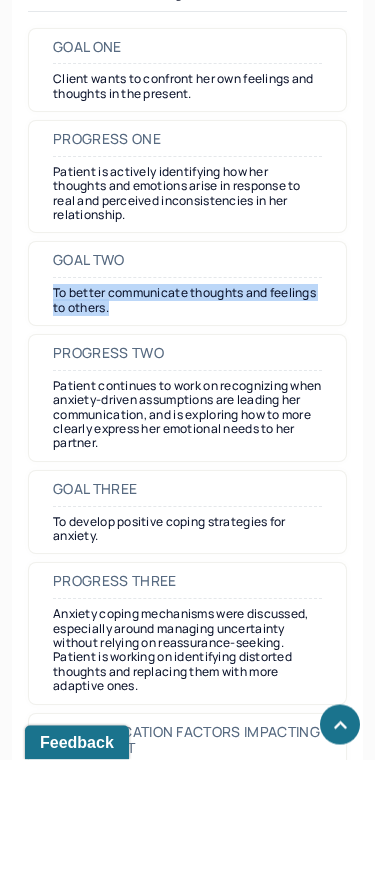 scroll, scrollTop: 4128, scrollLeft: 0, axis: vertical 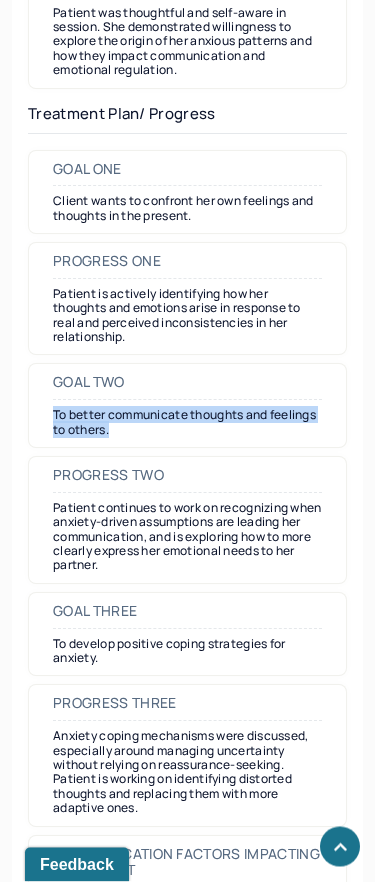 click on "Goal three To develop positive coping strategies for anxiety." at bounding box center [187, 636] 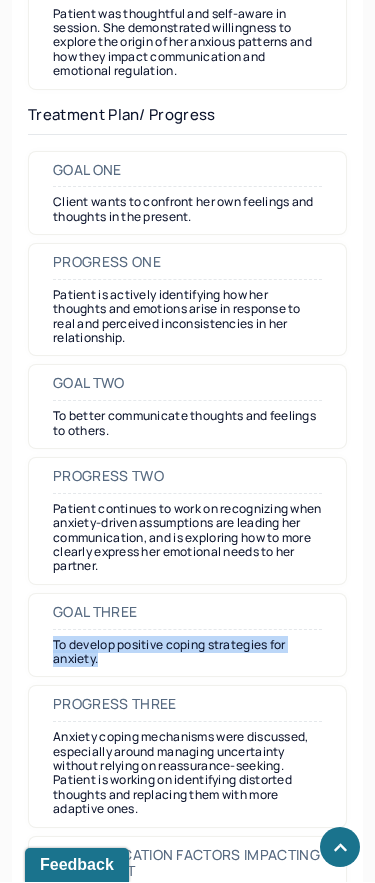 drag, startPoint x: 111, startPoint y: 599, endPoint x: 51, endPoint y: 576, distance: 64.25729 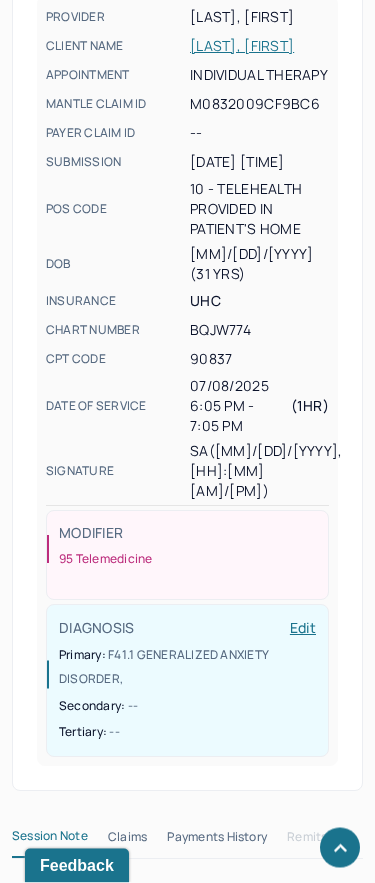 scroll, scrollTop: 0, scrollLeft: 0, axis: both 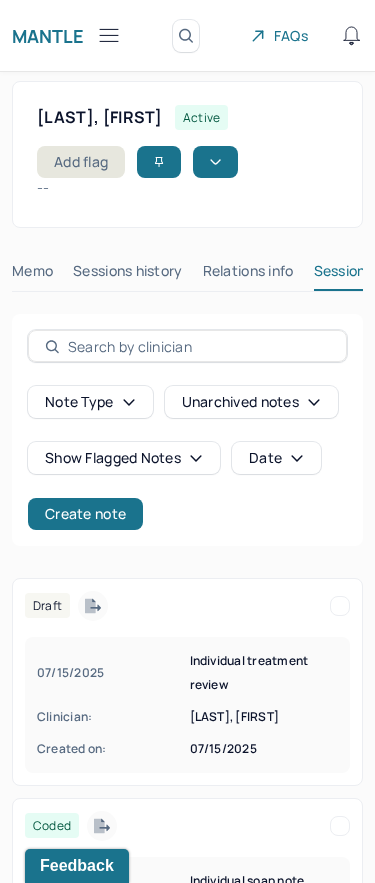 click 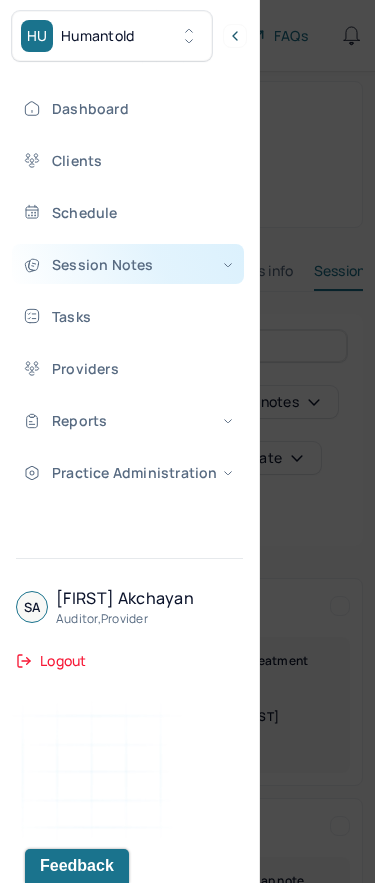 click on "Session Notes" at bounding box center (128, 264) 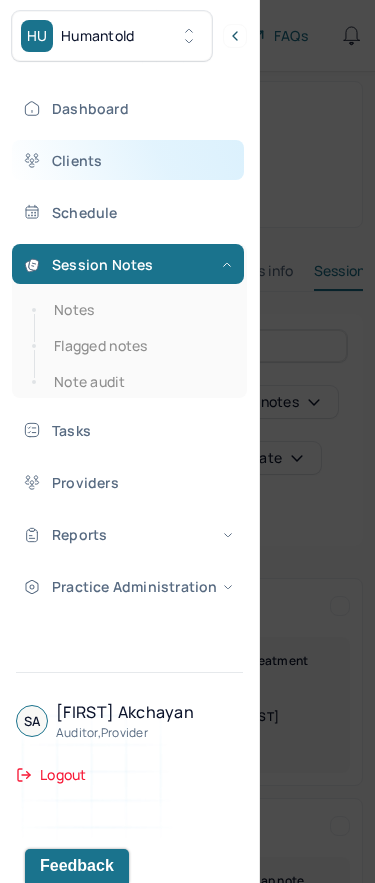 click on "Clients" at bounding box center (128, 160) 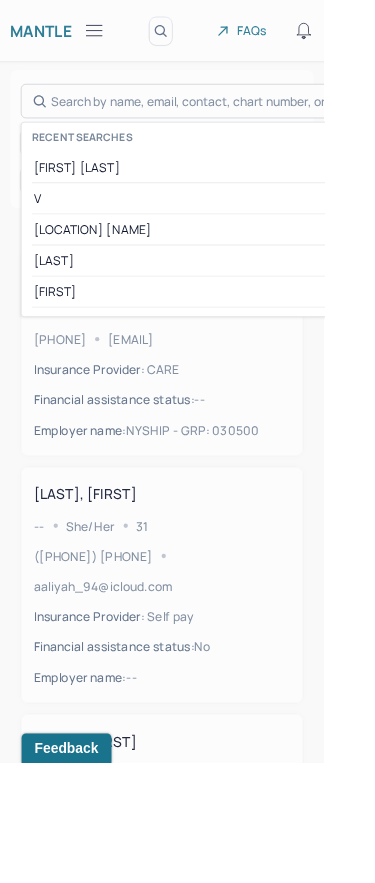 click on "Search by name, email, contact, chart number, or insurance id... Recent searches [NAME] [NAME] [NAME]" at bounding box center [229, 117] 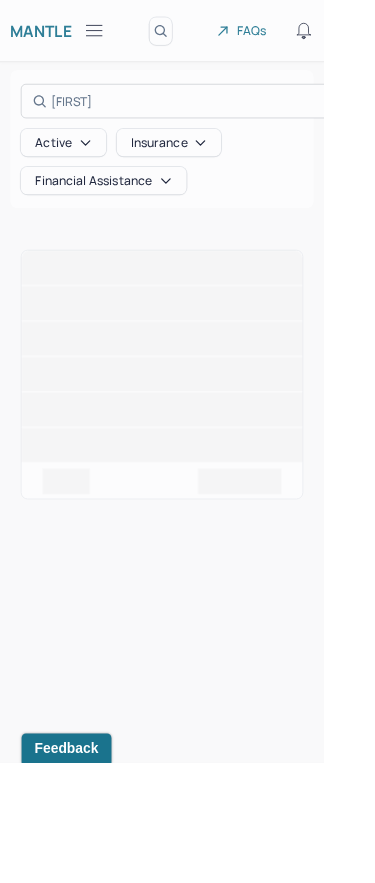 type on "[FIRST]" 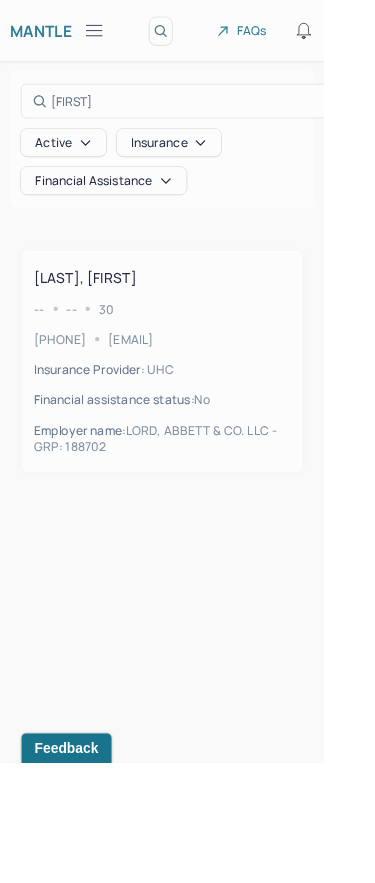 click at bounding box center (187, 441) 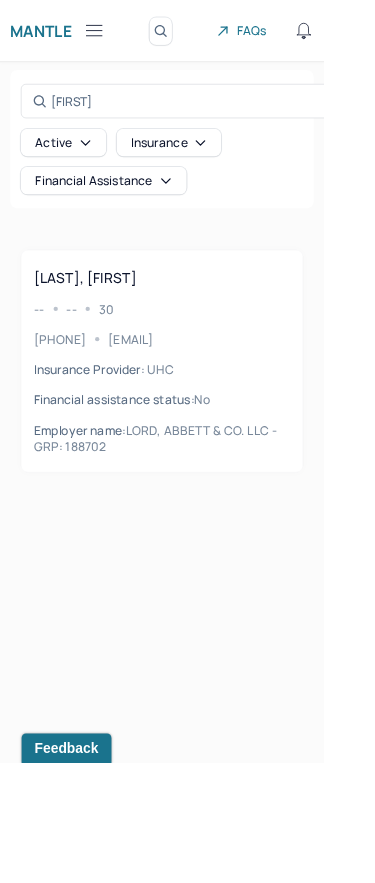 click on "[EMAIL]" at bounding box center (151, 392) 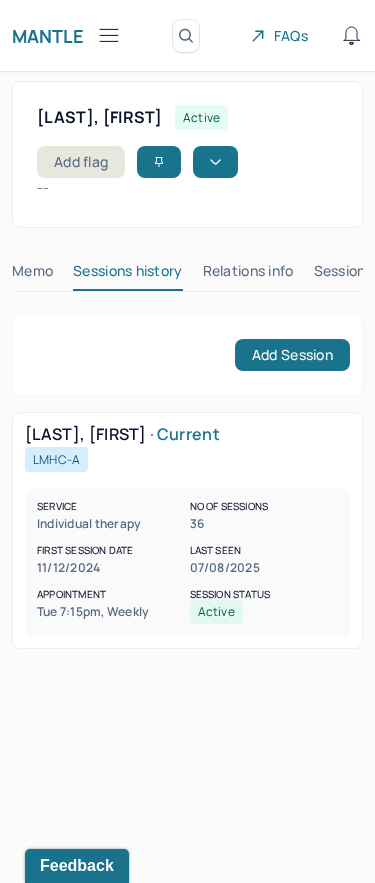 click on "Session Notes" at bounding box center (362, 275) 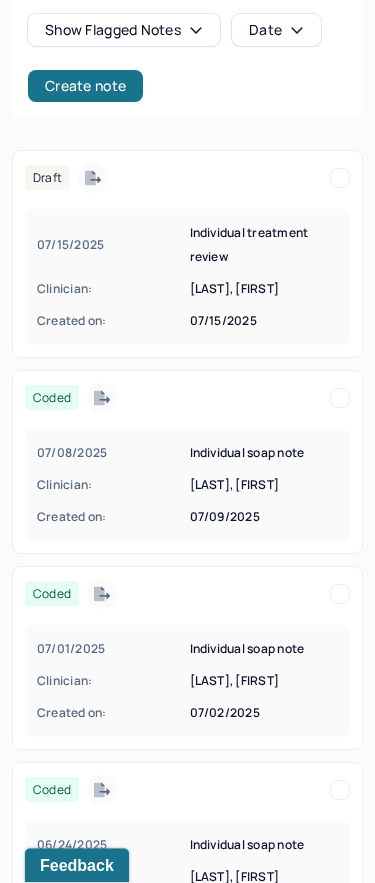click on "[LAST], [FIRST]" at bounding box center [264, 486] 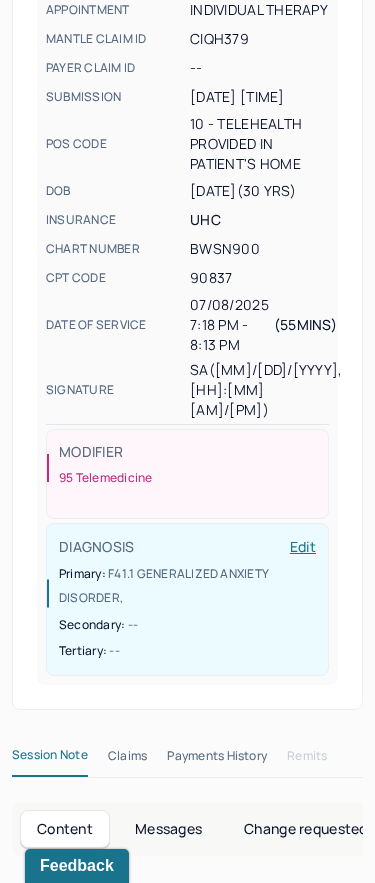 scroll, scrollTop: 0, scrollLeft: 0, axis: both 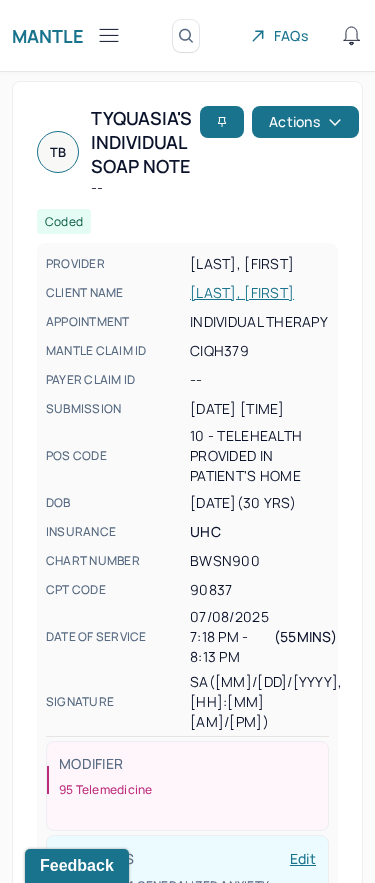 click 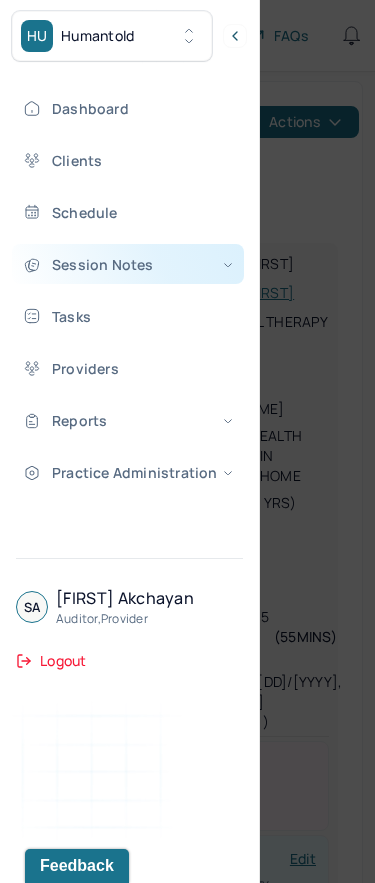 click on "Session Notes" at bounding box center [128, 264] 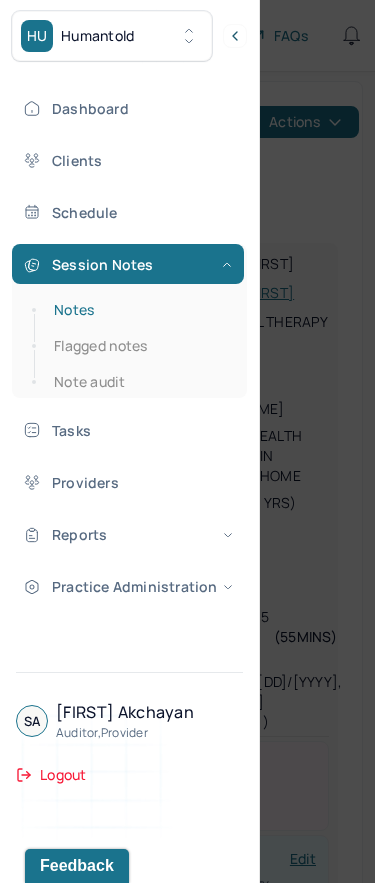 click on "Notes" at bounding box center (139, 310) 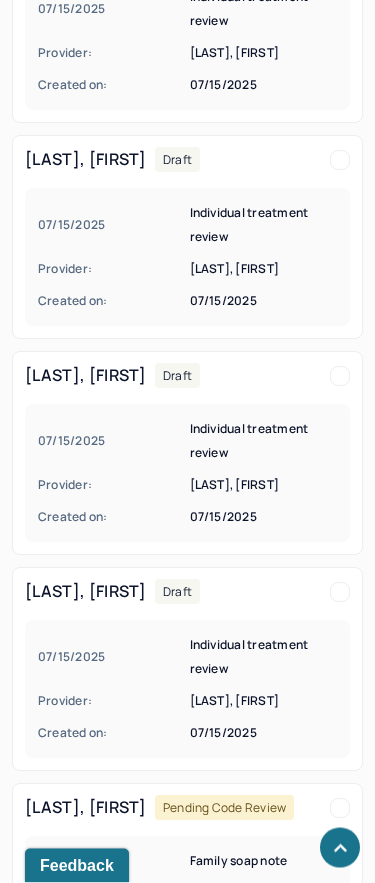 scroll, scrollTop: 2395, scrollLeft: 0, axis: vertical 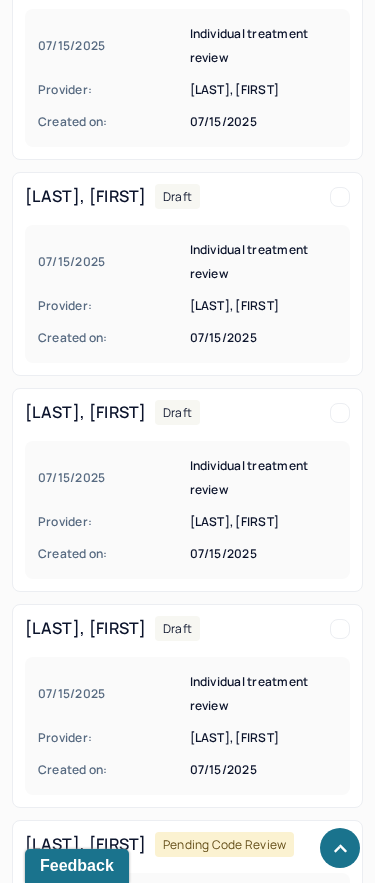click on "[LAST], [FIRST]" at bounding box center (264, 306) 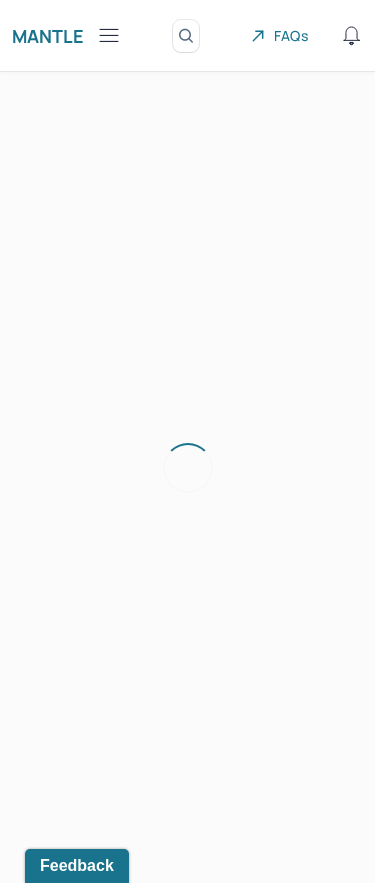 scroll, scrollTop: 0, scrollLeft: 0, axis: both 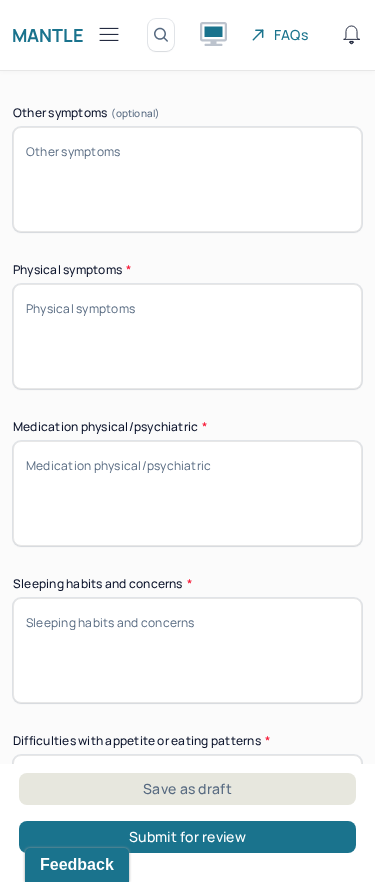 click on "Physical symptoms *" at bounding box center [187, 271] 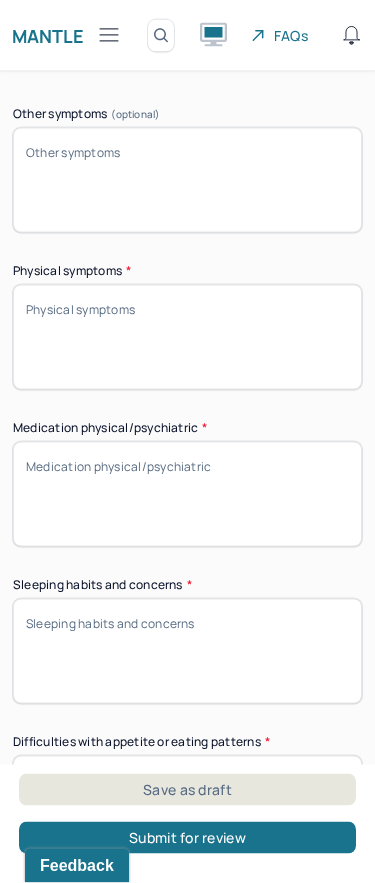 click on "Appointment location * Teletherapy Client Teletherapy Location Home Office Other Provider Teletherapy Location Home Office Other Consent was received for the teletherapy session The teletherapy session was conducted via video Primary diagnosis * F41.1 GENERALIZED ANXIETY DISORDER Secondary diagnosis (optional) Secondary diagnosis Tertiary diagnosis (optional) Tertiary diagnosis Presenting Concerns What are the problem(s) you are seeking help for? Symptoms Anxiety Anxiety frequency Weekly Anxiety details Panic attacks Depression Depression frequency Yearly Depression details Easily distracted Impulsive Paranoia Alcohol Anger outburst Unable to feel pleasure Excessive energy Recreational drug use Tobacco Racing thoughts Other symptoms (optional) Physical symptoms * Medication physical/psychiatric * Sleeping habits and concerns * Difficulties with appetite or eating patterns *" at bounding box center (187, -563) 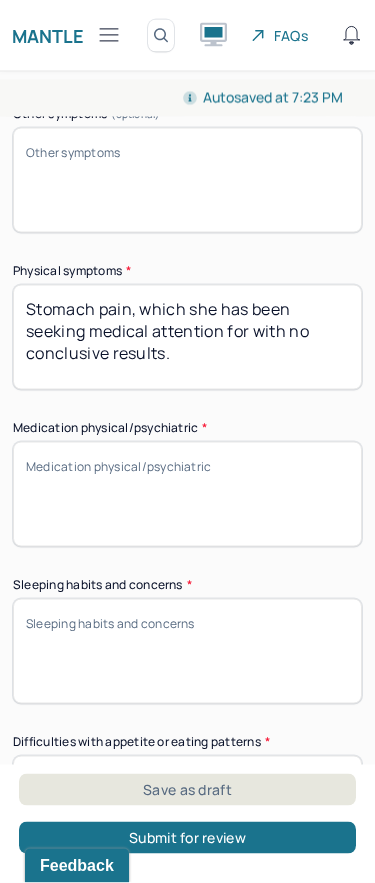 click on "Stomach pain, which she has been seeking medical attention for with no conclusive results." at bounding box center (187, 337) 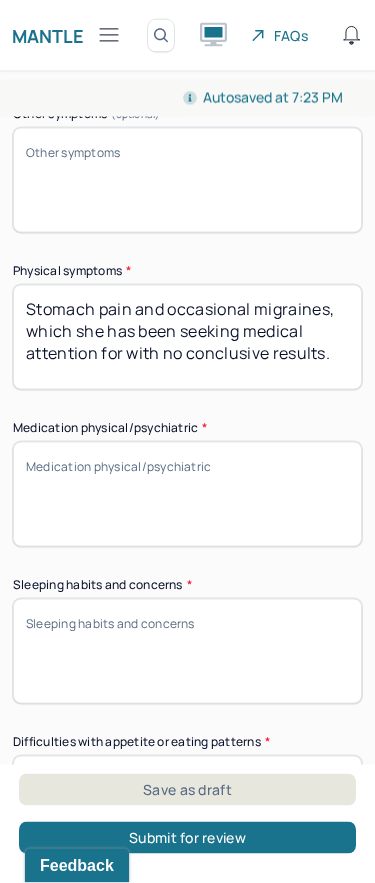 drag, startPoint x: 128, startPoint y: 301, endPoint x: 102, endPoint y: 360, distance: 64.4748 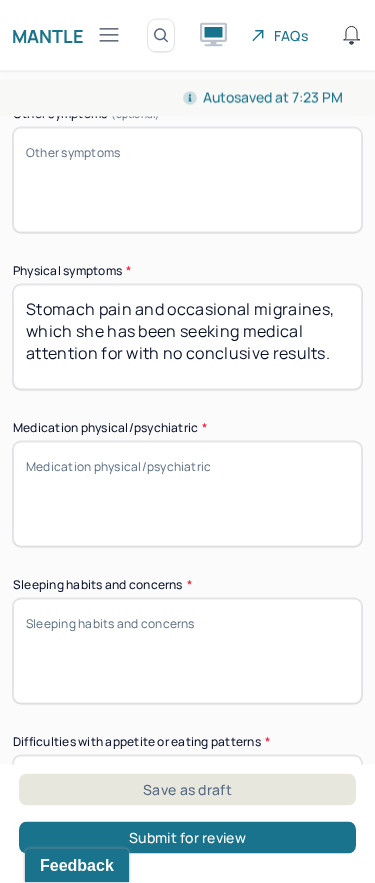 scroll, scrollTop: 2502, scrollLeft: 0, axis: vertical 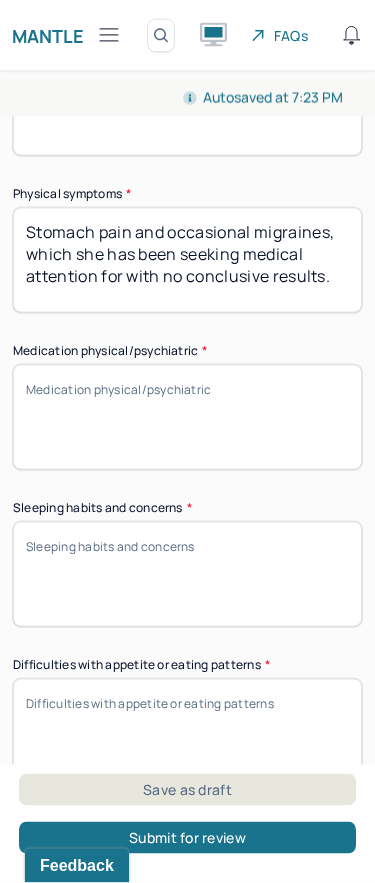 click on "Medication physical/psychiatric *" at bounding box center [187, 417] 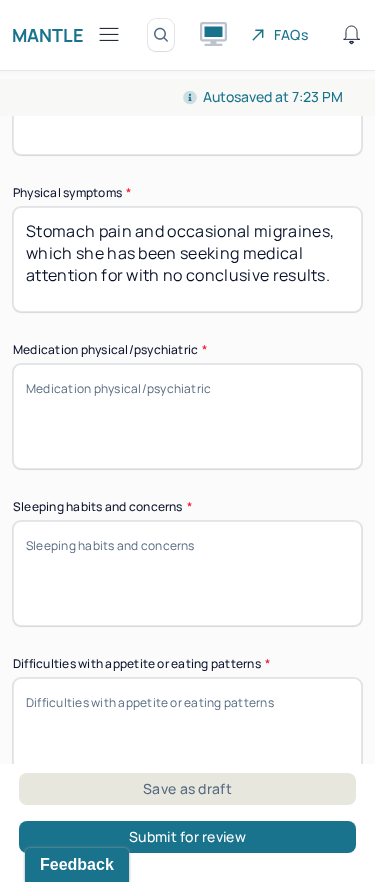 click on "Stomach pain and occasional migraines, which she has been seeking medical attention for with no conclusive results." at bounding box center [187, 260] 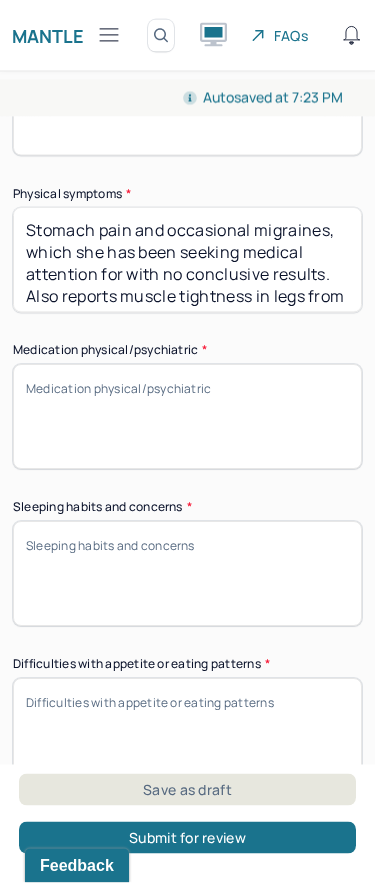 scroll, scrollTop: 24, scrollLeft: 0, axis: vertical 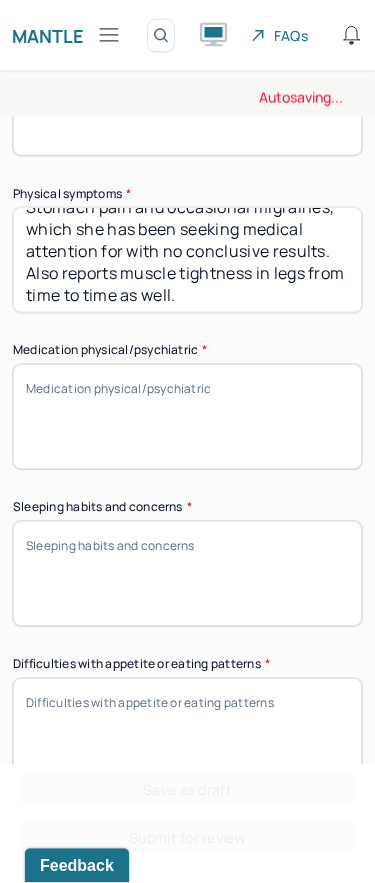 type on "Stomach pain and occasional migraines, which she has been seeking medical attention for with no conclusive results. Also reports muscle tightness in legs from time to time as well." 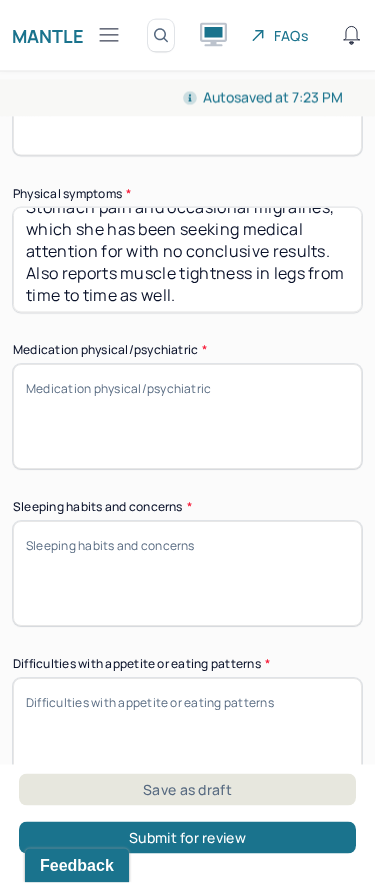 click on "Medication physical/psychiatric *" at bounding box center (187, 417) 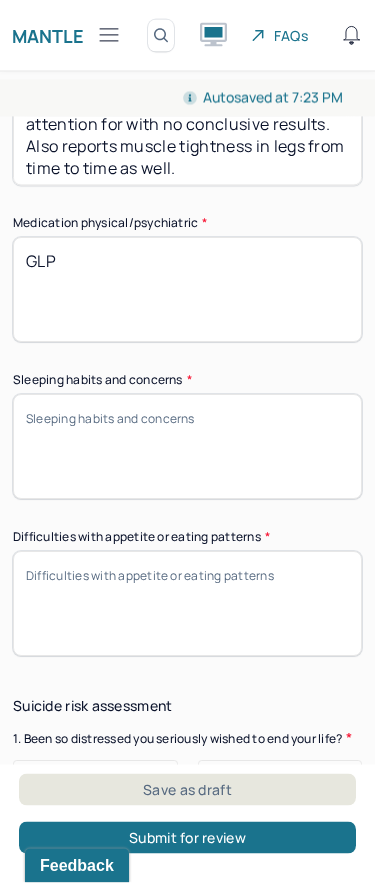 scroll, scrollTop: 2630, scrollLeft: 0, axis: vertical 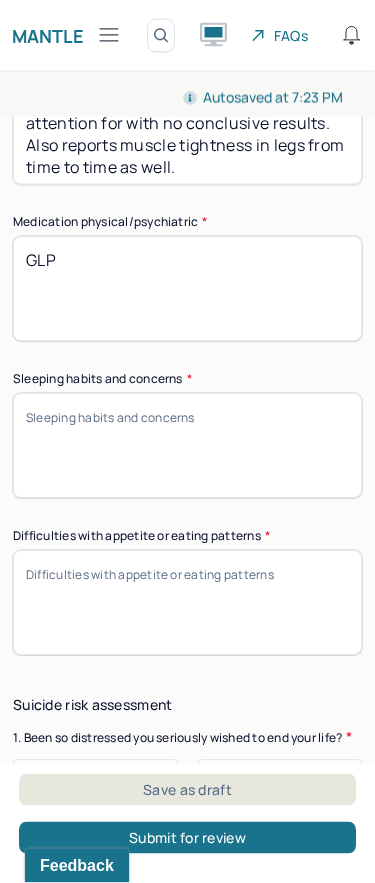 click on "GLP" at bounding box center [187, 289] 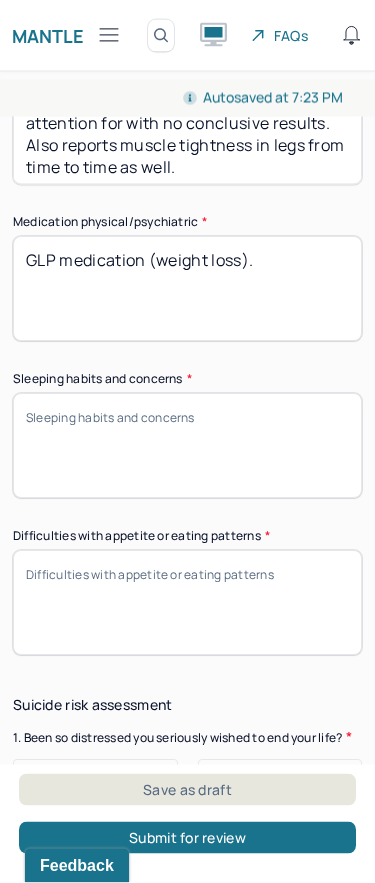 type on "GLP medication (weight loss)." 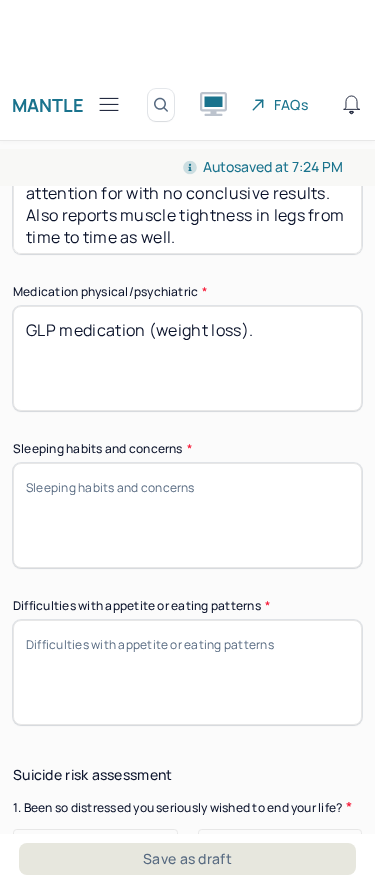 scroll, scrollTop: 0, scrollLeft: 0, axis: both 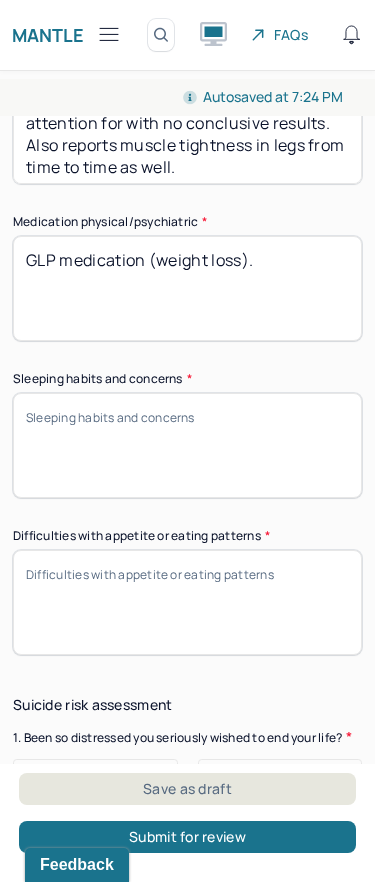 click on "Sleeping habits and concerns *" at bounding box center (187, 446) 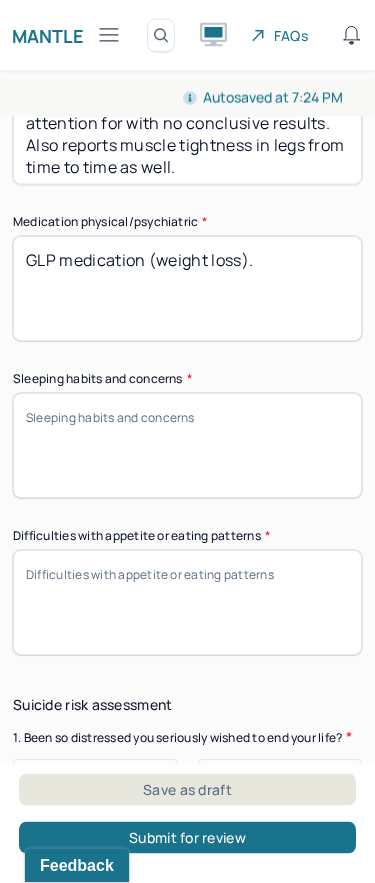 type on "S" 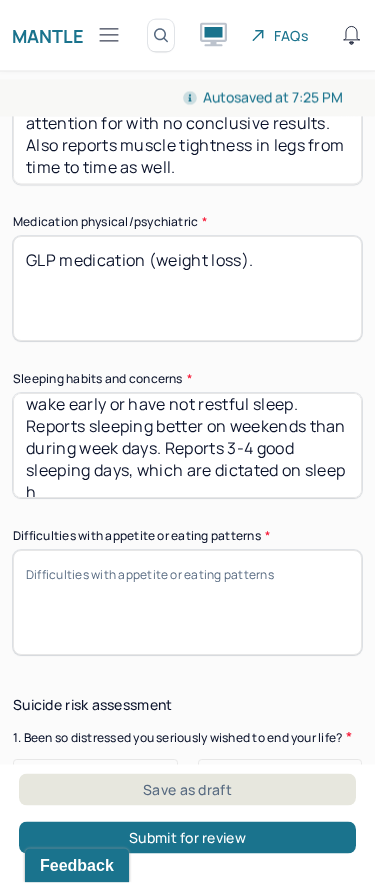 scroll, scrollTop: 47, scrollLeft: 0, axis: vertical 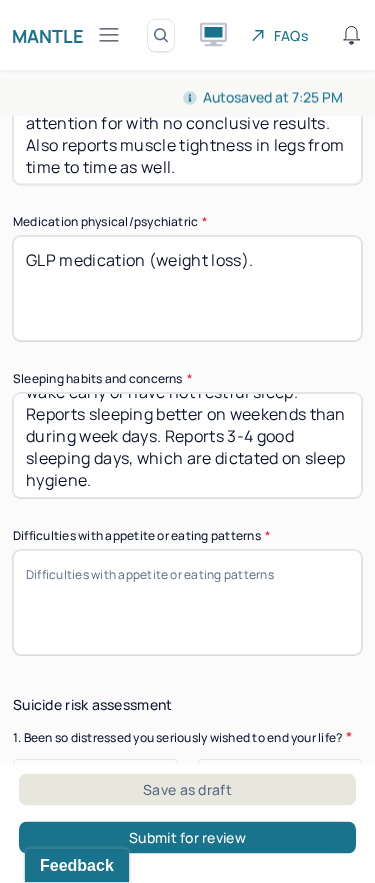 type on "Occasional bad dreams that make her wake early or have not restful sleep. Reports sleeping better on weekends than during week days. Reports 3-4 good sleeping days, which are dictated on sleep  hygiene." 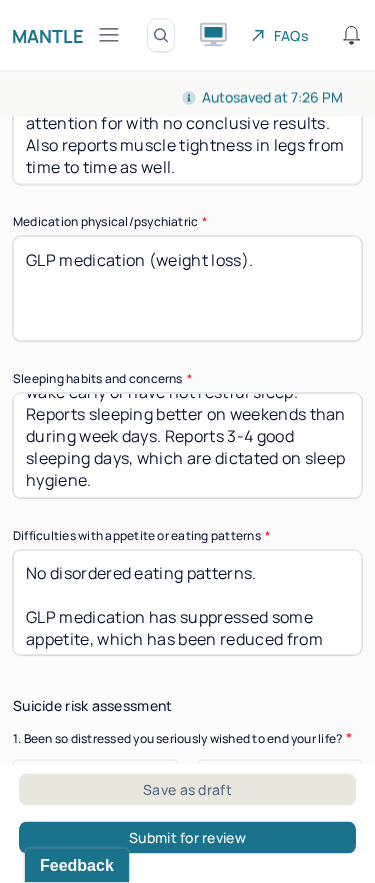 scroll, scrollTop: 24, scrollLeft: 0, axis: vertical 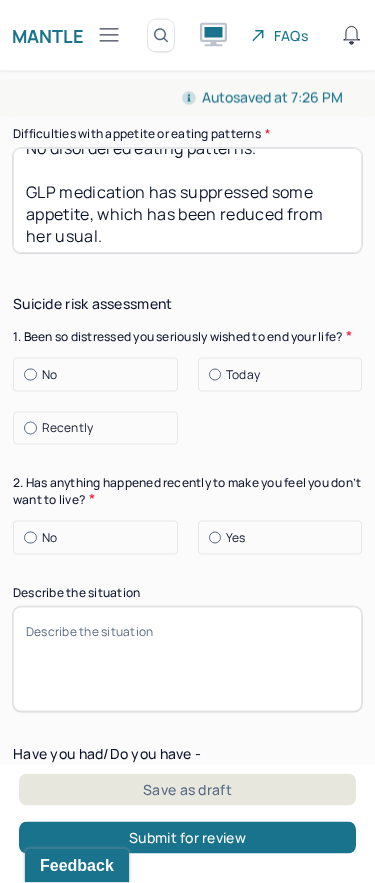 type on "No disordered eating patterns.
GLP medication has suppressed some appetite, which has been reduced from her usual." 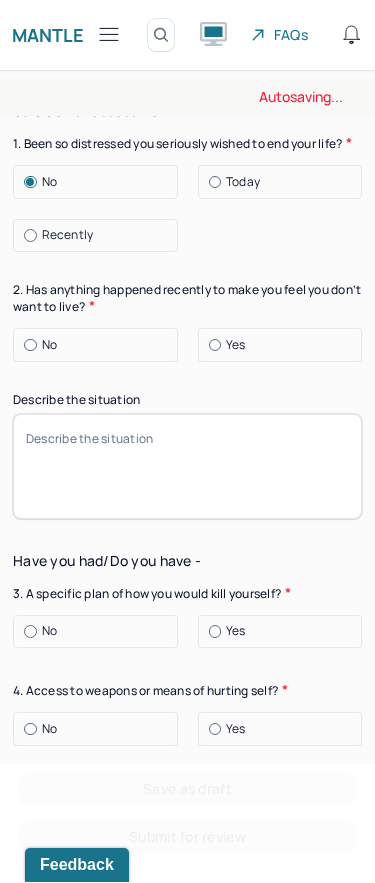 scroll, scrollTop: 3336, scrollLeft: 0, axis: vertical 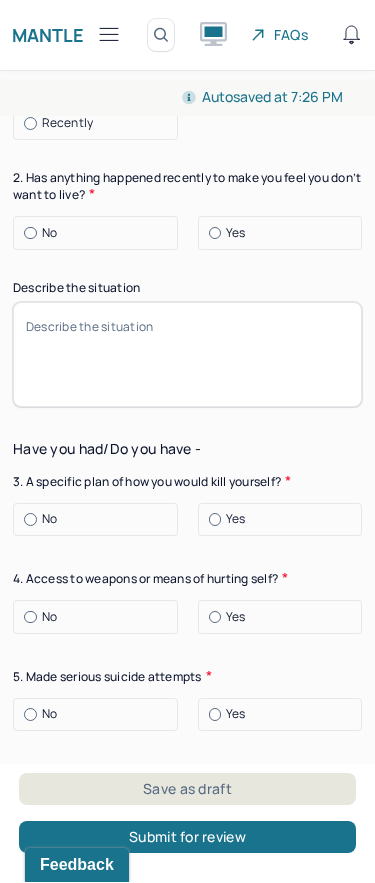 click on "No" at bounding box center (100, 234) 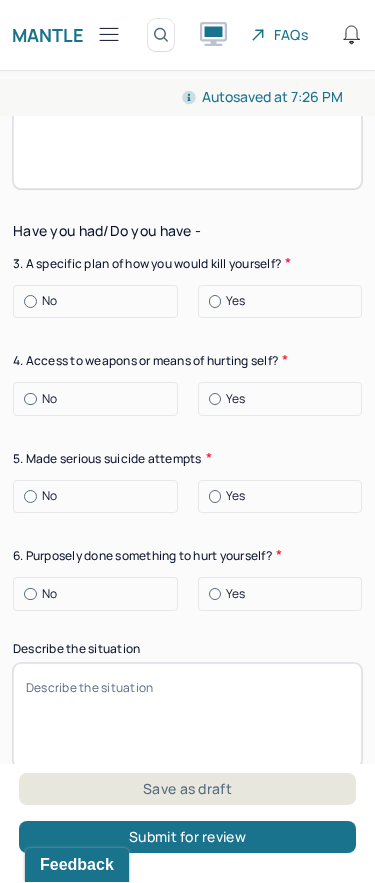 scroll, scrollTop: 3644, scrollLeft: 0, axis: vertical 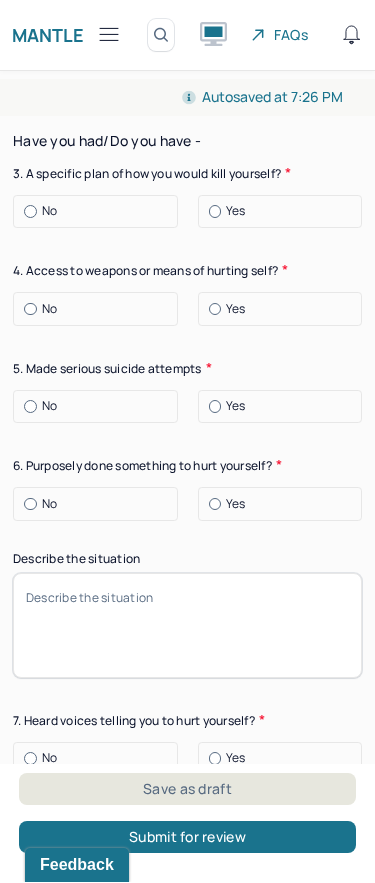 click on "No" at bounding box center [100, 212] 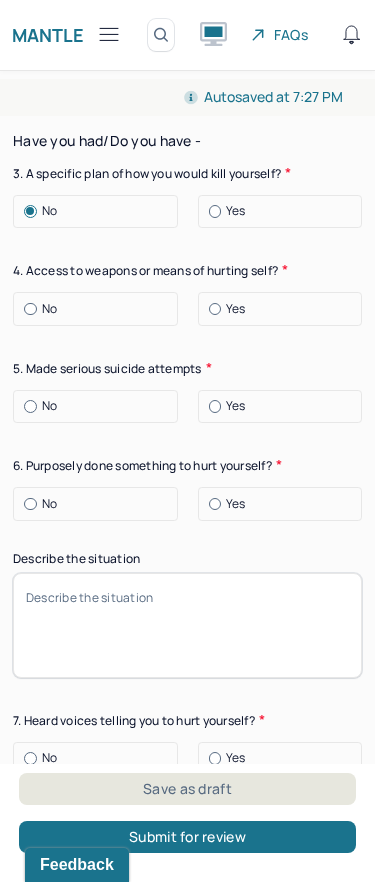 click on "HU Humantold       Dashboard Clients Schedule Session Notes Notes Flagged notes Note audit Tasks Providers Reports Practice Administration SA Steve   Akchayan auditor,provider   Logout Mantle     Edit Note   Search by client name, chart number     FAQs     SA Steve Autosaved at [TIME] Appointment Details     Client name [FIRST] [LAST] Date of service [DATE] Time [TIME] - [TIME] Duration 1hr Appointment type individual therapy Provider name Steve Akchayan Modifier 1 95 Telemedicine Note type Individual treatment review Appointment Details     Client name [FIRST] [LAST] Date of service [DATE] Time [TIME] - [TIME] Duration 1hr Appointment type individual therapy Provider name Steve Akchayan Modifier 1 95 Telemedicine Note type Individual treatment review Instructions The fields marked with an asterisk ( * ) are required before you can submit your notes. Appointment location * Teletherapy Client Teletherapy Location Home Office Other Provider Teletherapy Location Home Office" at bounding box center (187, 441) 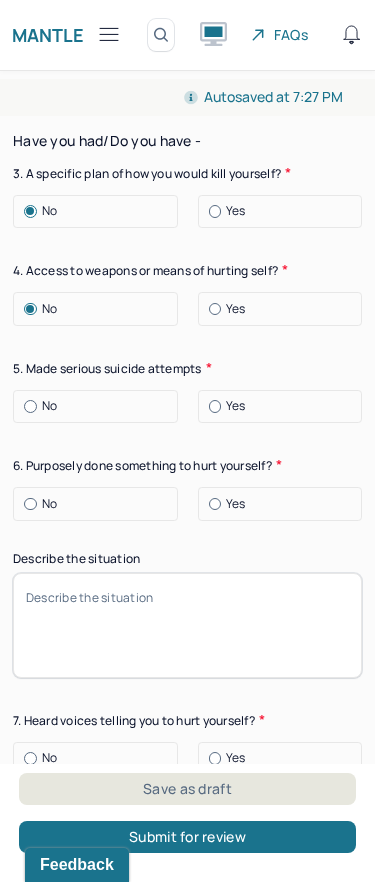 click at bounding box center (30, 407) 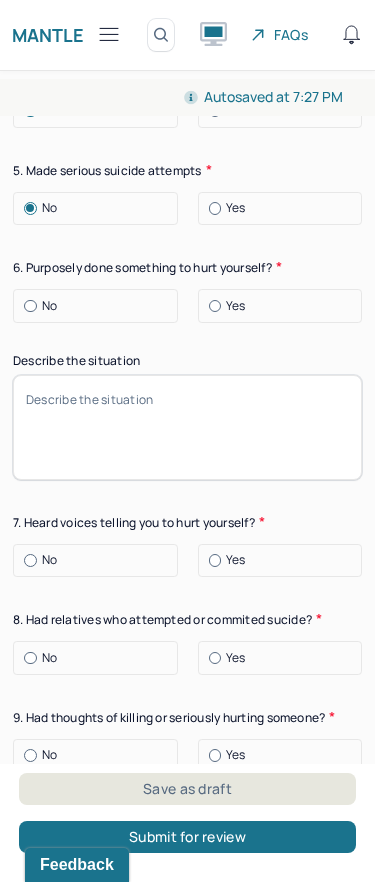 scroll, scrollTop: 3877, scrollLeft: 0, axis: vertical 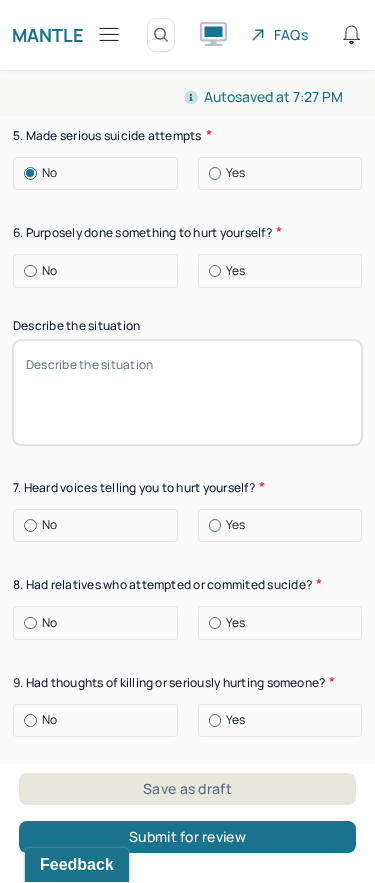 click at bounding box center [30, 272] 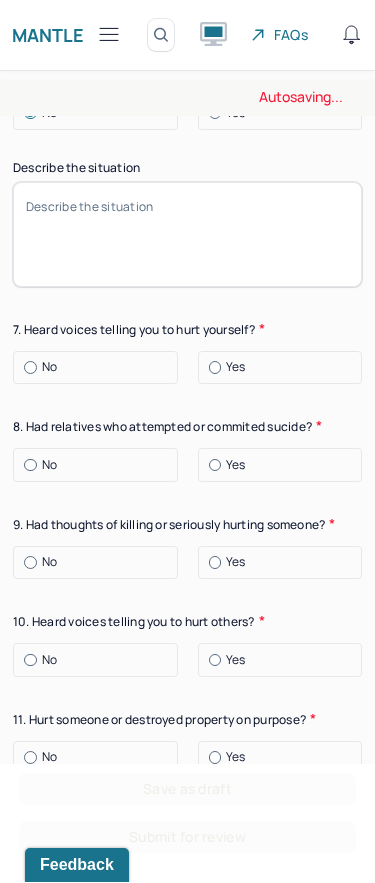 scroll, scrollTop: 4129, scrollLeft: 0, axis: vertical 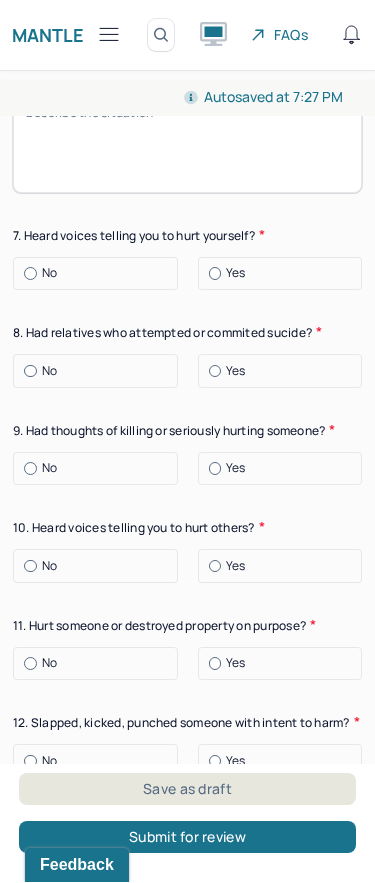 click at bounding box center [30, 274] 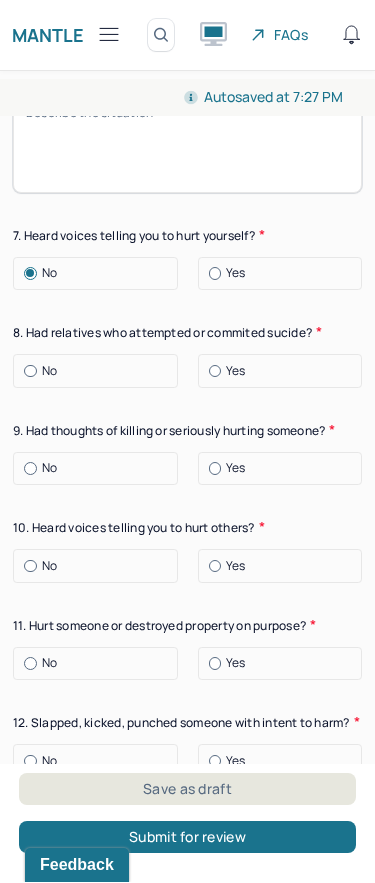 click at bounding box center [215, 372] 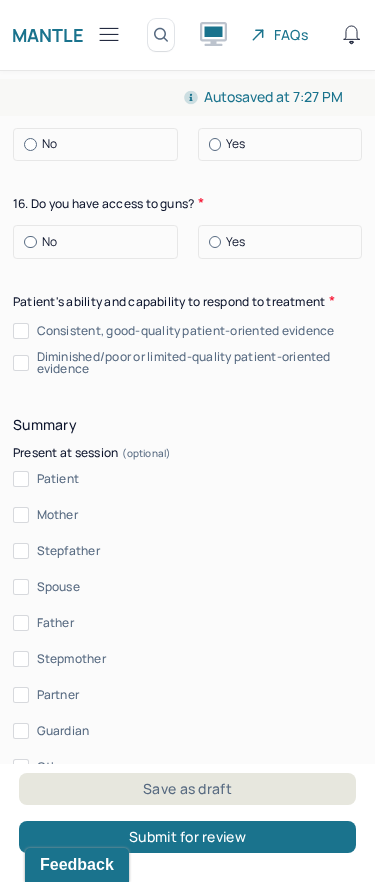 scroll, scrollTop: 5033, scrollLeft: 0, axis: vertical 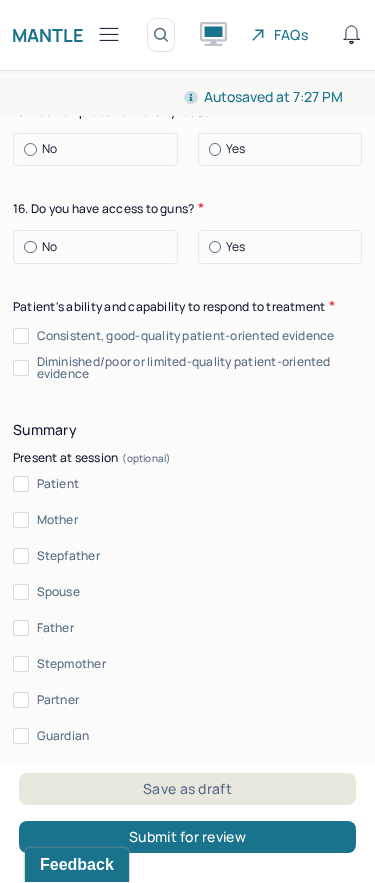 click on "Consistent, good-quality patient-oriented evidence" at bounding box center (21, 337) 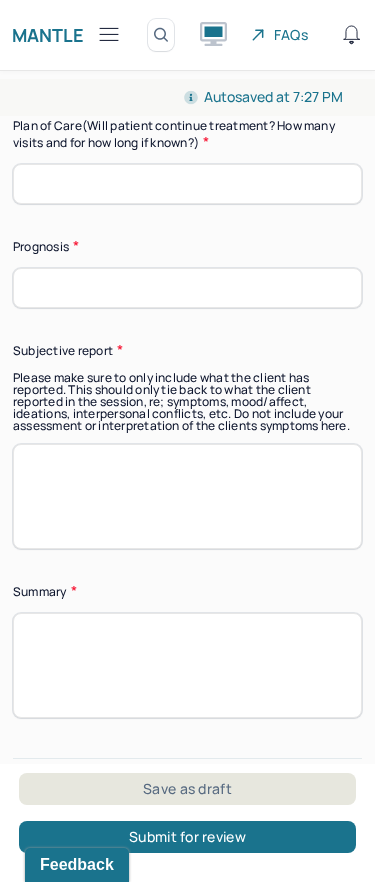 click at bounding box center (187, 497) 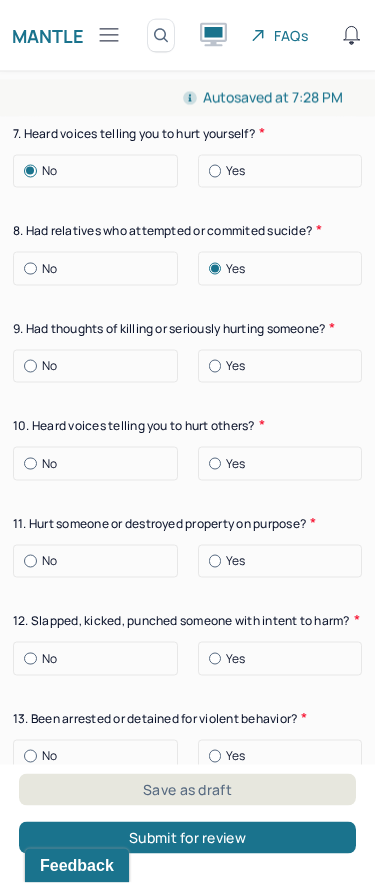 scroll, scrollTop: 4231, scrollLeft: 0, axis: vertical 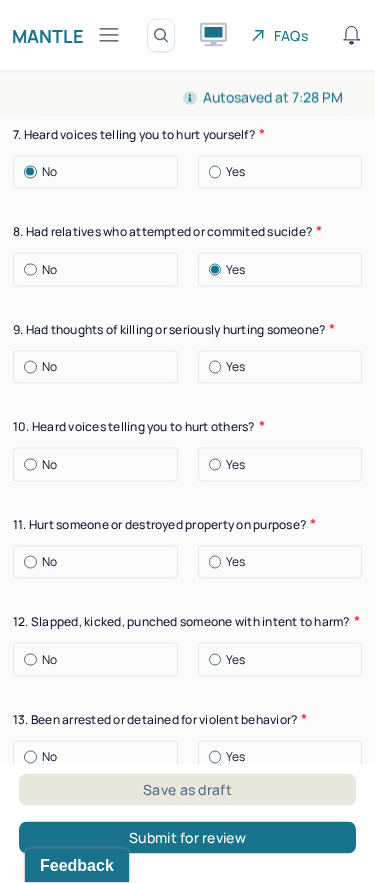 type on "Patient reports yes to uncle committed suicide (passed away from it)." 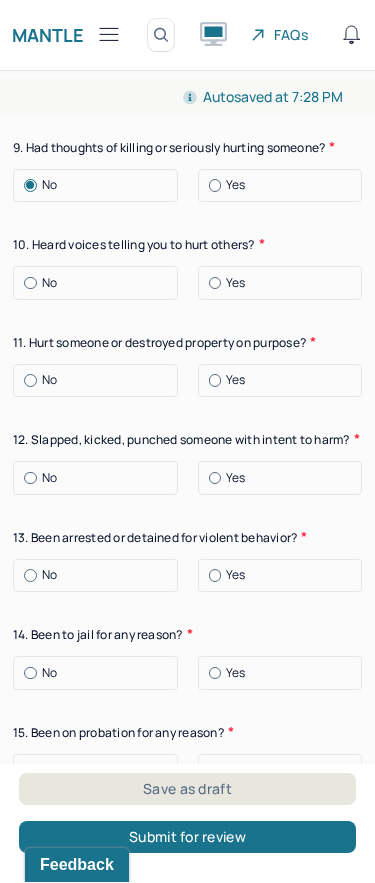 scroll, scrollTop: 4362, scrollLeft: 0, axis: vertical 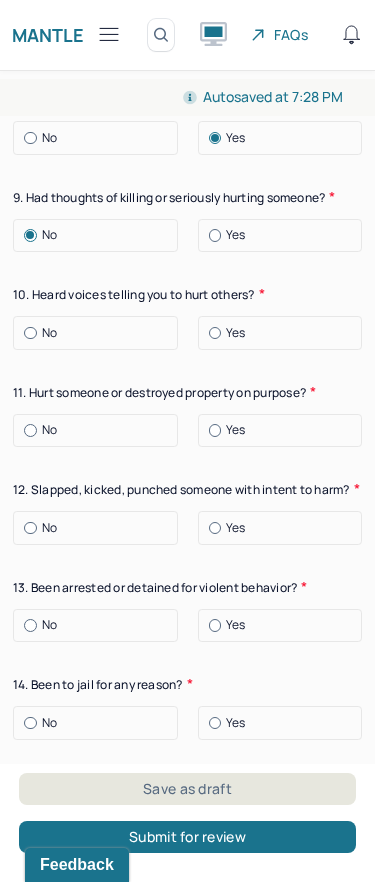 click at bounding box center [30, 334] 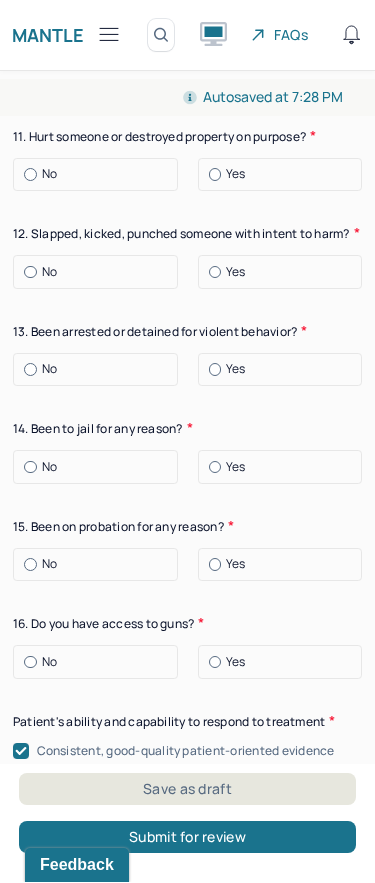 scroll, scrollTop: 4619, scrollLeft: 0, axis: vertical 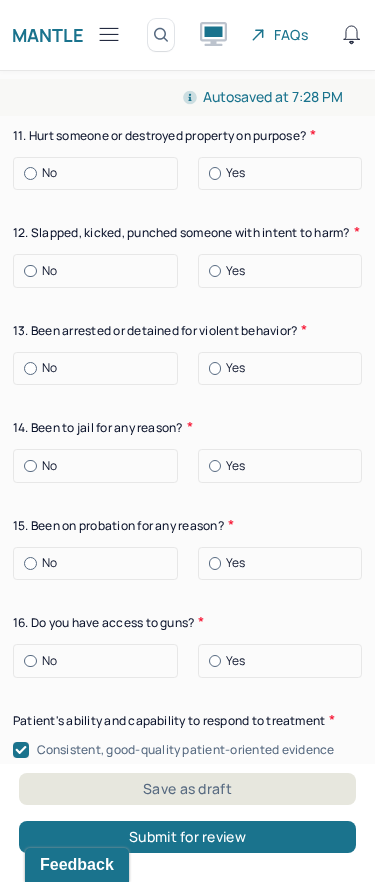 click on "No" at bounding box center (100, 174) 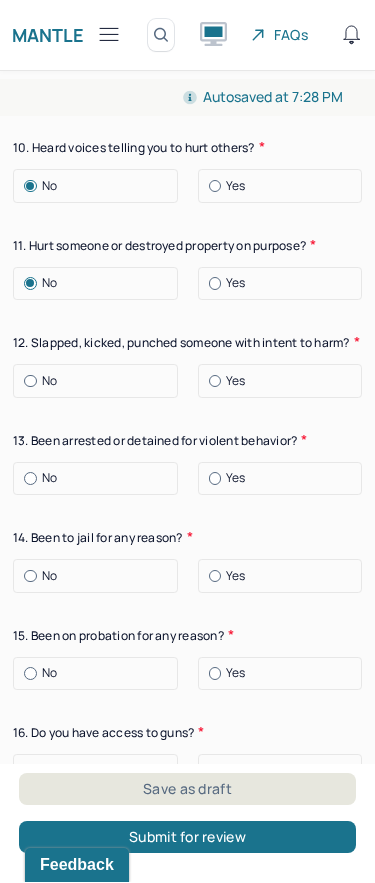 scroll, scrollTop: 4506, scrollLeft: 0, axis: vertical 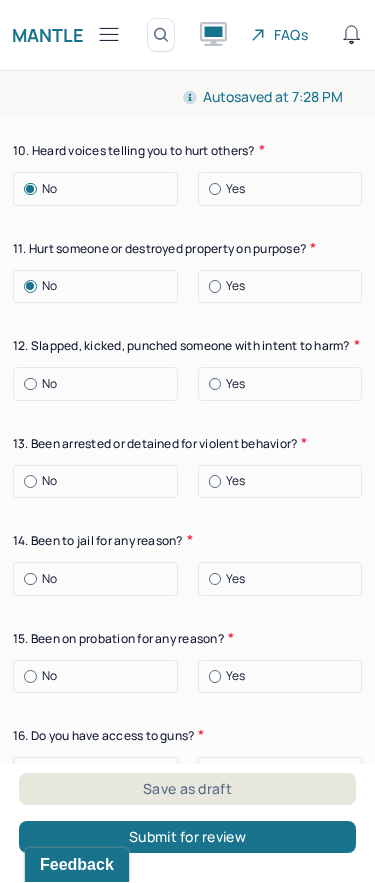 click at bounding box center [30, 385] 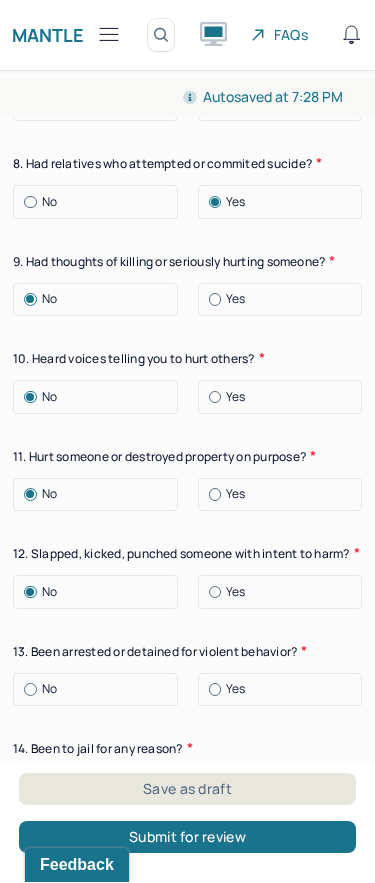 scroll, scrollTop: 4567, scrollLeft: 0, axis: vertical 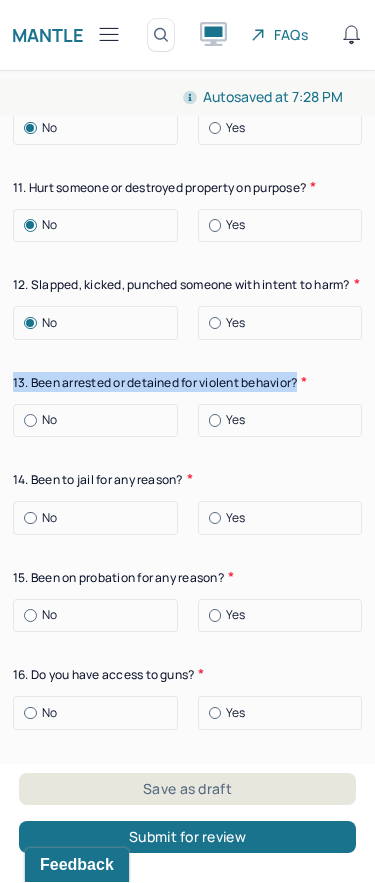 drag, startPoint x: 309, startPoint y: 379, endPoint x: 334, endPoint y: 381, distance: 25.079872 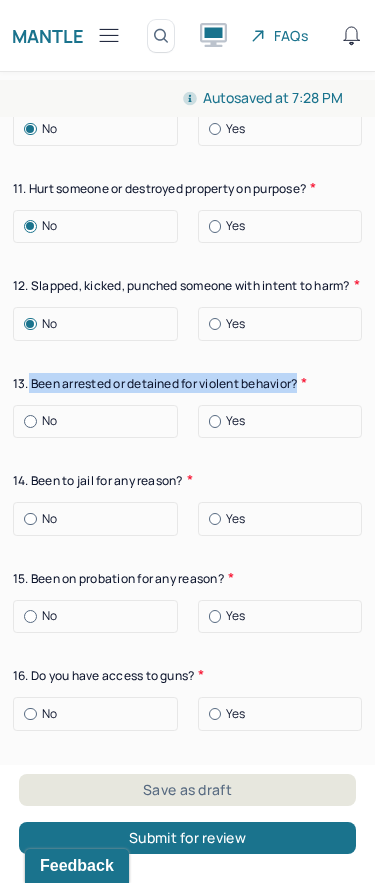 drag, startPoint x: 29, startPoint y: 386, endPoint x: 304, endPoint y: 386, distance: 275 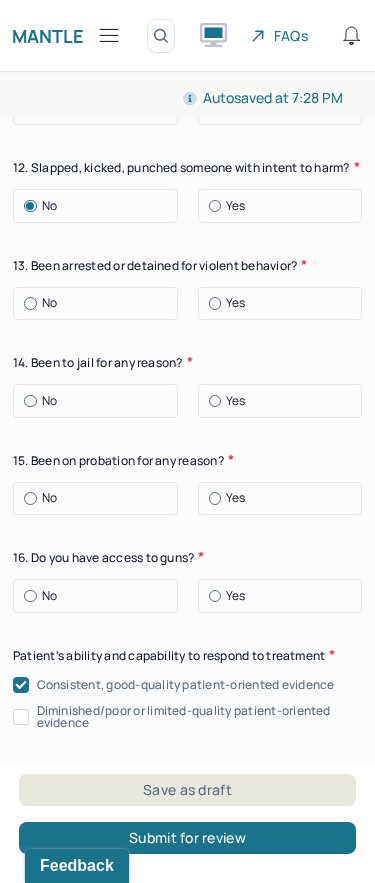 scroll, scrollTop: 4699, scrollLeft: 0, axis: vertical 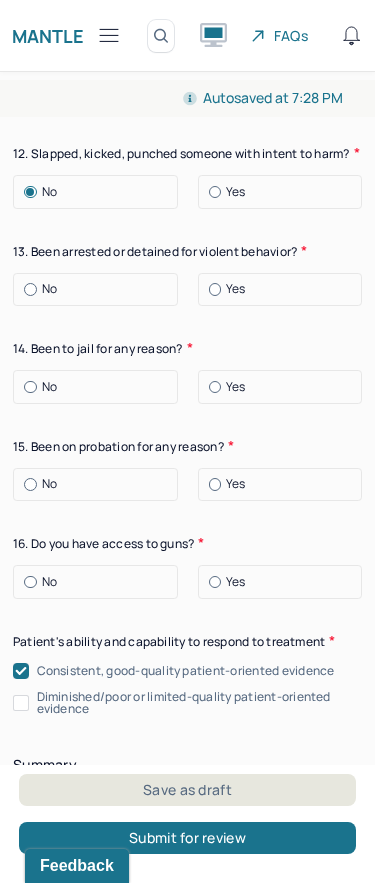 click at bounding box center (30, 289) 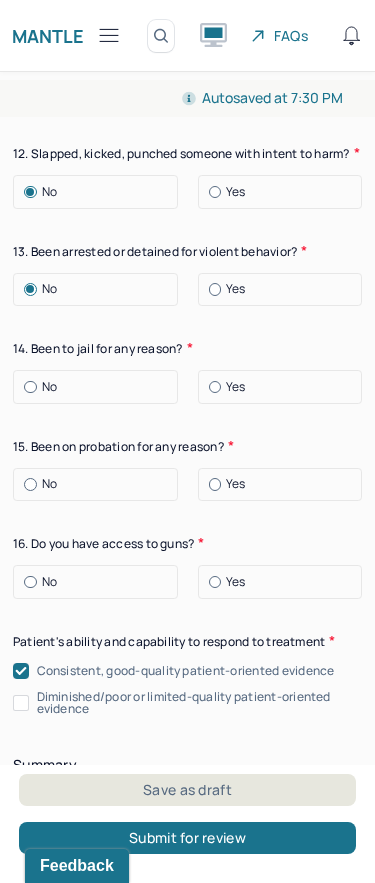 click at bounding box center (30, 387) 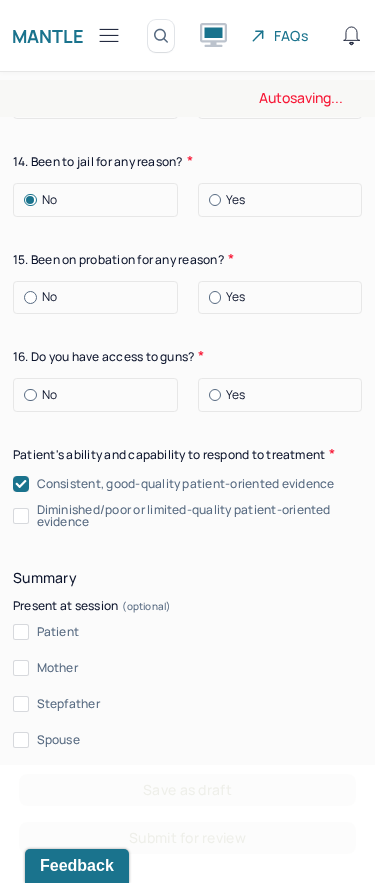 scroll, scrollTop: 4899, scrollLeft: 0, axis: vertical 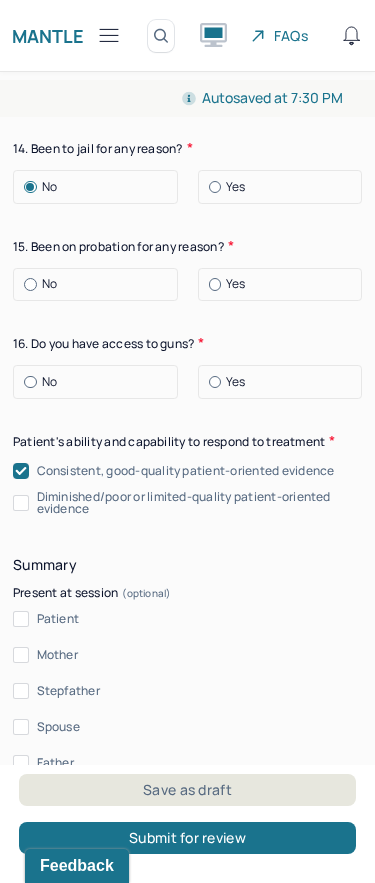 click at bounding box center (30, 284) 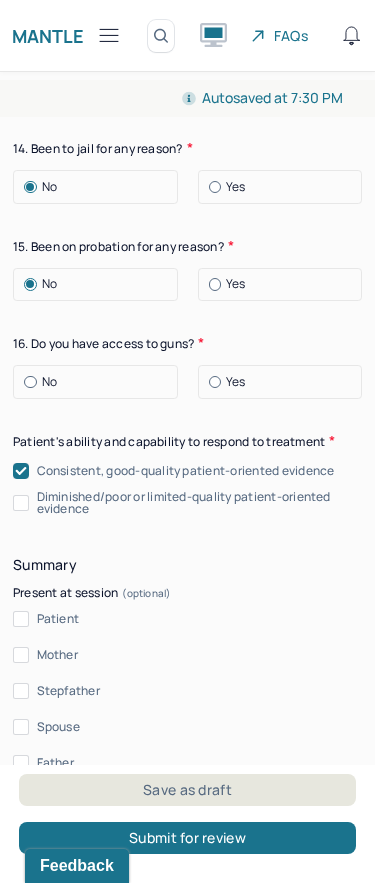 click at bounding box center [30, 382] 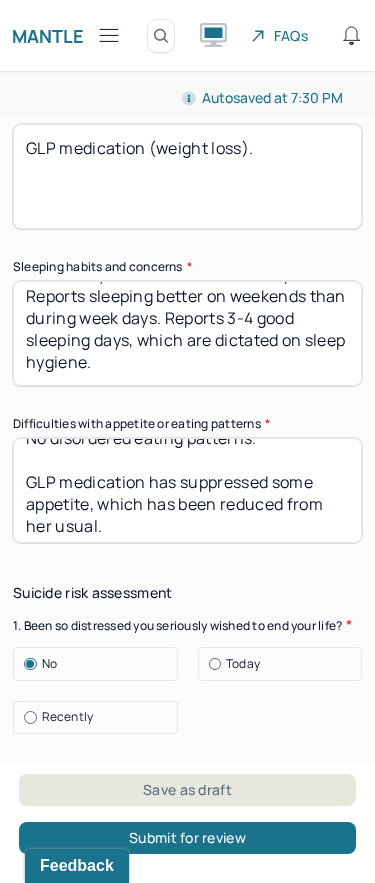 scroll, scrollTop: 2749, scrollLeft: 0, axis: vertical 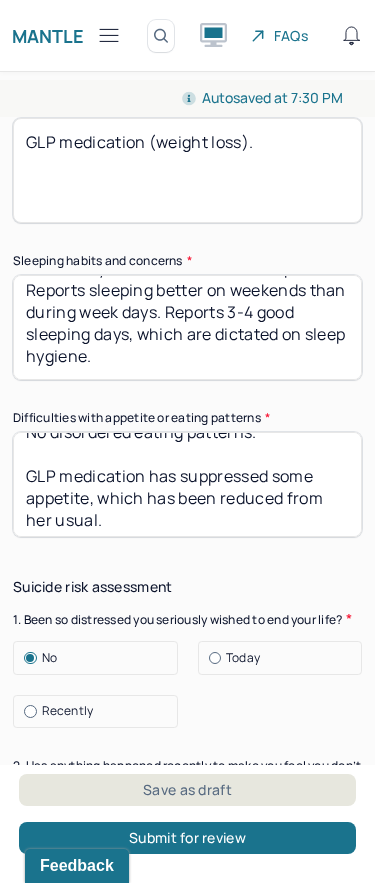 click on "No disordered eating patterns.
GLP medication has suppressed some appetite, which has been reduced from her usual." at bounding box center (187, 484) 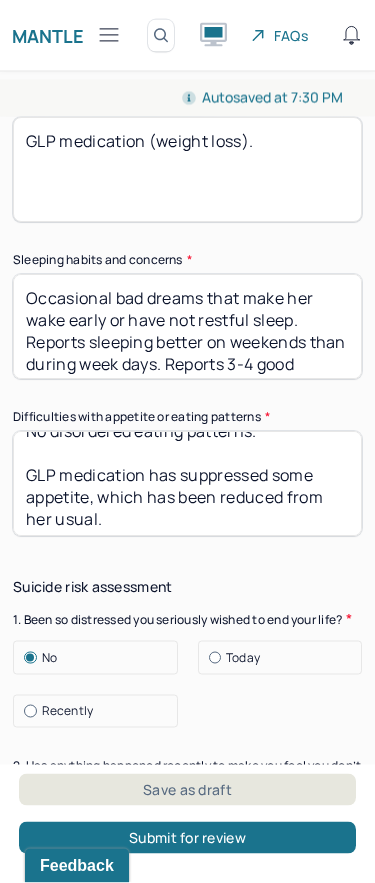 scroll, scrollTop: -1, scrollLeft: 0, axis: vertical 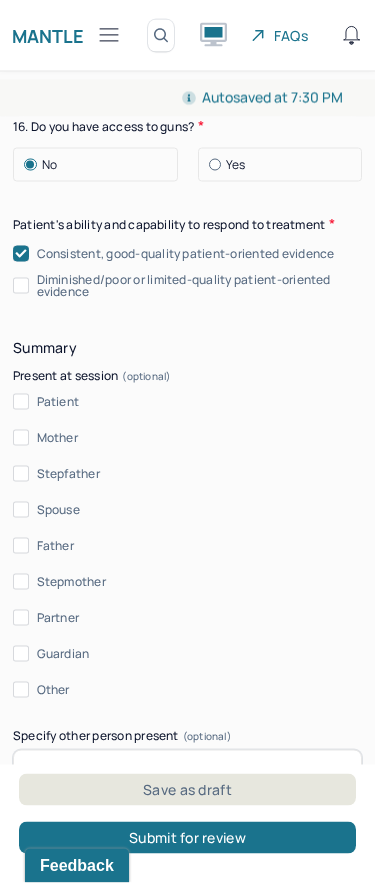 click on "Autosaved at 7:30 PM Appointment Details     Client name [FIRST] [LAST] Date of service [DATE] Time 7:15pm - 8:15pm Duration 1hr Appointment type individual therapy Provider name [FIRST] [LAST] Modifier 1 95 Telemedicine Note type Individual treatment review Appointment Details     Client name [FIRST] [LAST] Date of service [DATE] Time 7:15pm - 8:15pm Duration 1hr Appointment type individual therapy Provider name [FIRST] [LAST] Modifier 1 95 Telemedicine Note type Individual treatment review Instructions The fields marked with an asterisk ( * ) are required before you can submit your notes. Before you can submit your session notes, they must be signed. You have the option to save your notes as a draft before making a submission. Appointment location * Teletherapy Client Teletherapy Location Home Office Other Provider Teletherapy Location Home Office Other Consent was received for the teletherapy session The teletherapy session was conducted via video Primary diagnosis * Secondary diagnosis Symptoms" at bounding box center (187, 468) 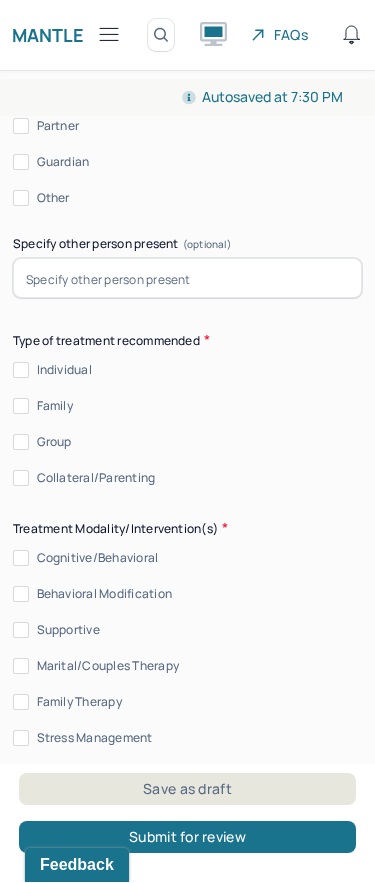 scroll, scrollTop: 5618, scrollLeft: 0, axis: vertical 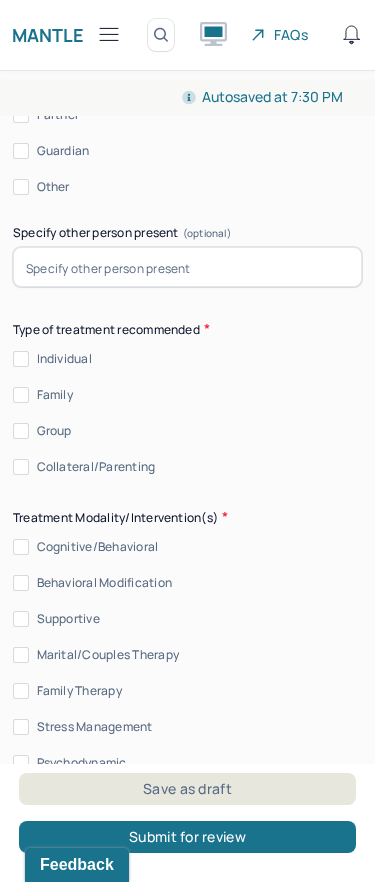 click on "Individual" at bounding box center (21, 360) 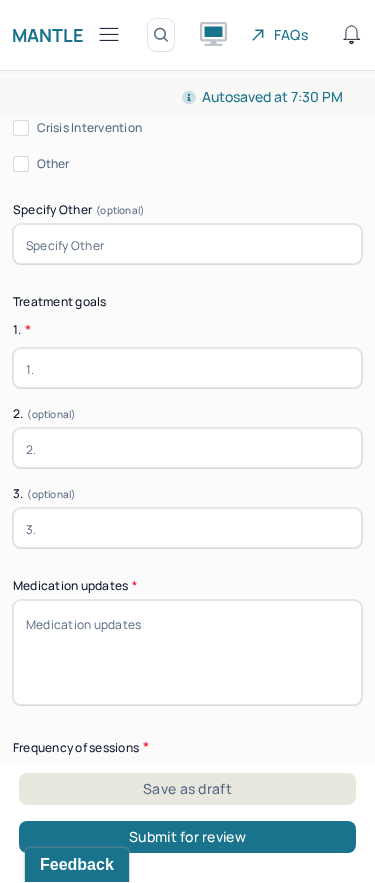 scroll, scrollTop: 6488, scrollLeft: 0, axis: vertical 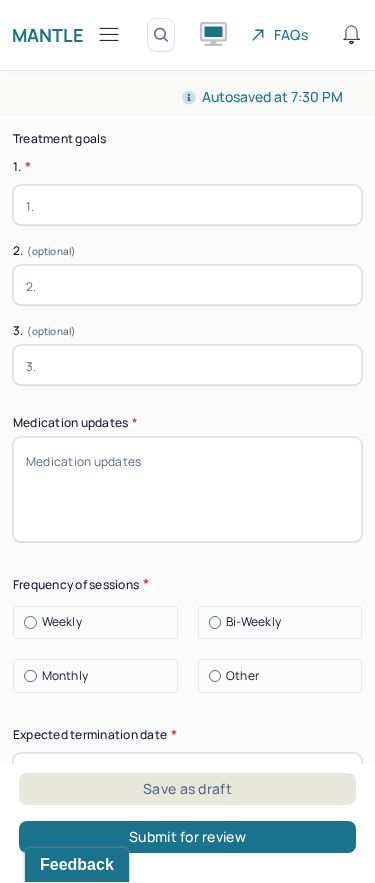 click on "Medication updates *" at bounding box center (187, 490) 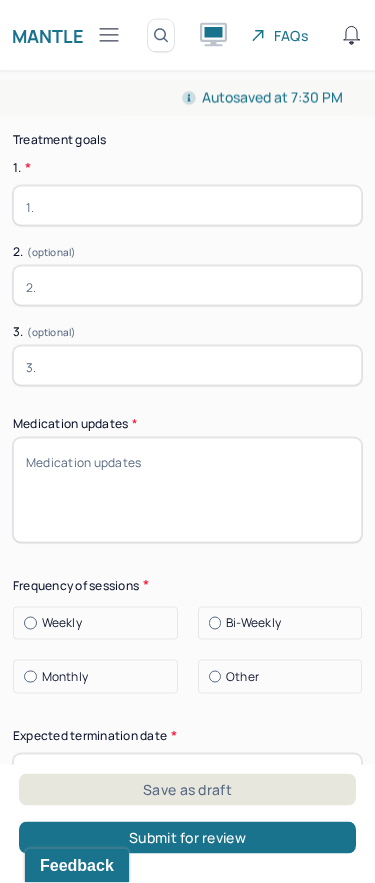 paste on "GLP medication (weight loss)." 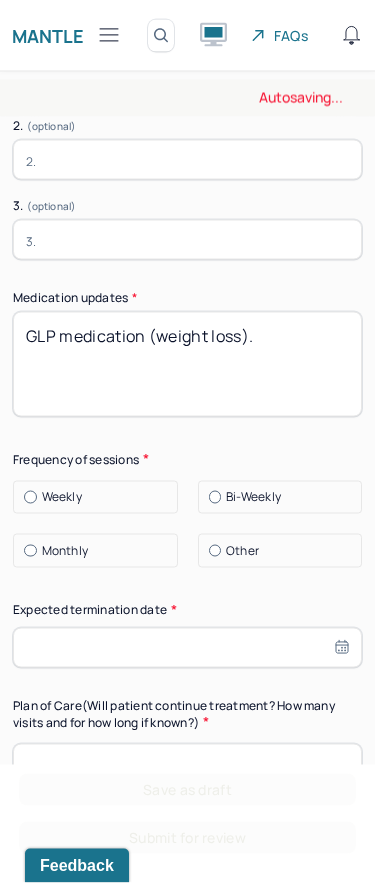 scroll, scrollTop: 6626, scrollLeft: 0, axis: vertical 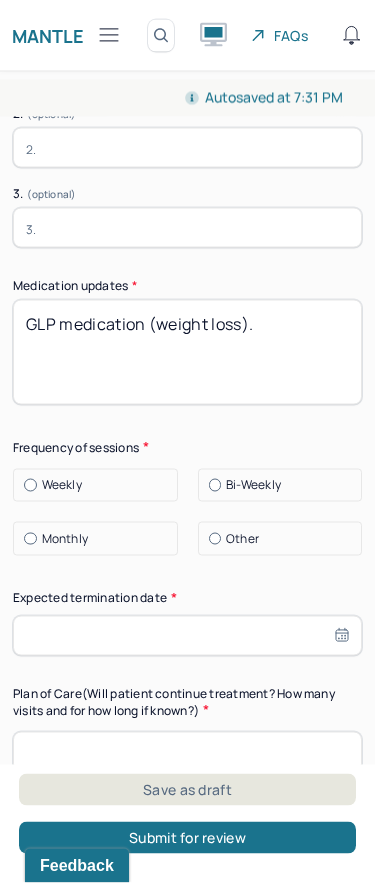 type on "GLP medication (weight loss)." 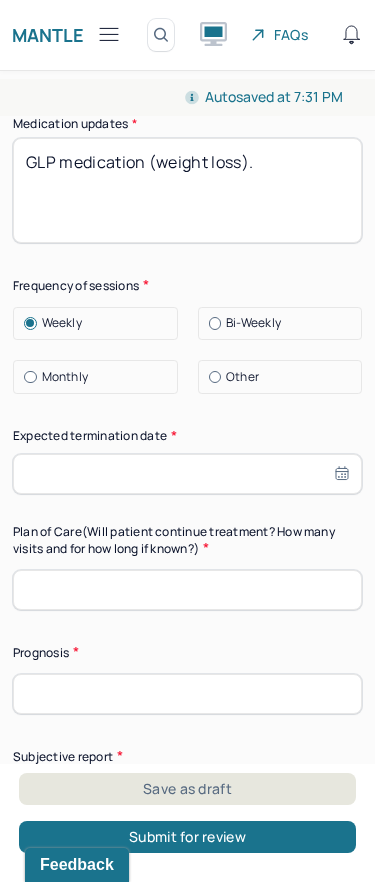 scroll, scrollTop: 6792, scrollLeft: 0, axis: vertical 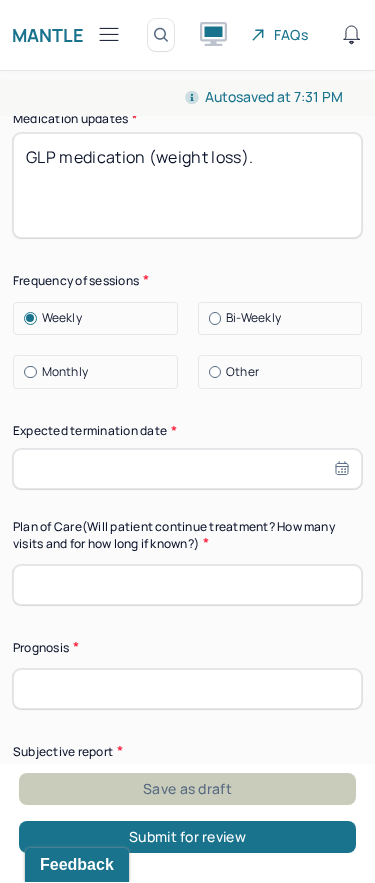 click on "Save as draft" at bounding box center (187, 790) 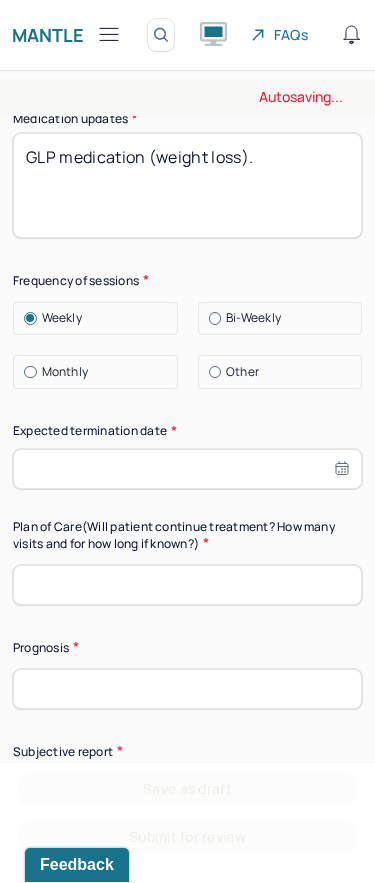 scroll, scrollTop: 1, scrollLeft: 0, axis: vertical 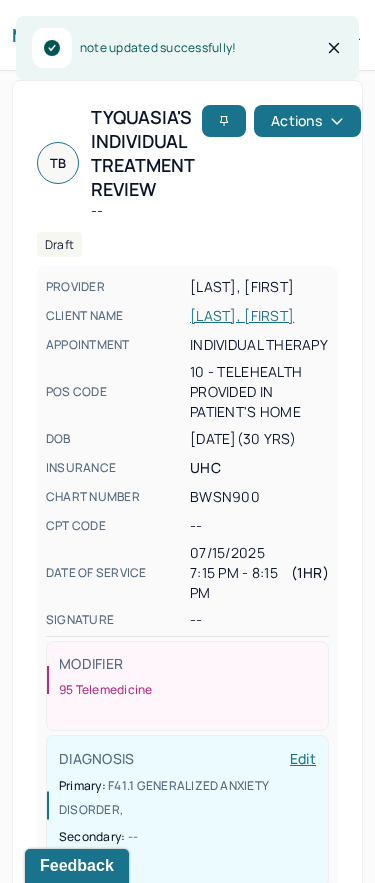 click 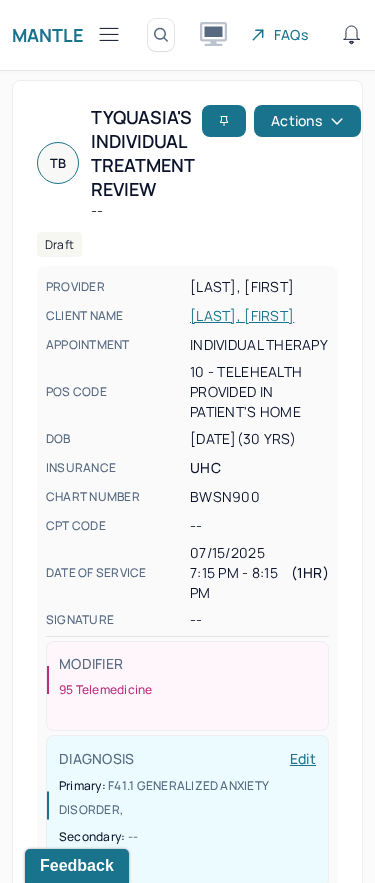 click 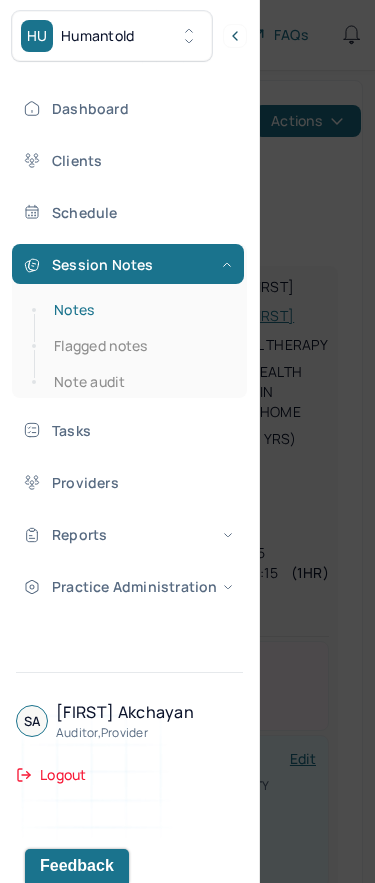 click on "Notes" at bounding box center [139, 310] 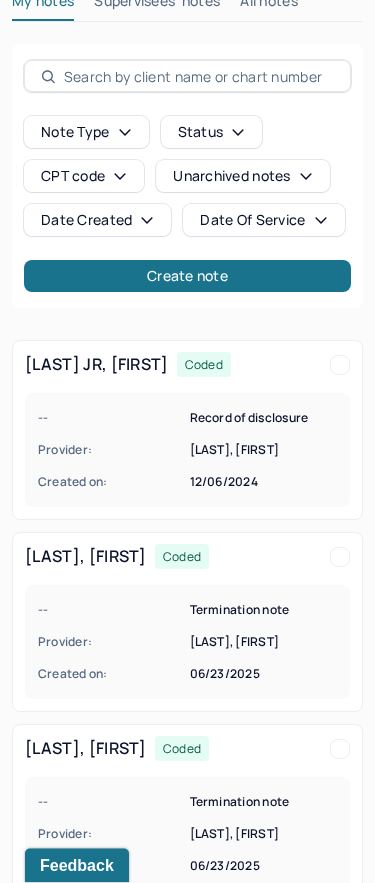 scroll, scrollTop: 0, scrollLeft: 0, axis: both 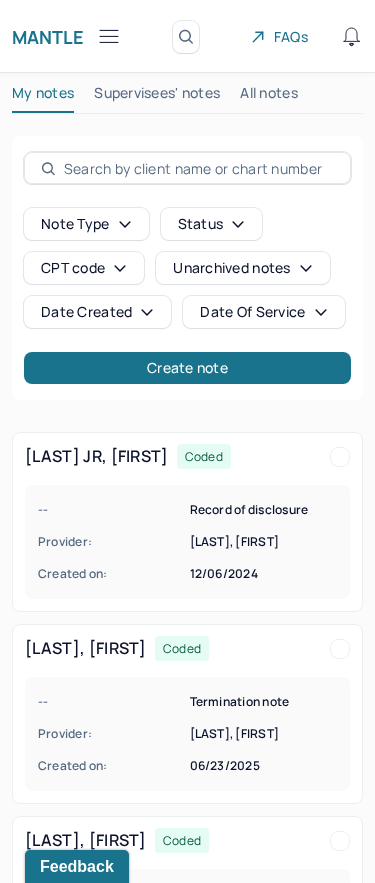 click 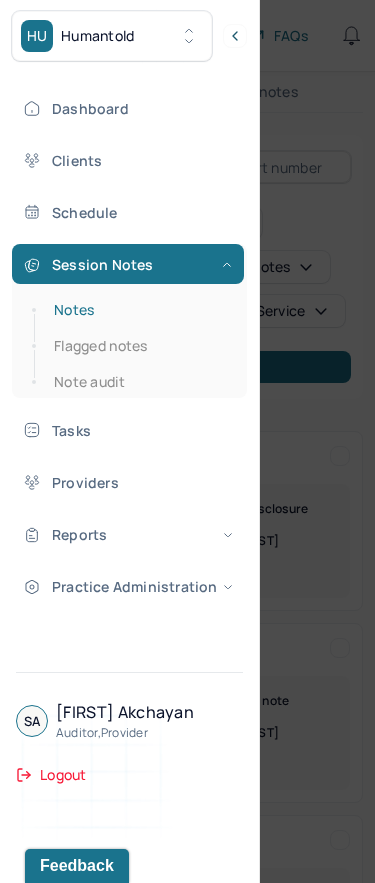 click on "Notes" at bounding box center [139, 310] 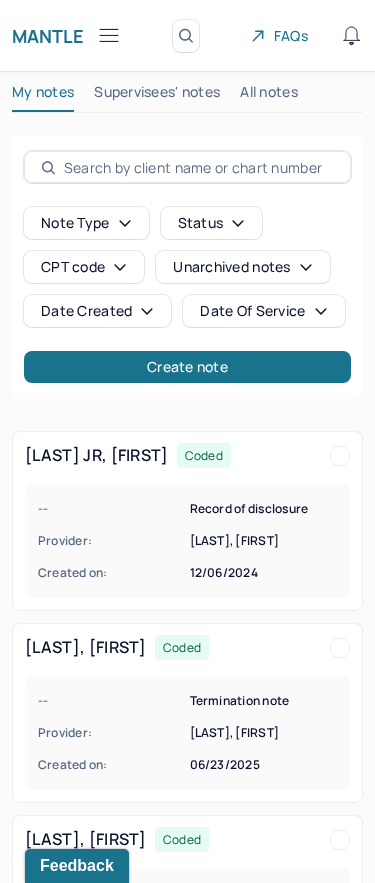 click at bounding box center (199, 167) 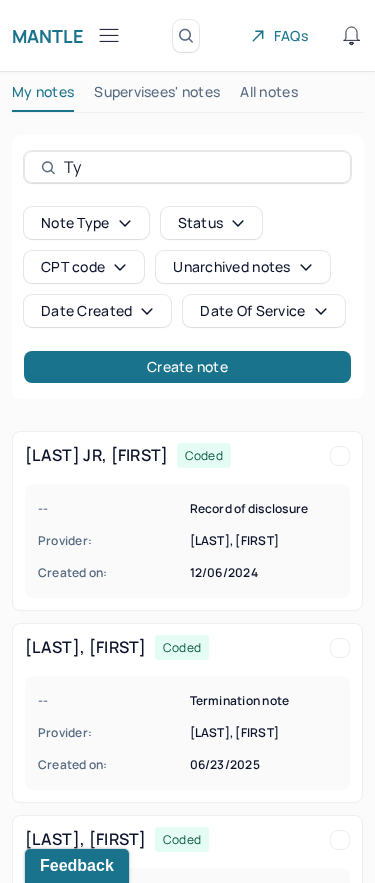 type on "[NAME]" 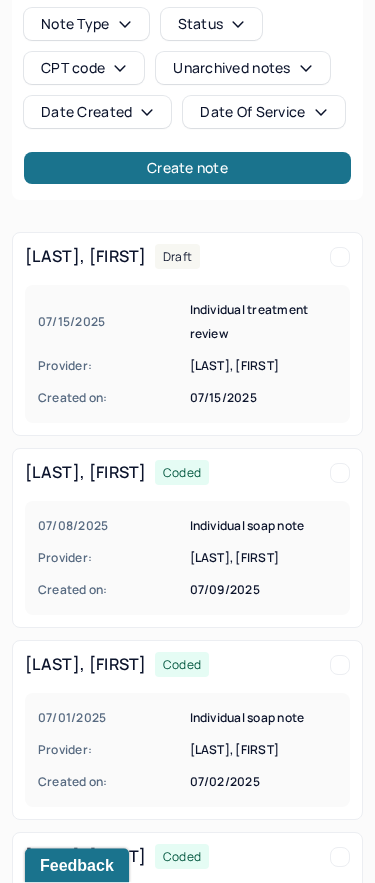 click on "07/08/2025 Individual soap note Provider: [LAST], [FIRST] Created on: 07/09/2025" at bounding box center [187, 559] 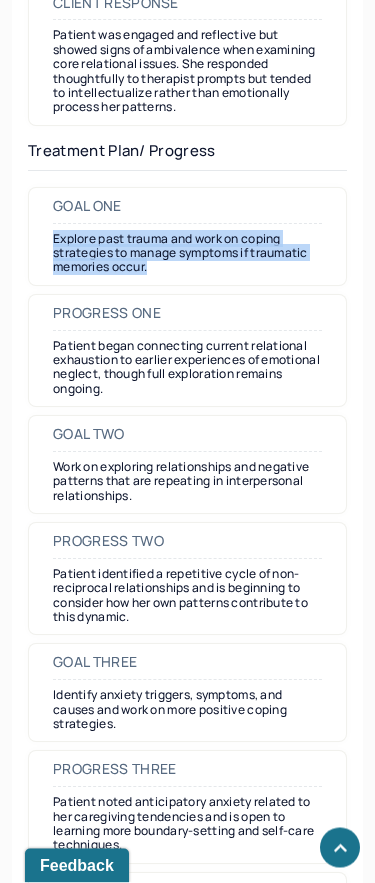 scroll, scrollTop: 3961, scrollLeft: 0, axis: vertical 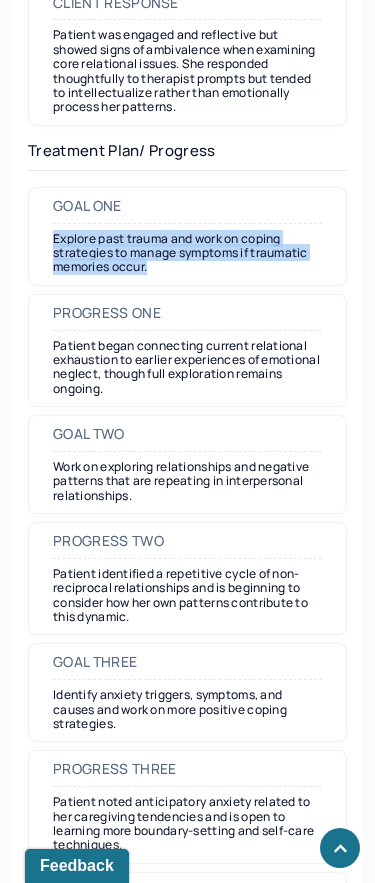 drag, startPoint x: 160, startPoint y: 230, endPoint x: 53, endPoint y: 196, distance: 112.27199 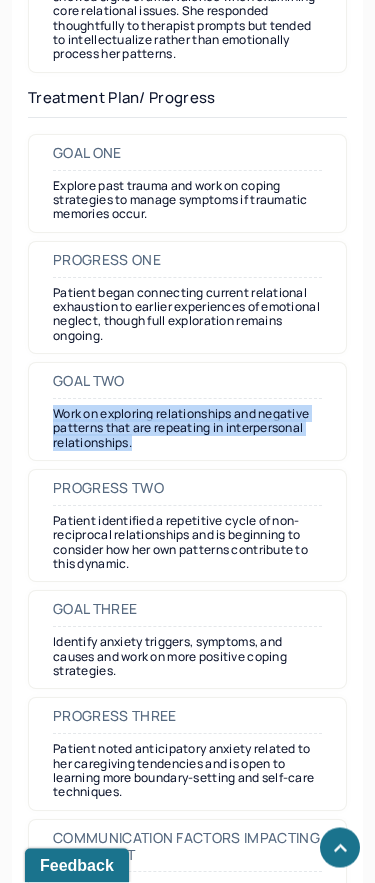 drag, startPoint x: 148, startPoint y: 400, endPoint x: 50, endPoint y: 363, distance: 104.75209 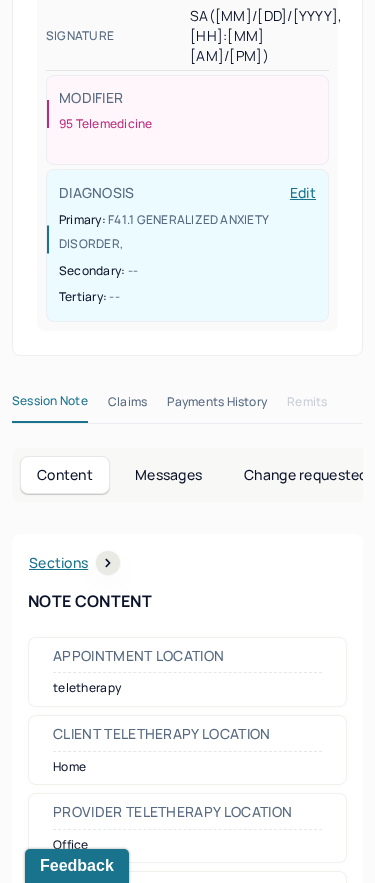 scroll, scrollTop: 0, scrollLeft: 0, axis: both 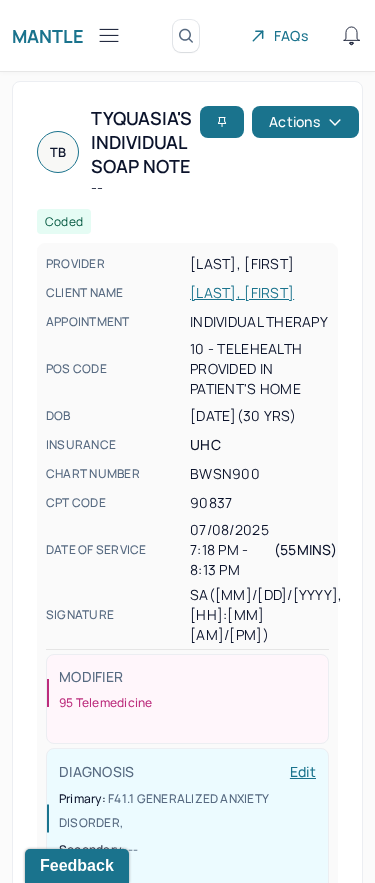 click 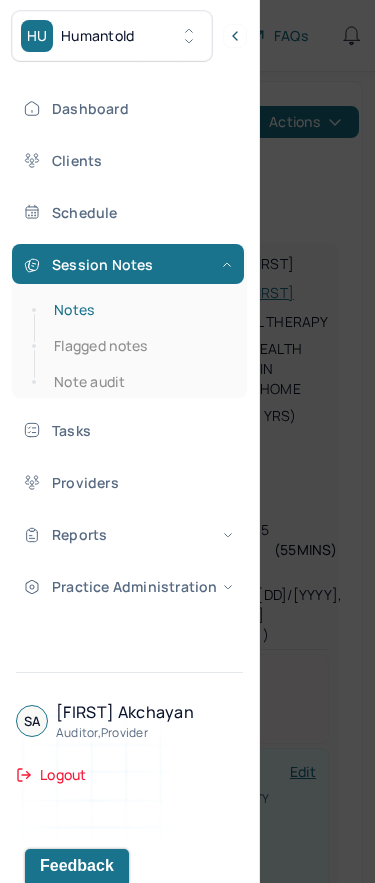 click on "Notes" at bounding box center (139, 310) 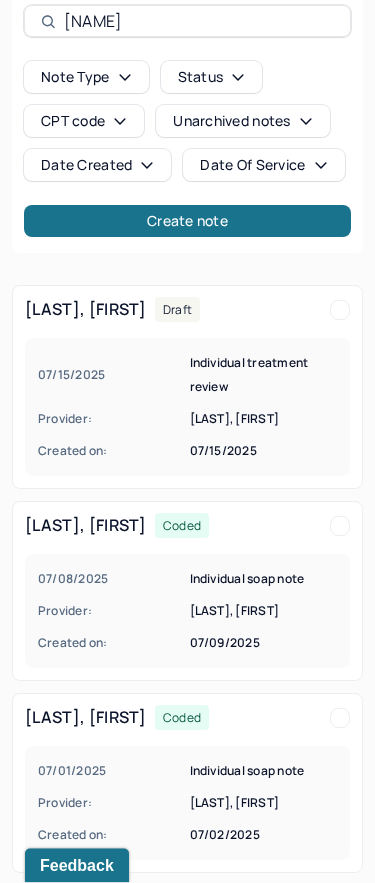 scroll, scrollTop: 166, scrollLeft: 0, axis: vertical 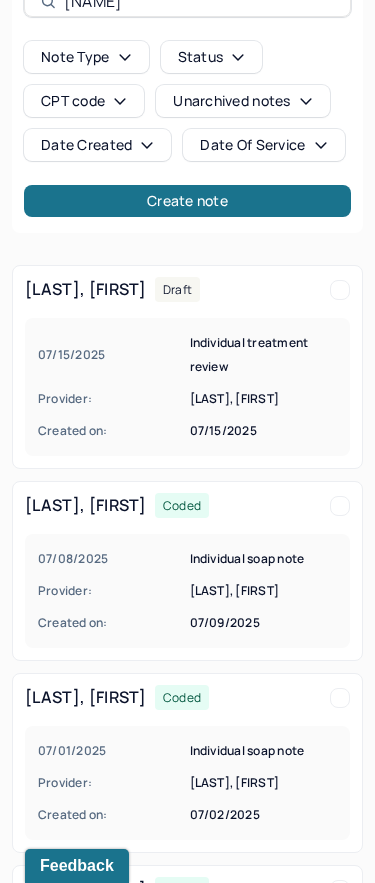 click on "Individual soap note" at bounding box center (264, 559) 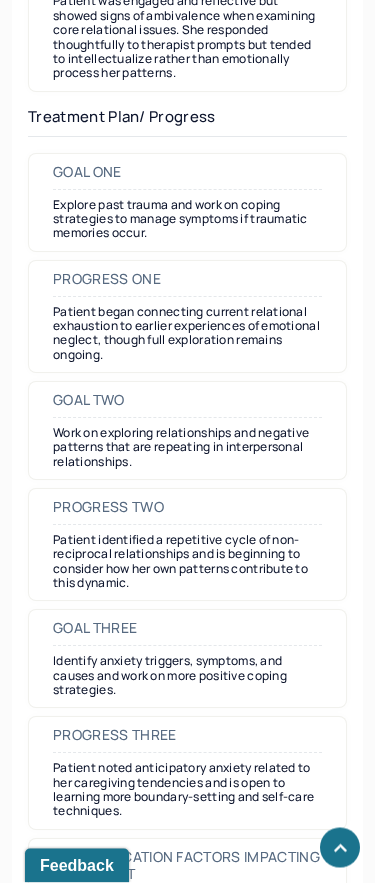 scroll, scrollTop: 4013, scrollLeft: 0, axis: vertical 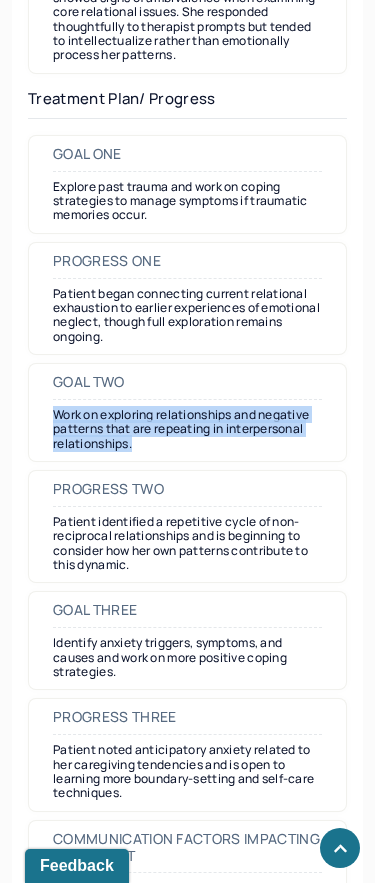 drag, startPoint x: 154, startPoint y: 403, endPoint x: 46, endPoint y: 367, distance: 113.841995 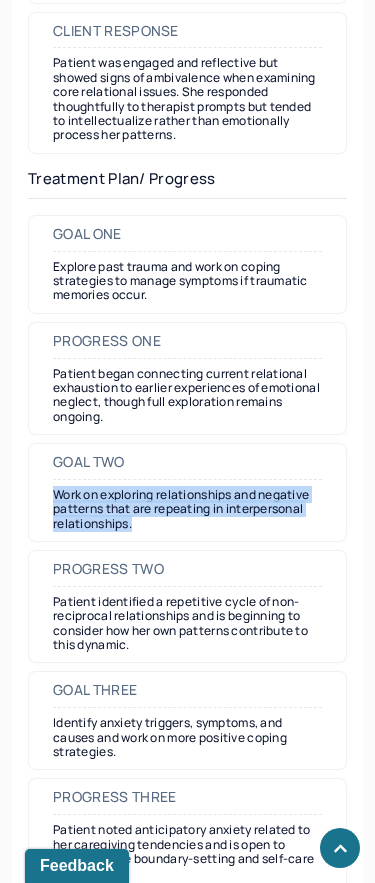 scroll, scrollTop: 3930, scrollLeft: 0, axis: vertical 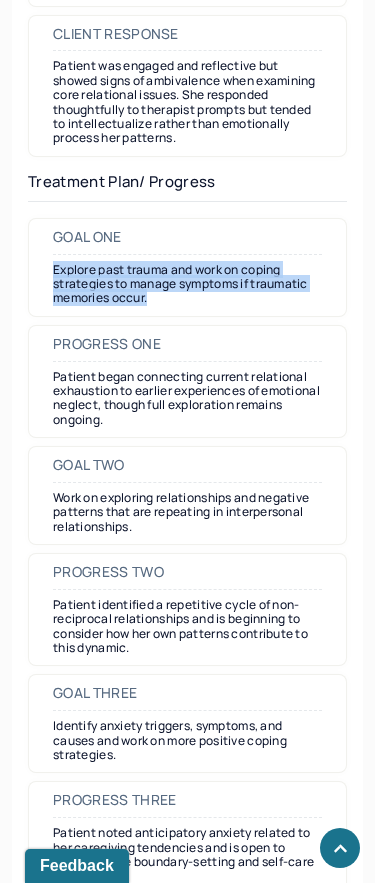 drag, startPoint x: 162, startPoint y: 256, endPoint x: 54, endPoint y: 226, distance: 112.08925 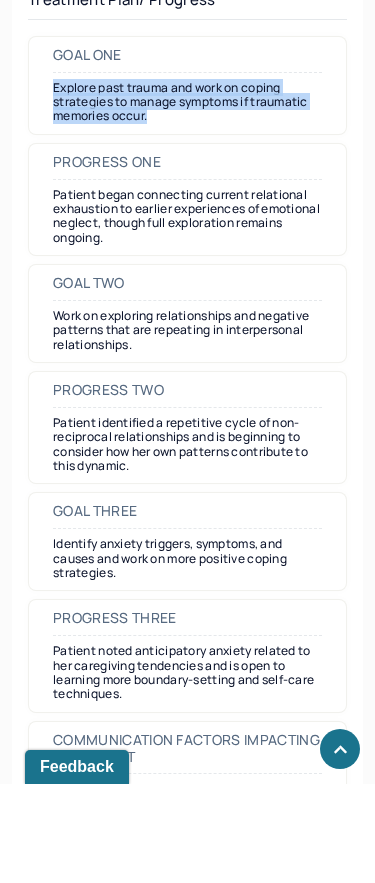 scroll, scrollTop: 4013, scrollLeft: 0, axis: vertical 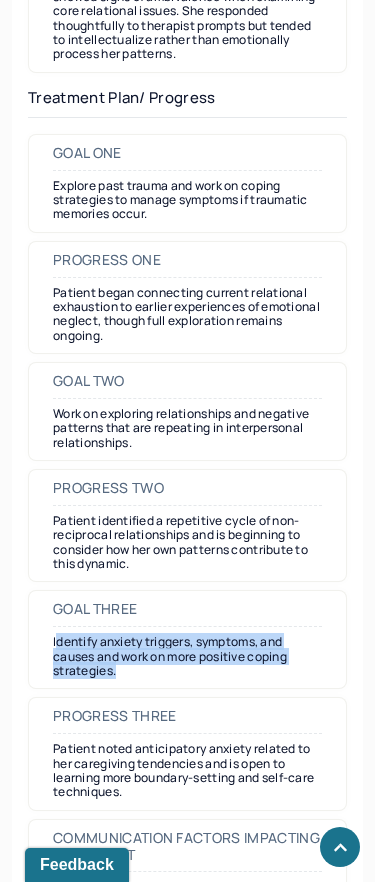drag, startPoint x: 126, startPoint y: 624, endPoint x: 56, endPoint y: 592, distance: 76.96753 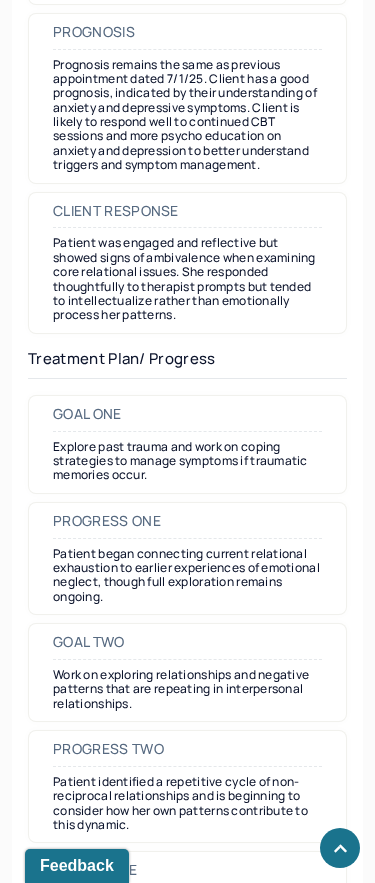 scroll, scrollTop: 3745, scrollLeft: 0, axis: vertical 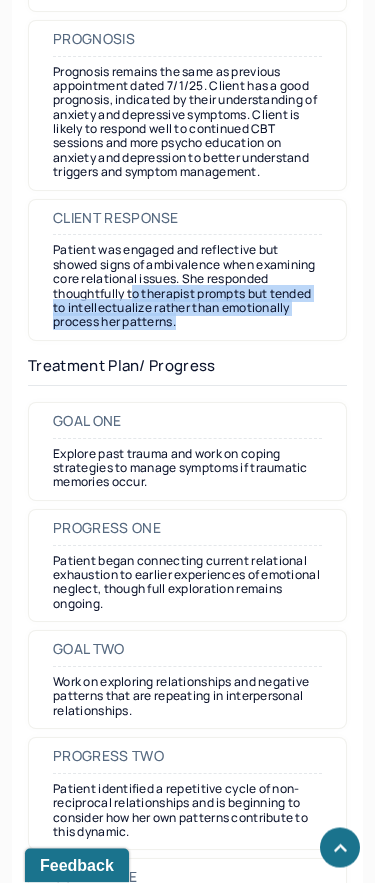 drag, startPoint x: 205, startPoint y: 291, endPoint x: 133, endPoint y: 253, distance: 81.41253 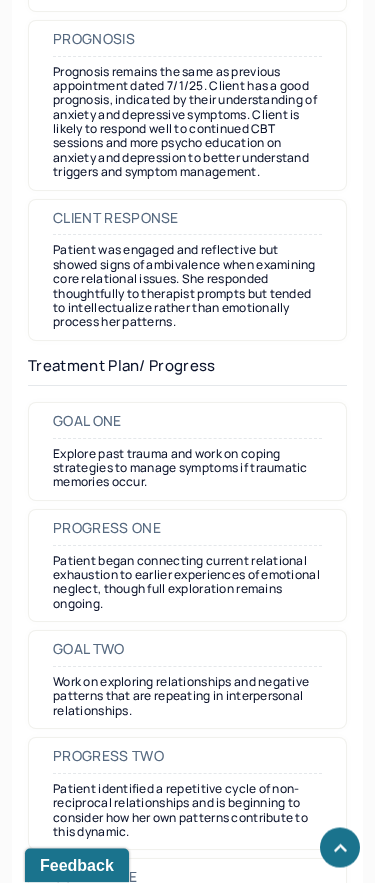 click on "Prognosis remains the same as previous appointment dated 7/1/25.
Client has a good prognosis, indicated by their understanding of anxiety and depressive symptoms. Client is likely to respond well to continued CBT sessions and more psycho education on anxiety and depression to better understand triggers and symptom management." at bounding box center [187, 123] 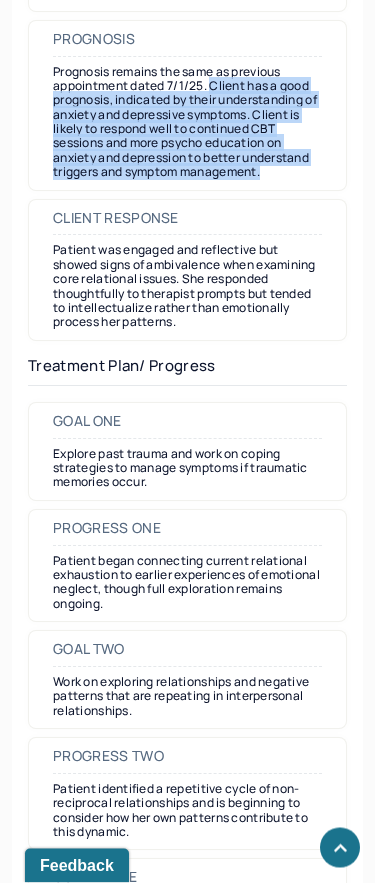 drag, startPoint x: 270, startPoint y: 138, endPoint x: 214, endPoint y: 56, distance: 99.29753 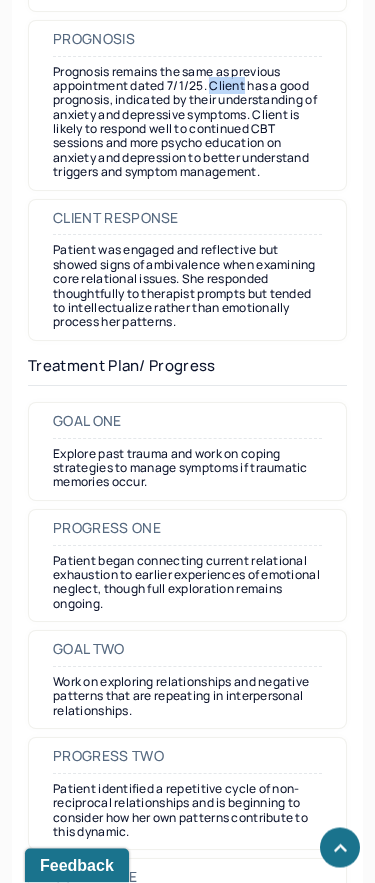 click on "Prognosis remains the same as previous appointment dated 7/1/25.
Client has a good prognosis, indicated by their understanding of anxiety and depressive symptoms. Client is likely to respond well to continued CBT sessions and more psycho education on anxiety and depression to better understand triggers and symptom management." at bounding box center (187, 123) 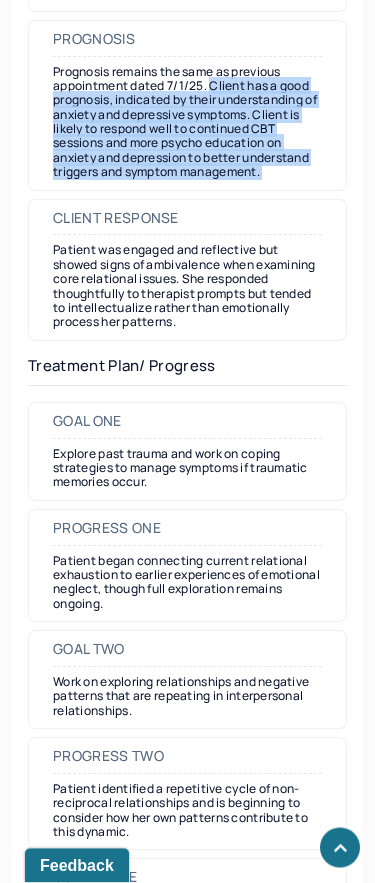 drag, startPoint x: 213, startPoint y: 52, endPoint x: 273, endPoint y: 165, distance: 127.94139 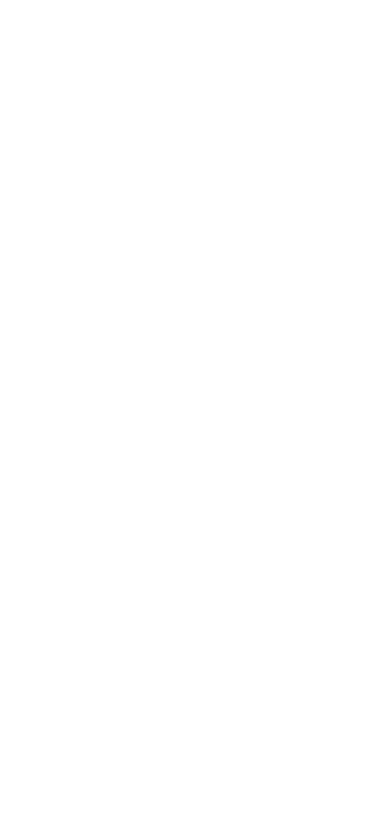 scroll, scrollTop: 0, scrollLeft: 0, axis: both 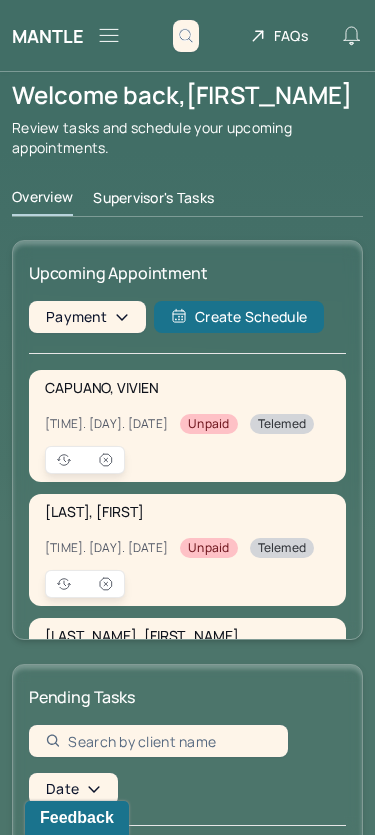 click 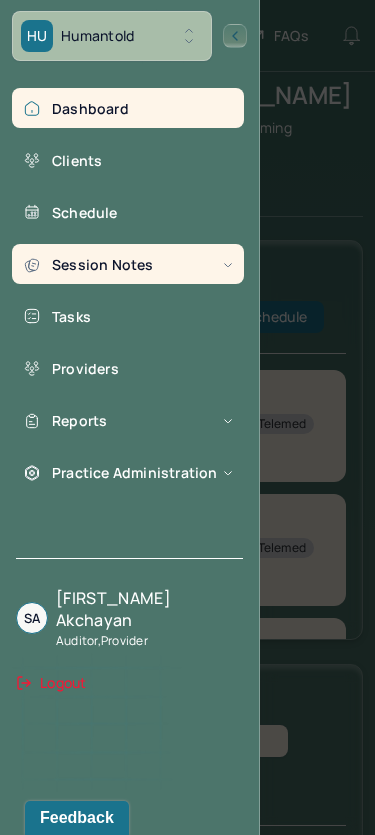 click on "Session Notes" at bounding box center (128, 264) 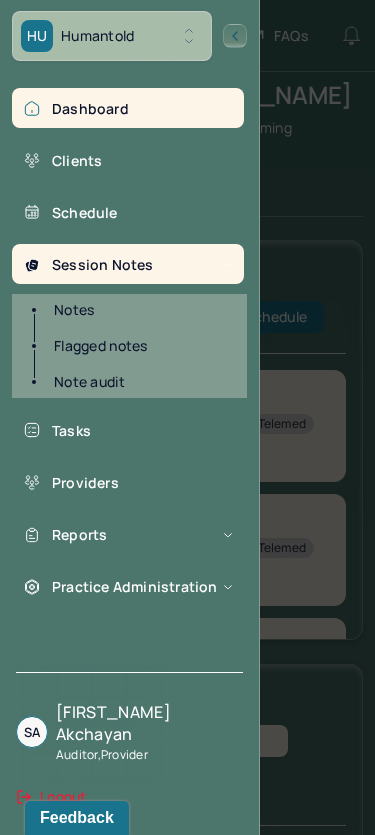 click on "Notes" at bounding box center [139, 310] 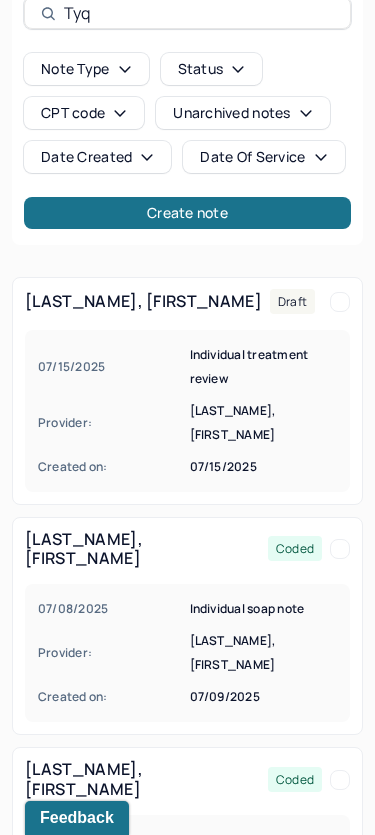scroll, scrollTop: 154, scrollLeft: 0, axis: vertical 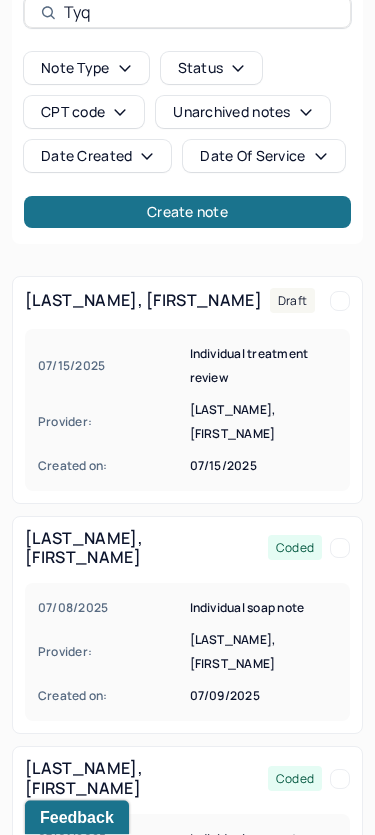 click on "Provider:" at bounding box center (112, 423) 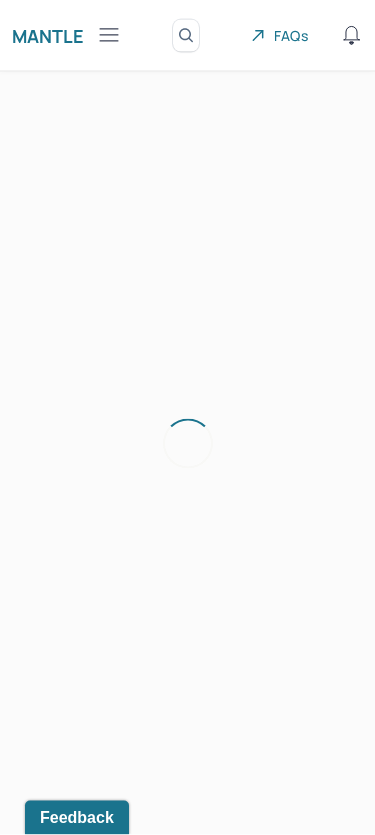 scroll, scrollTop: 0, scrollLeft: 0, axis: both 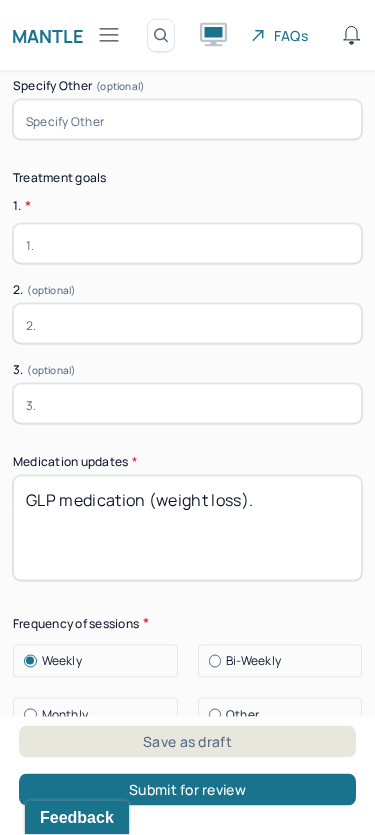 click at bounding box center [187, 324] 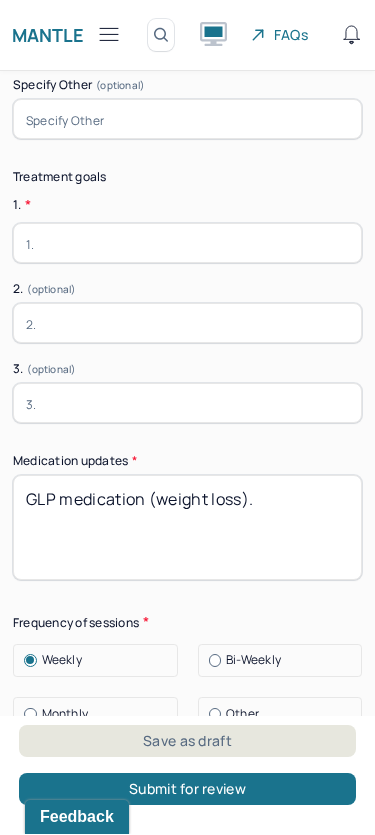 click at bounding box center (187, 244) 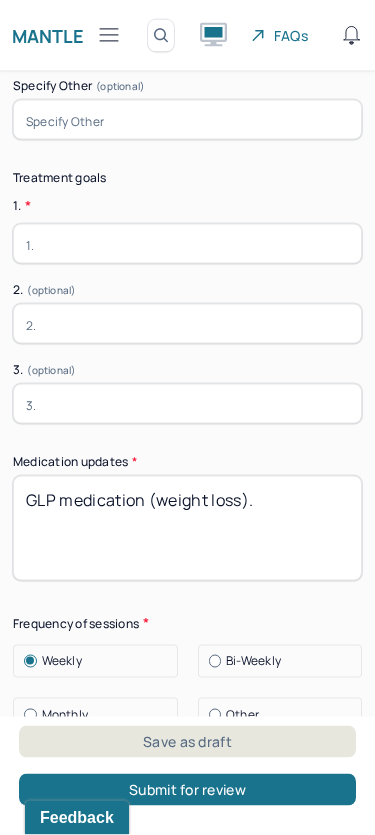 paste on "Explore past trauma and work on coping strategies to manage symptoms if traumatic memories occur." 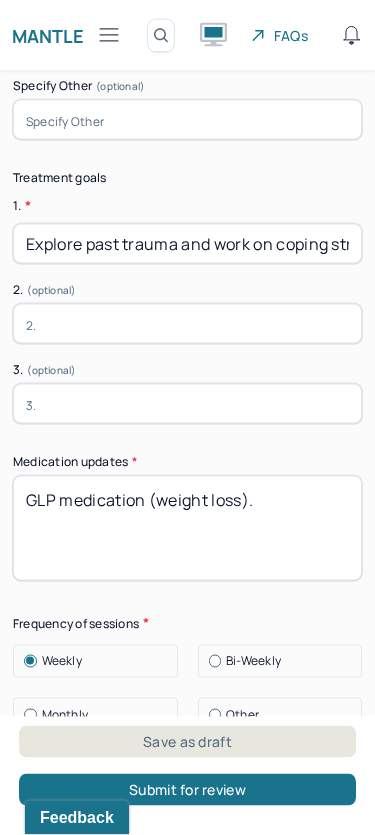 click on "Explore past trauma and work on coping strategies to manage symptoms if traumatic memories occur." at bounding box center [187, 244] 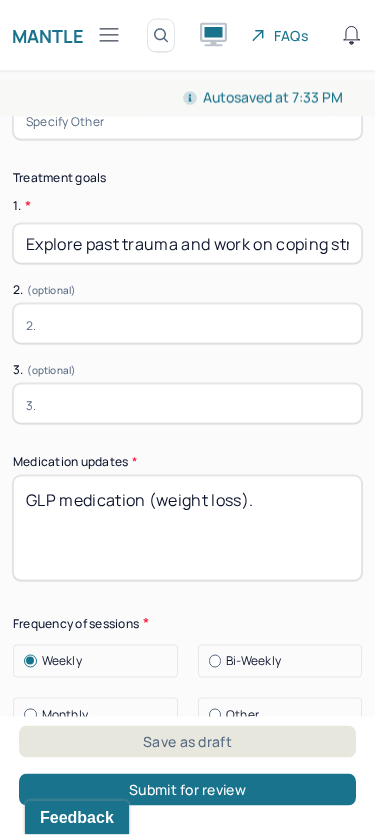 click on "Explore past trauma and work on coping strategies to manage symptoms if traumatic memories occur." at bounding box center (187, 244) 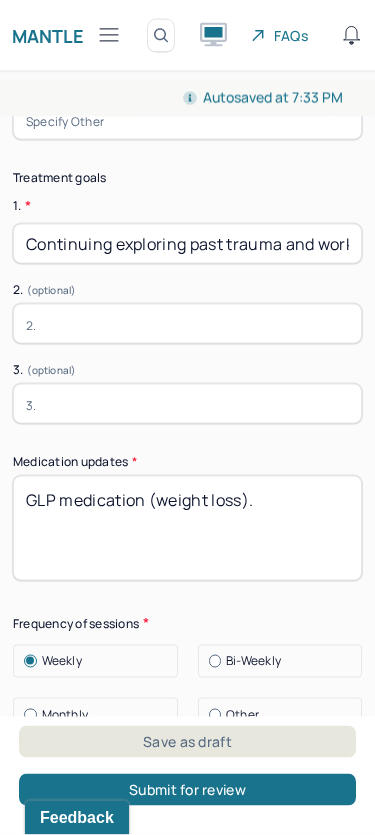 click on "Continuing exploring past trauma and work on coping strategies to manage symptoms if traumatic memories occur." at bounding box center [187, 244] 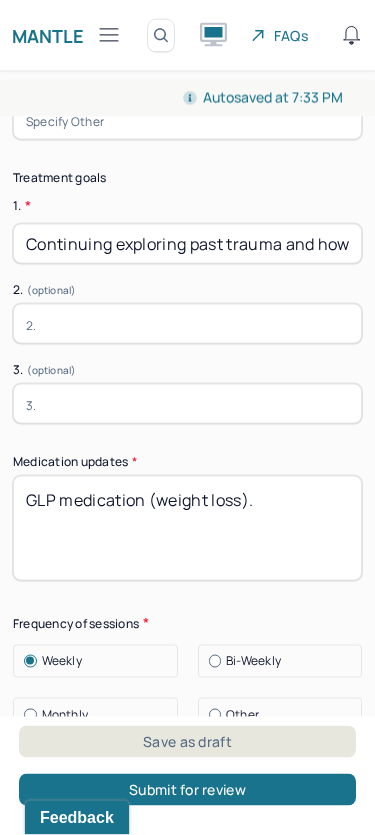 type on "Continuing exploring past trauma and how to best cope with it." 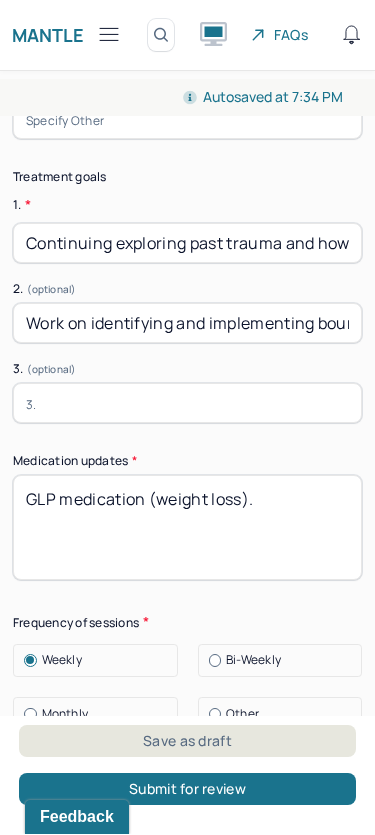 type on "Work on identifying and implementing boundaries with others." 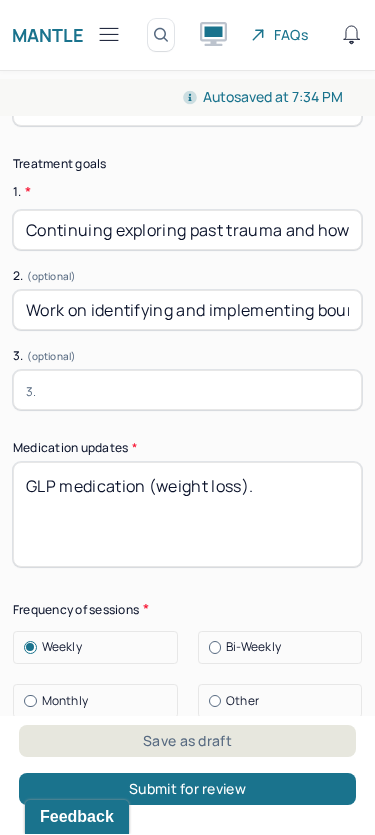 scroll, scrollTop: 6465, scrollLeft: 0, axis: vertical 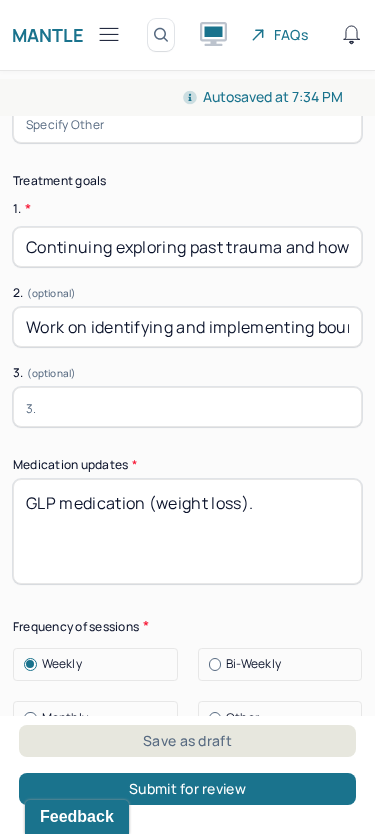 click on "Summary Present at session Patient Mother Stepfather Spouse Father Stepmother Partner Guardian Other Specify other person present (optional) Type of treatment recommended Individual Family Group Collateral/Parenting Treatment Modality/Intervention(s) Cognitive/Behavioral Behavioral Modification Supportive Marital/Couples Therapy Family Therapy Stress Management Psychodynamic Parent Training Crisis Intervention Other Specify Other (optional) Treatment goals 1. * Continuing exploring past trauma and how to best cope with it. 2. (optional) Work on identifying and implementing boundaries with others. 3. (optional) Medication updates * GLP medication (weight loss).  Frequency of sessions Weekly Bi-Weekly Monthly Other Expected termination date * Plan of Care (Will patient continue treatment? How many visits and for how long if known?) Prognosis Subjective report Patient reports yes to uncle committed suicide (passed away from it).    Summary" at bounding box center (187, 237) 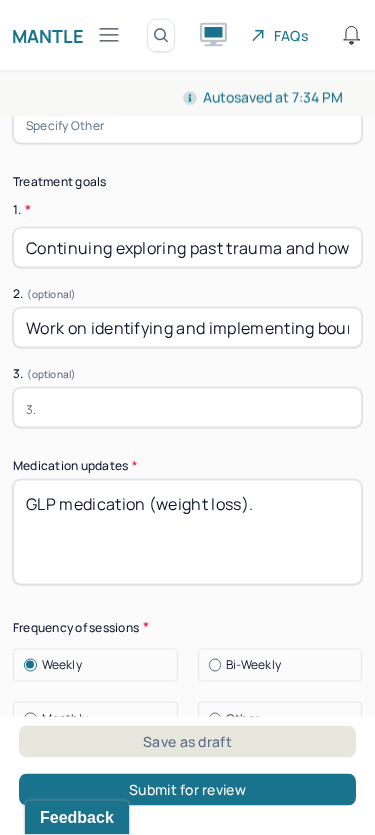 paste on "Develop the ability to identify anxiety-provoking situations, associated responses, and underlying thought patterns, and apply targeted coping strategies to reduce symptom impact." 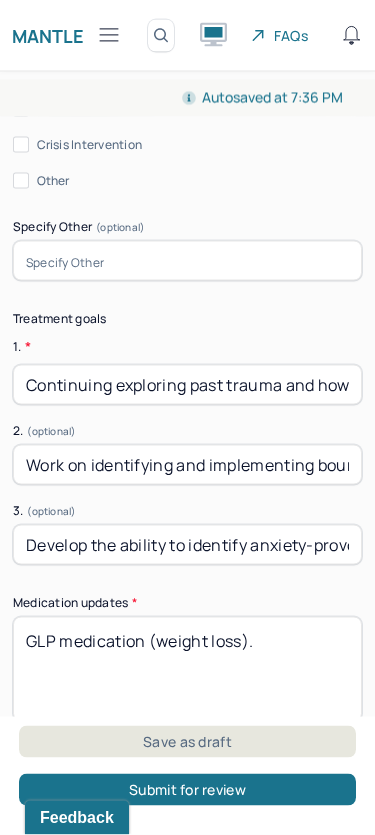 scroll, scrollTop: 6333, scrollLeft: 0, axis: vertical 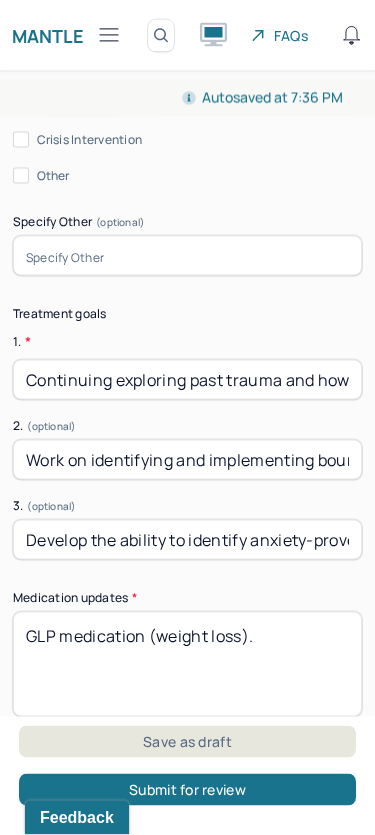 type on "Develop the ability to identify anxiety-provoking situations, associated responses, and underlying thought patterns, and apply targeted coping strategies to reduce symptom impact." 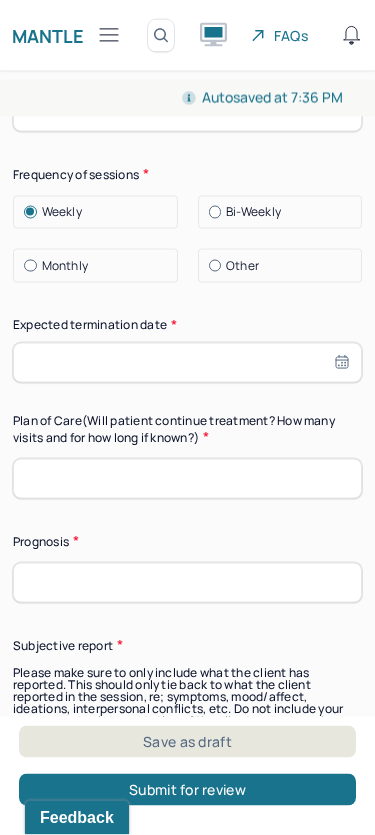 scroll, scrollTop: 6909, scrollLeft: 0, axis: vertical 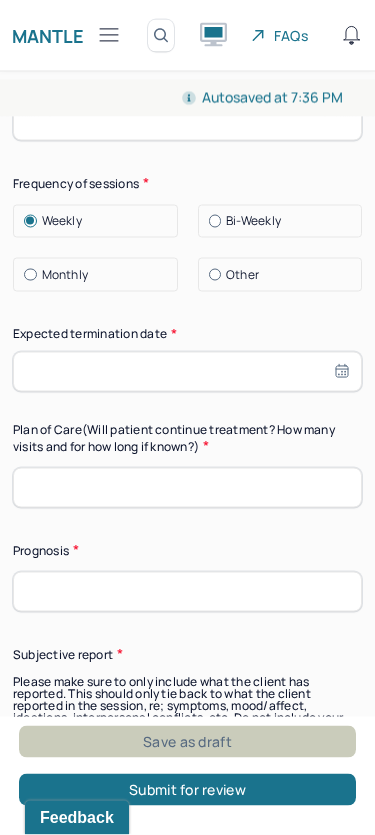 type on "Continuing exploring past trauma and how to best cope with it when it is triggered in the here and now." 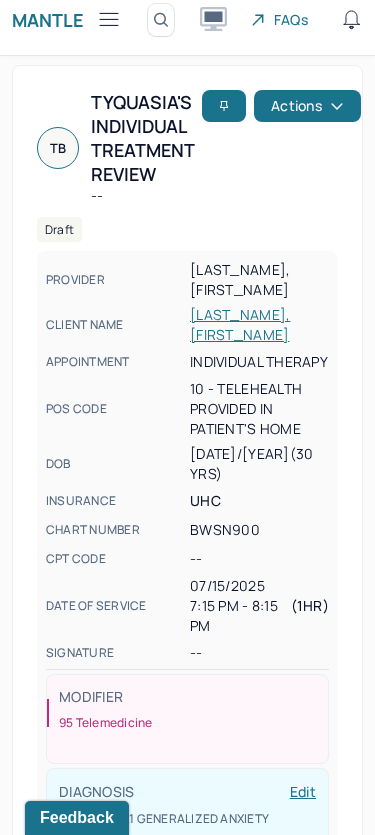 scroll, scrollTop: 0, scrollLeft: 0, axis: both 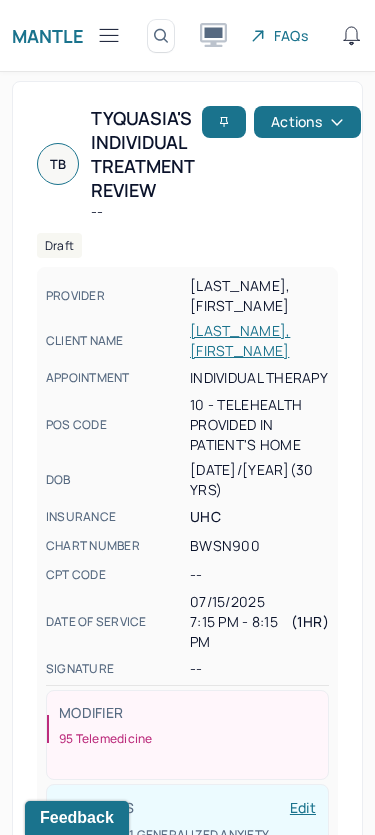 click 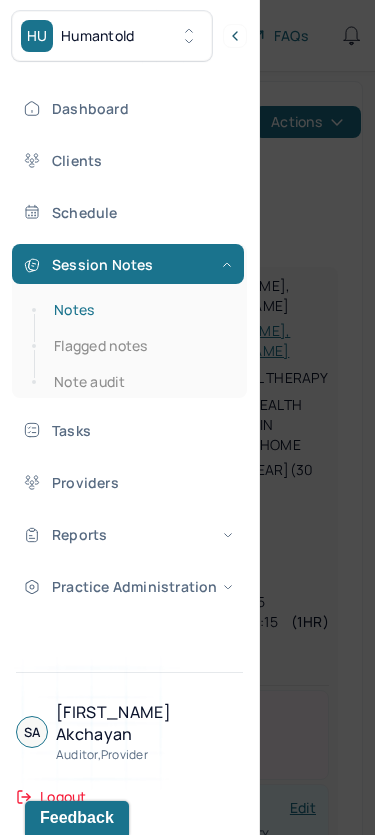 click on "Notes" at bounding box center (139, 310) 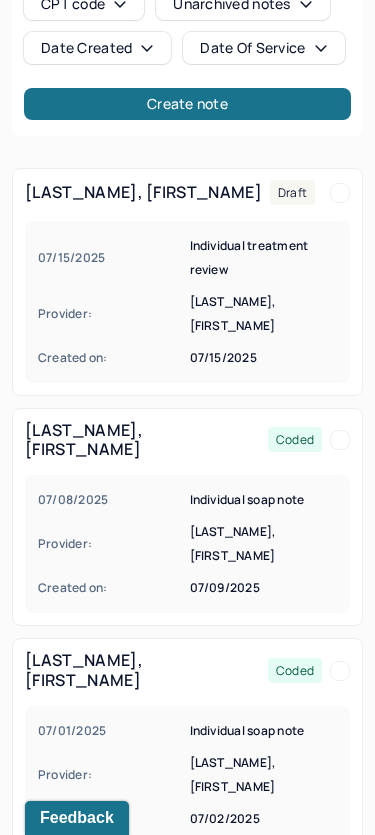 scroll, scrollTop: 0, scrollLeft: 0, axis: both 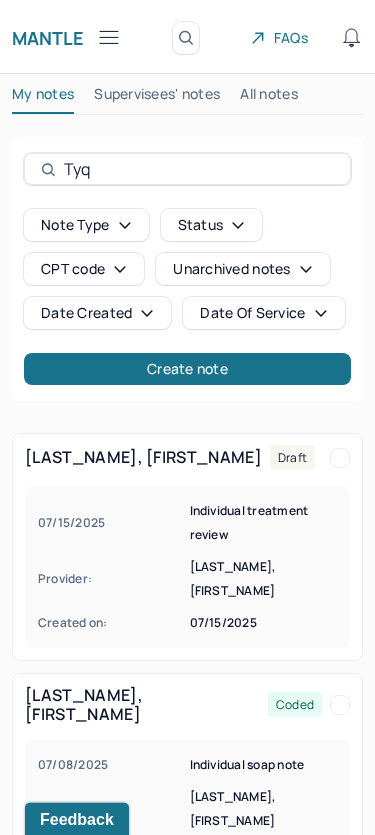 click on "[NAME]" at bounding box center (199, 167) 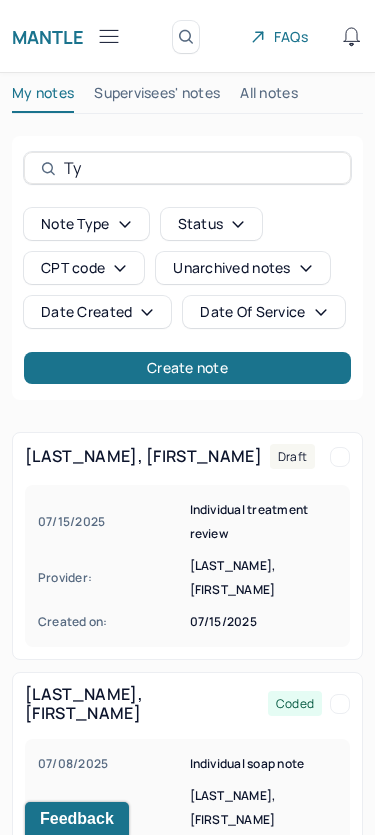 type on "T" 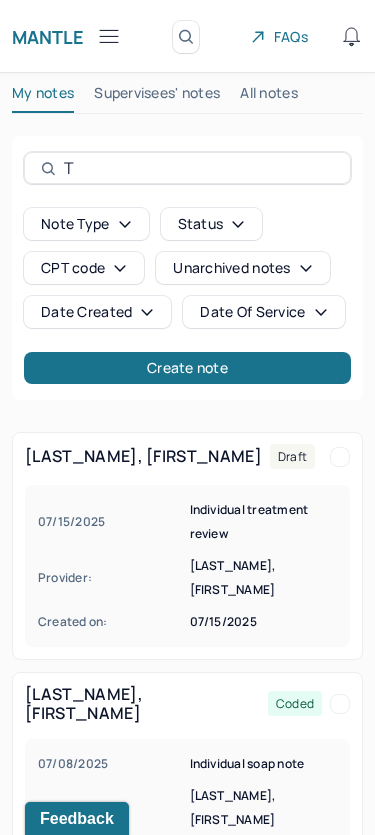 type 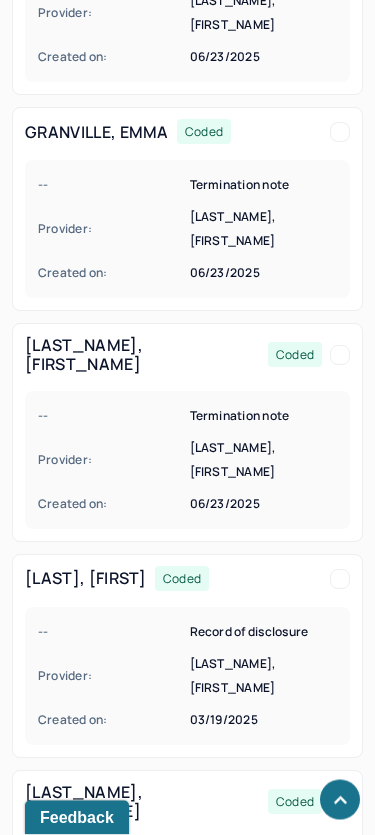 scroll, scrollTop: 951, scrollLeft: 0, axis: vertical 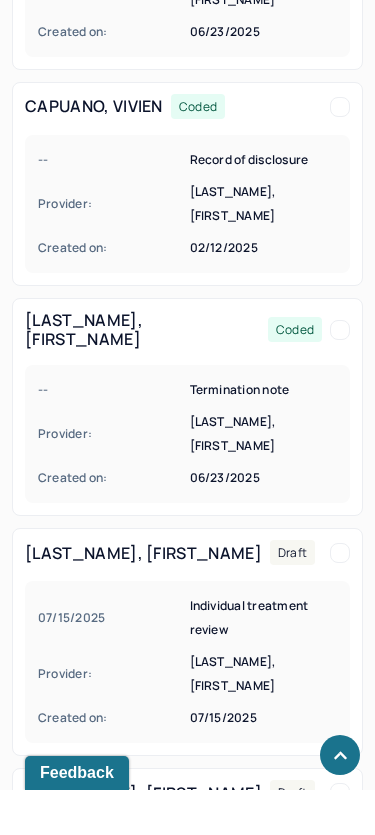 click on "Provider: AKCHAYAN, STEVE" at bounding box center [187, 959] 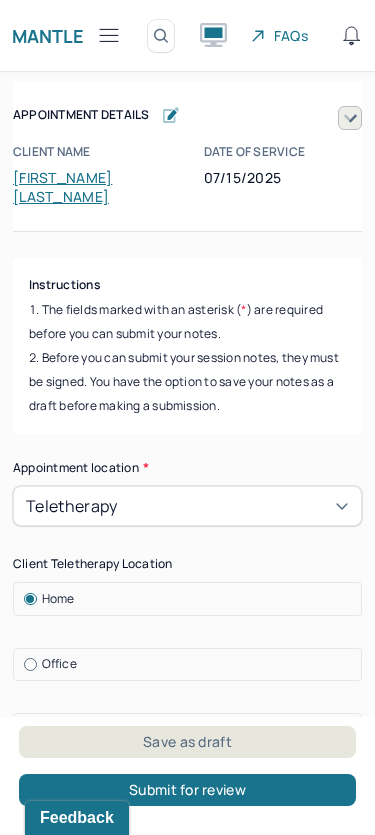 scroll, scrollTop: 107, scrollLeft: 0, axis: vertical 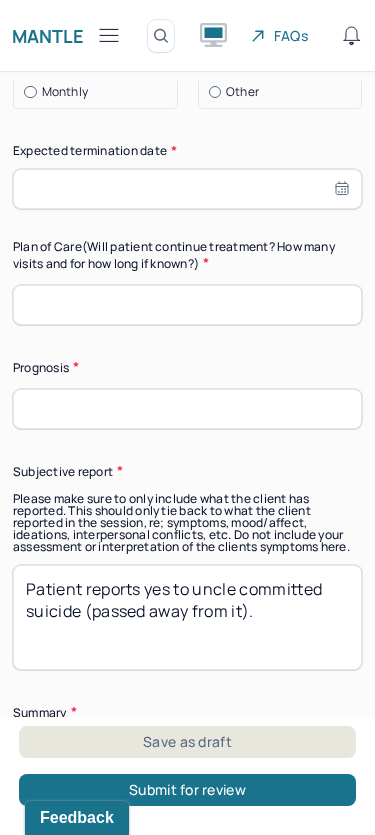 click at bounding box center (187, 409) 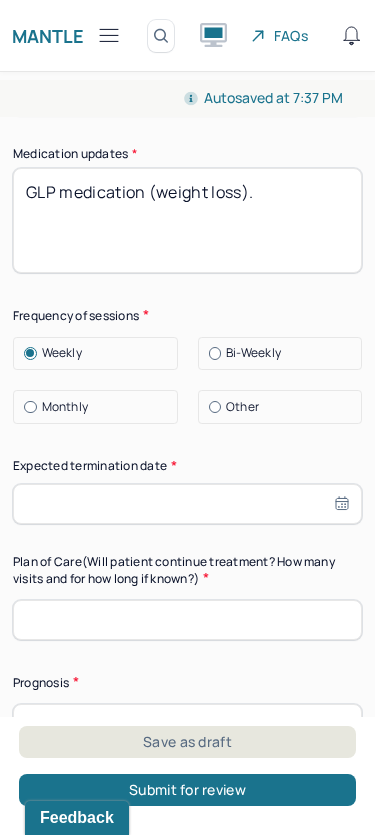 scroll, scrollTop: 7080, scrollLeft: 0, axis: vertical 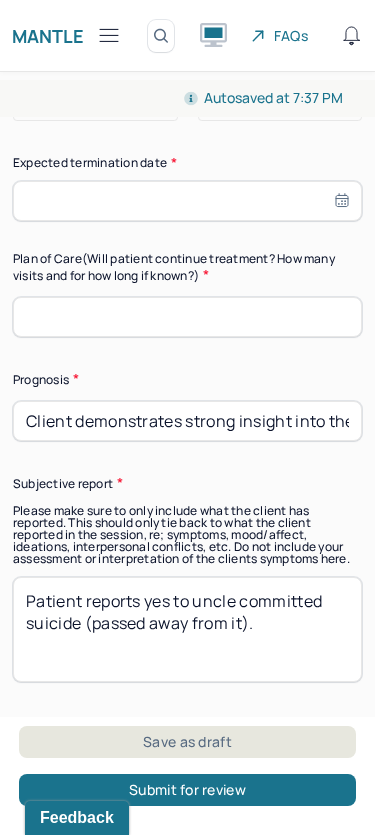 click on "Client demonstrates strong insight into the nature and impact of their anxiety and depressive symptoms, indicating a favorable prognosis. They are likely to continue benefiting from CBT interventions and psychoeducation aimed at increasing emotional awareness, identifying triggers, and strengthening symptom management strategies." at bounding box center [187, 421] 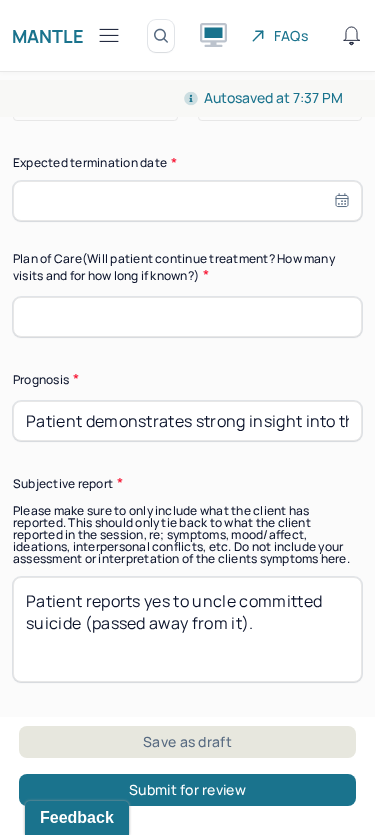 click on "Patient demonstrates strong insight into the nature and impact of their anxiety and depressive symptoms, indicating a favorable prognosis. They are likely to continue benefiting from CBT interventions and psychoeducation aimed at increasing emotional awareness, identifying triggers, and strengthening symptom management strategies." at bounding box center (187, 421) 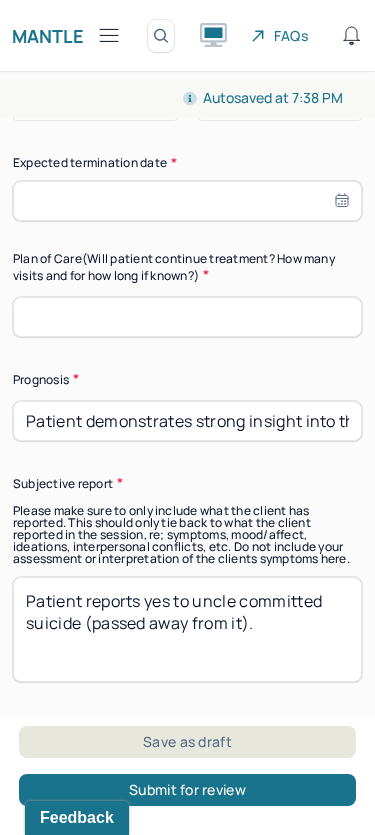 click on "Patient demonstrates strong insight into the nature and impact of their anxiety and depressive symptoms, indicating a good prognosis. They are likely to continue benefiting from CBT interventions and psychoeducation aimed at increasing emotional awareness, identifying triggers, and strengthening symptom management strategies." at bounding box center [187, 421] 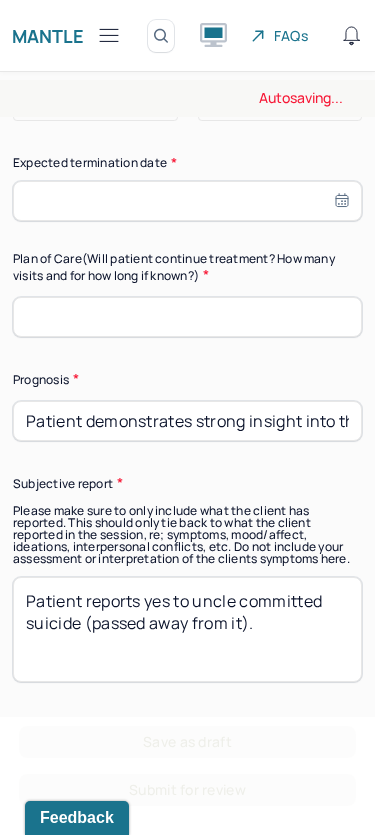 drag, startPoint x: 232, startPoint y: 298, endPoint x: 340, endPoint y: 292, distance: 108.16654 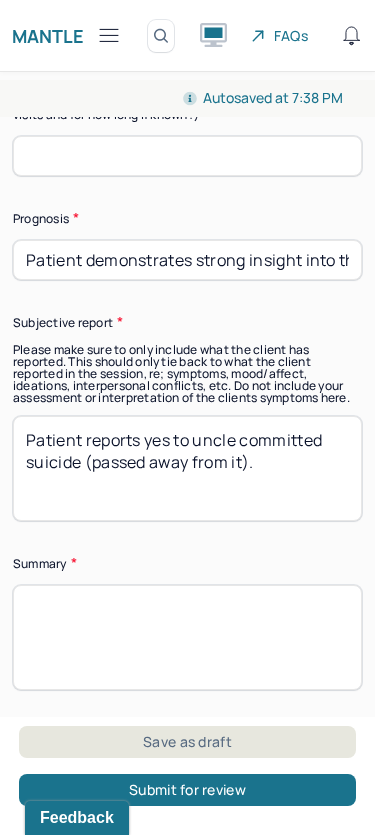 click on "Patient reports yes to uncle committed suicide (passed away from it)." at bounding box center [187, 468] 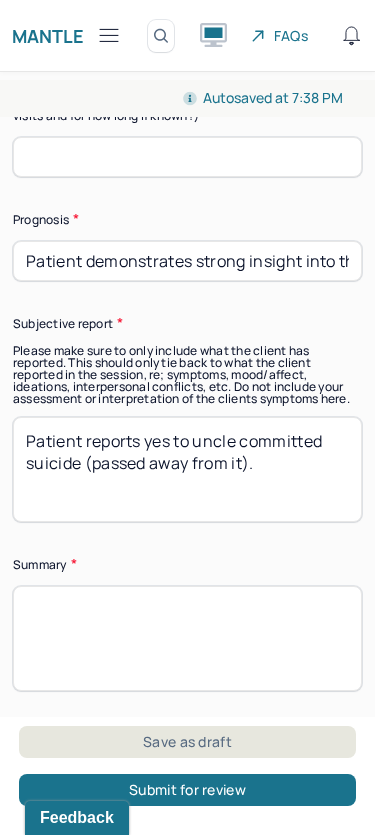 click on "Patient reports yes to uncle committed suicide (passed away from it)." at bounding box center (187, 469) 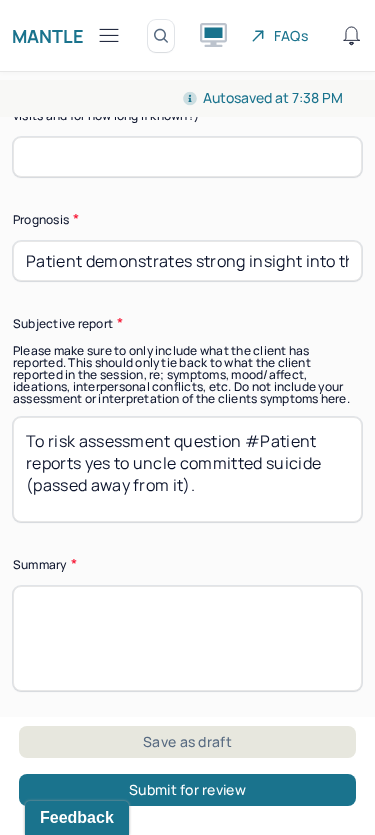 scroll, scrollTop: 7152, scrollLeft: 0, axis: vertical 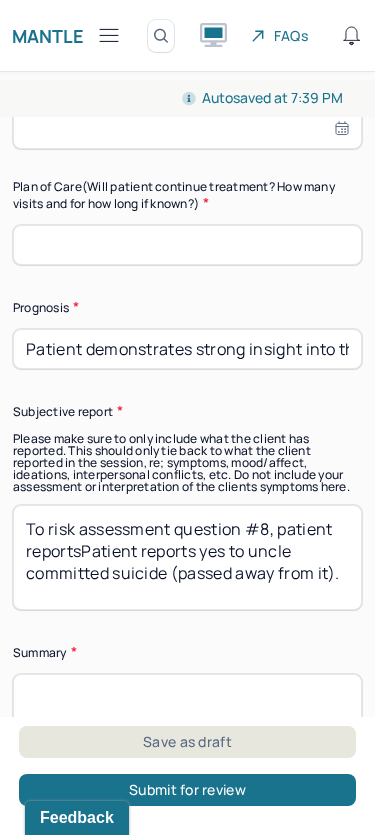 click on "To risk assessment question #8, patient reportsPatient reports yes to uncle committed suicide (passed away from it)." at bounding box center (187, 557) 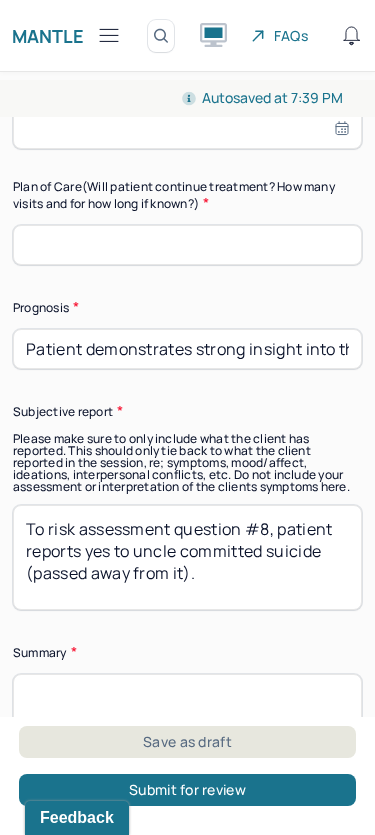 click on "To risk assessment question #8, patient reports yes to uncle committed suicide (passed away from it)." at bounding box center [187, 557] 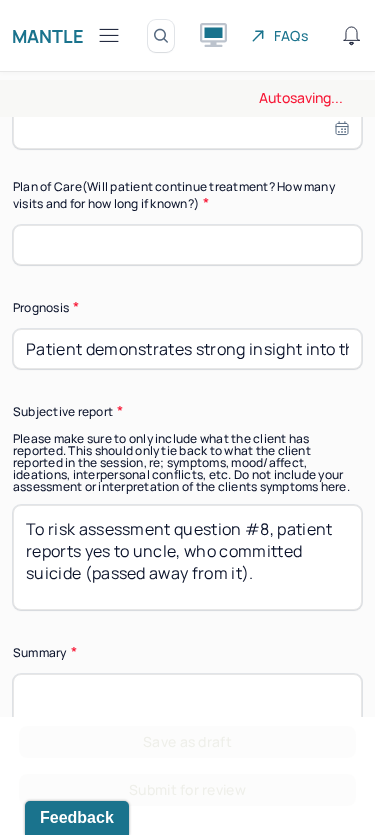 click on "To risk assessment question #8, patient reports yes to uncle committed suicide (passed away from it)." at bounding box center [187, 557] 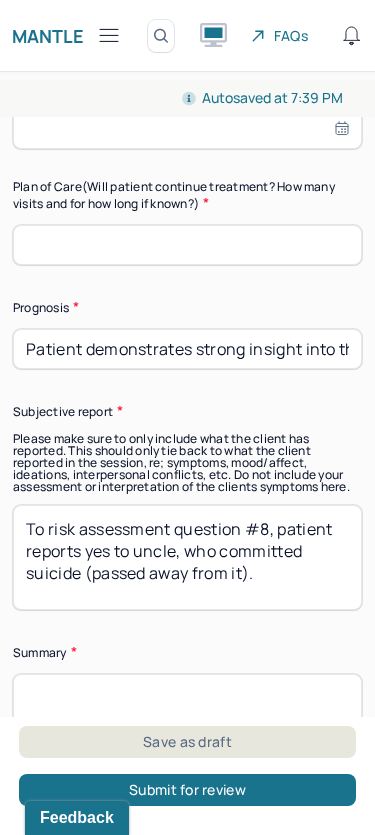 click on "To risk assessment question #8, patient reports yes to uncle, who committed suicide (passed away from it)." at bounding box center [187, 557] 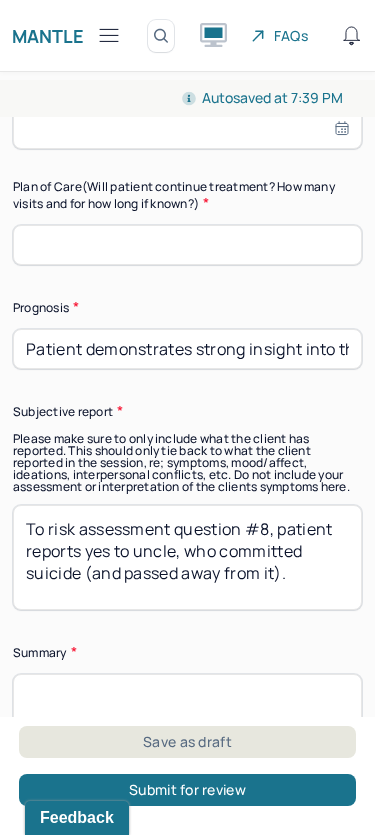 click on "To risk assessment question #8, patient reports yes to uncle, who committed suicide (passed away from it)." at bounding box center [187, 557] 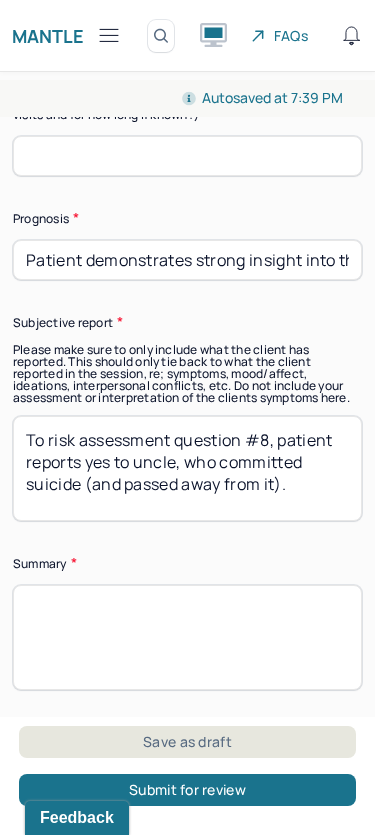 scroll, scrollTop: 7240, scrollLeft: 0, axis: vertical 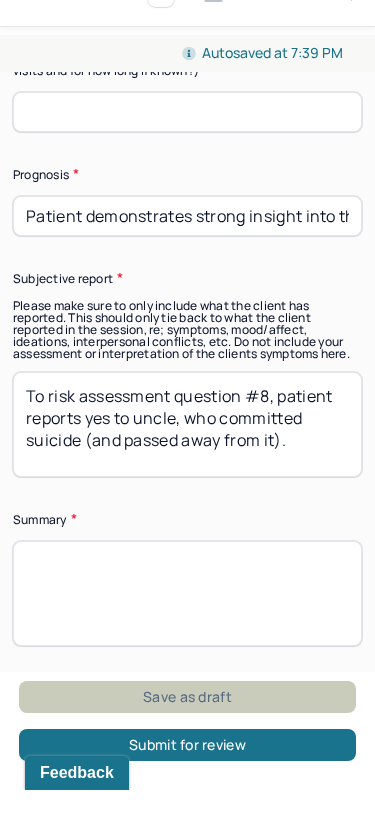 type on "To risk assessment question #8, patient reports yes to uncle, who committed suicide (and passed away from it)." 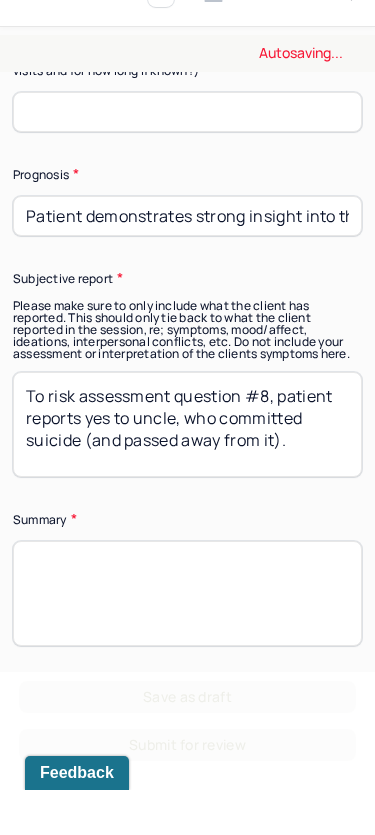 scroll, scrollTop: 154, scrollLeft: 0, axis: vertical 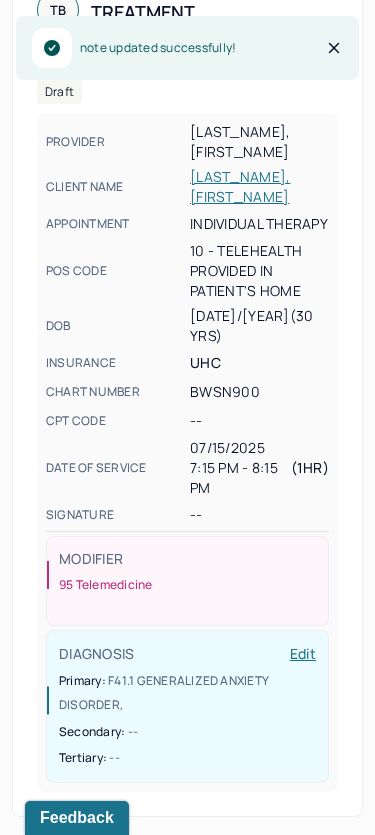 click on "note updated successfully!" at bounding box center [187, 48] 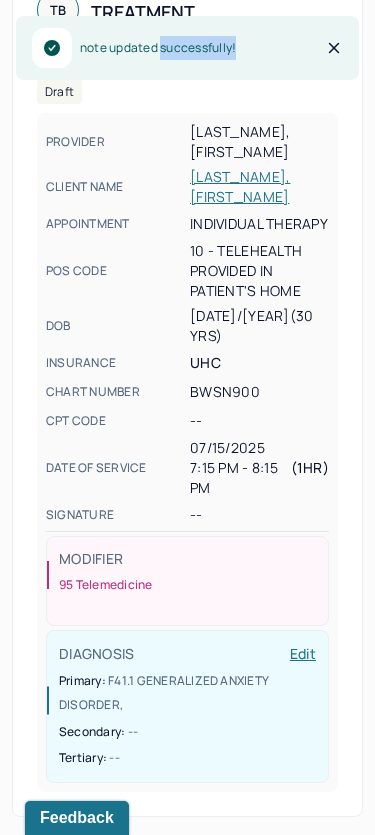 click 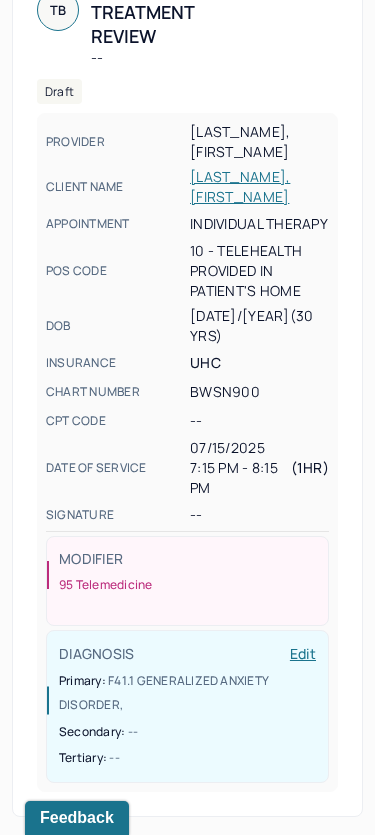 click on "--" at bounding box center (142, 58) 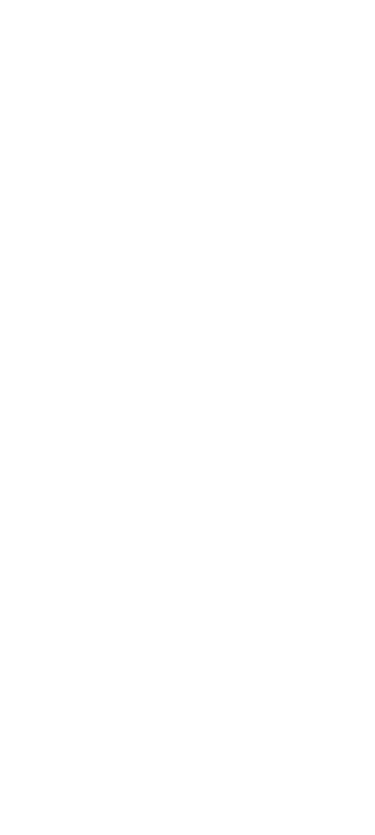 scroll, scrollTop: 0, scrollLeft: 0, axis: both 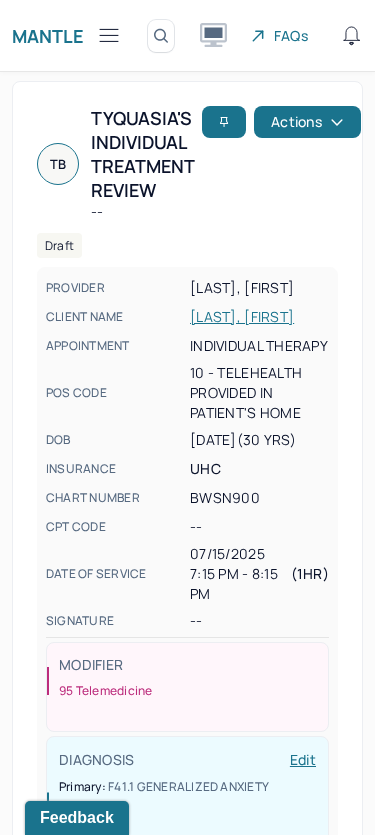 click 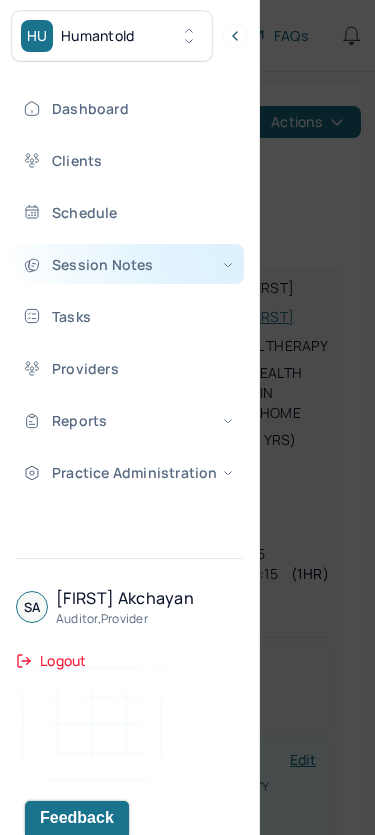 click on "Session Notes" at bounding box center (128, 264) 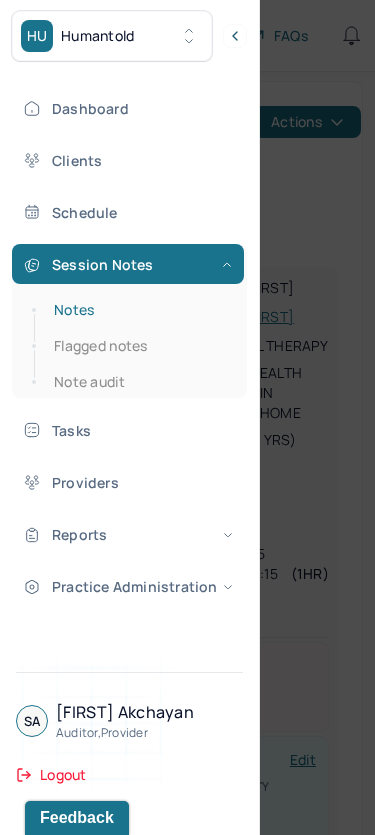 click on "Notes" at bounding box center (139, 310) 